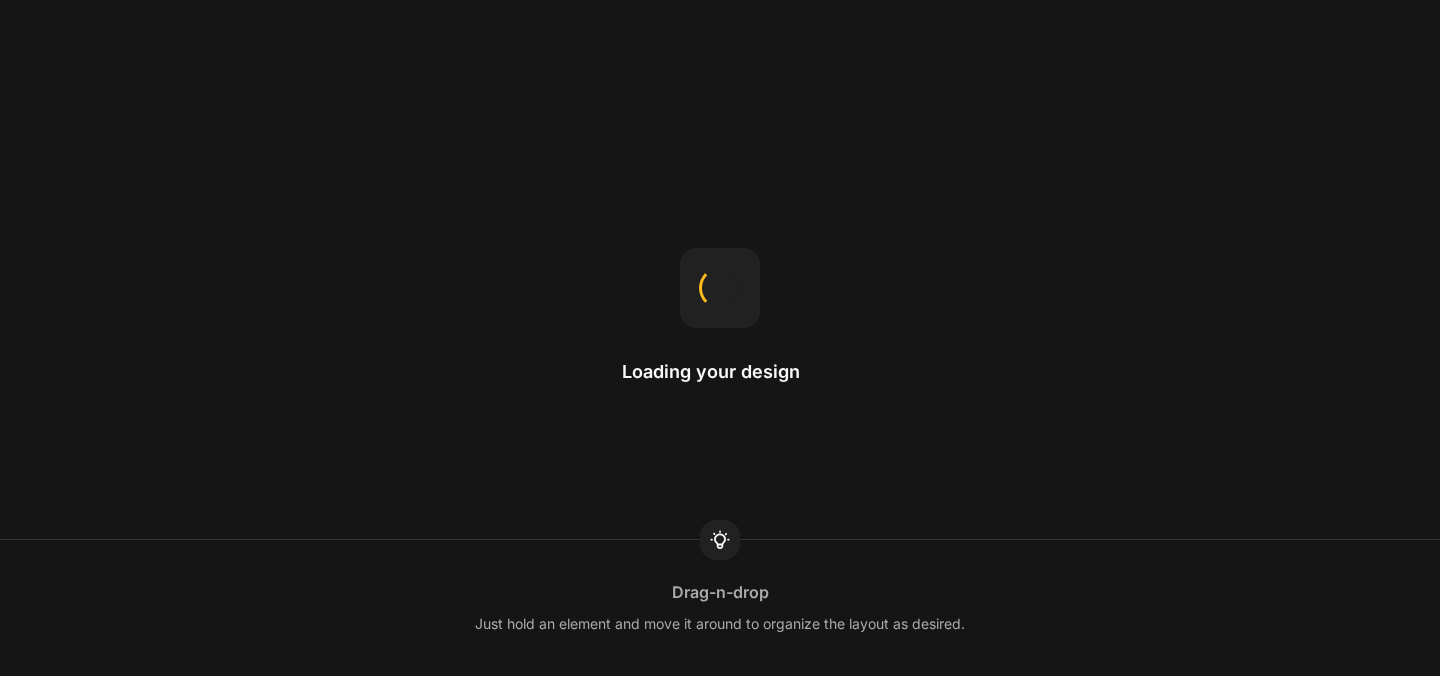 scroll, scrollTop: 0, scrollLeft: 0, axis: both 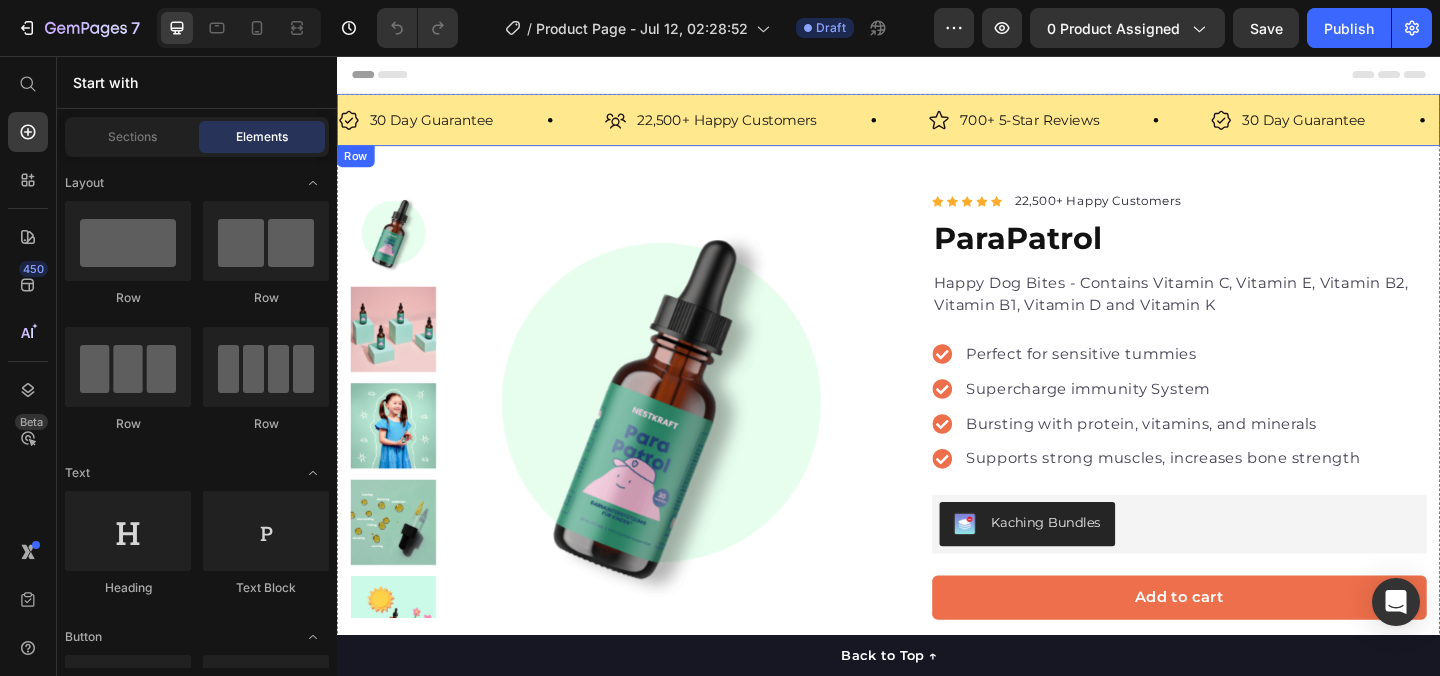click on "30 Day Guarantee Item List
22,500+ Happy Customers Item List
700+ 5-Star Reviews Item List
30 Day Guarantee Item List
22,500+ Happy Customers Item List
700+ 5-Star Reviews Item List
30 Day Guarantee Item List
22,500+ Happy Customers Item List
700+ 5-Star Reviews Item List
30 Day Guarantee Item List
22,500+ Happy Customers Item List
700+ 5-Star Reviews Item List
30 Day Guarantee Item List
22,500+ Happy Customers Item List
700+ 5-Star Reviews Item List
30 Day Guarantee Item List
Item List Row" at bounding box center (937, 125) 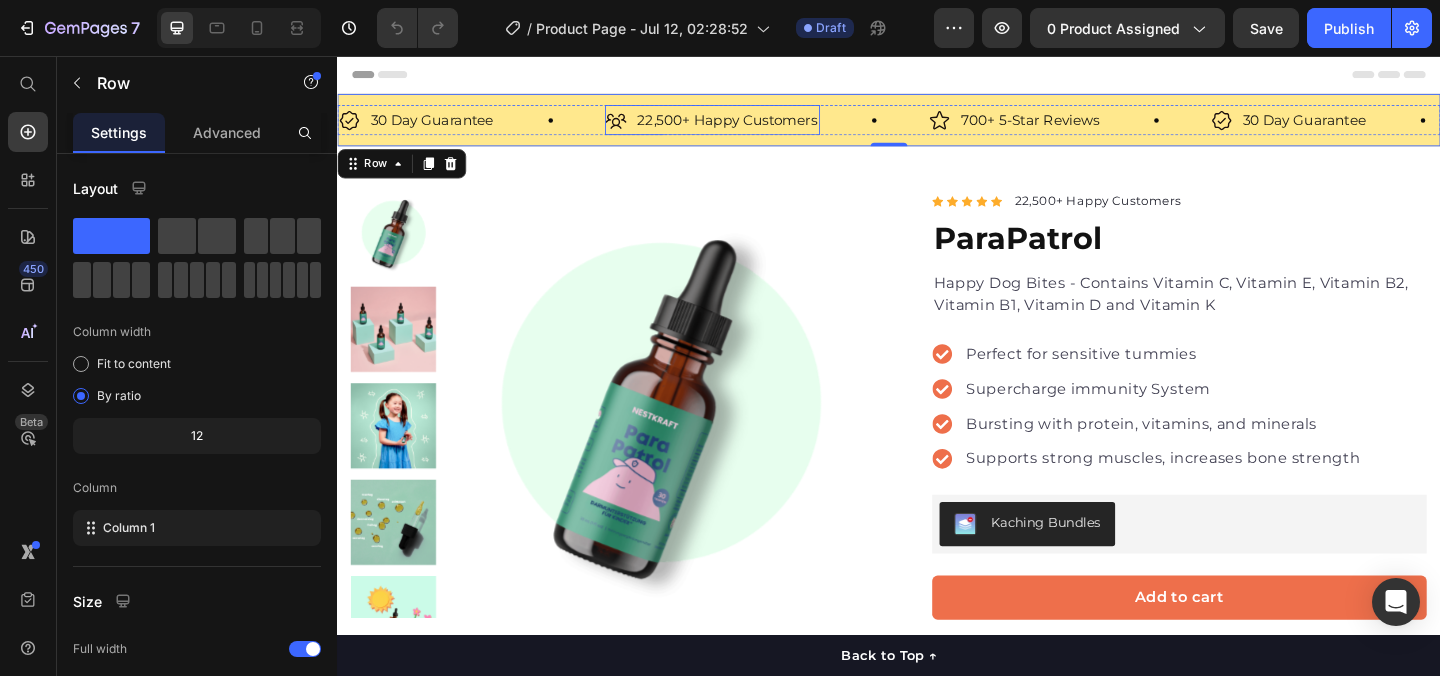 click on "22,500+ Happy Customers" at bounding box center (761, 125) 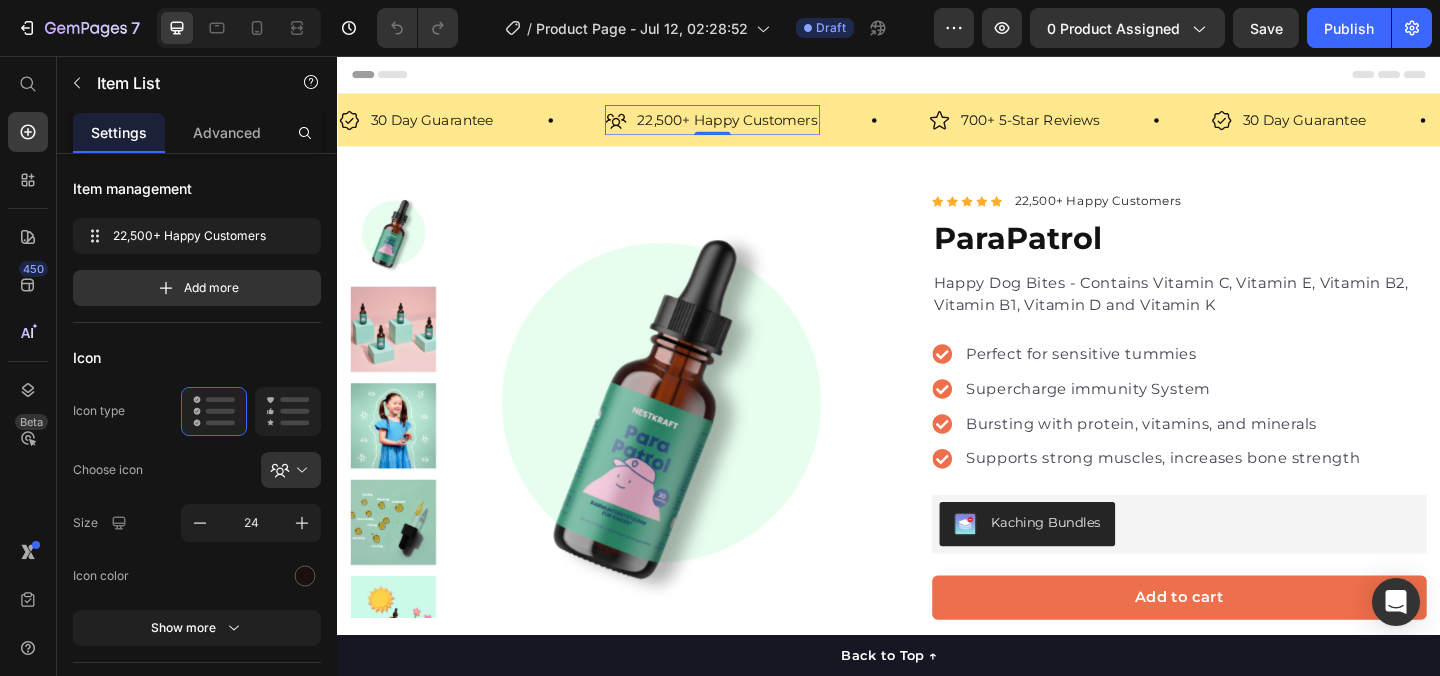 click 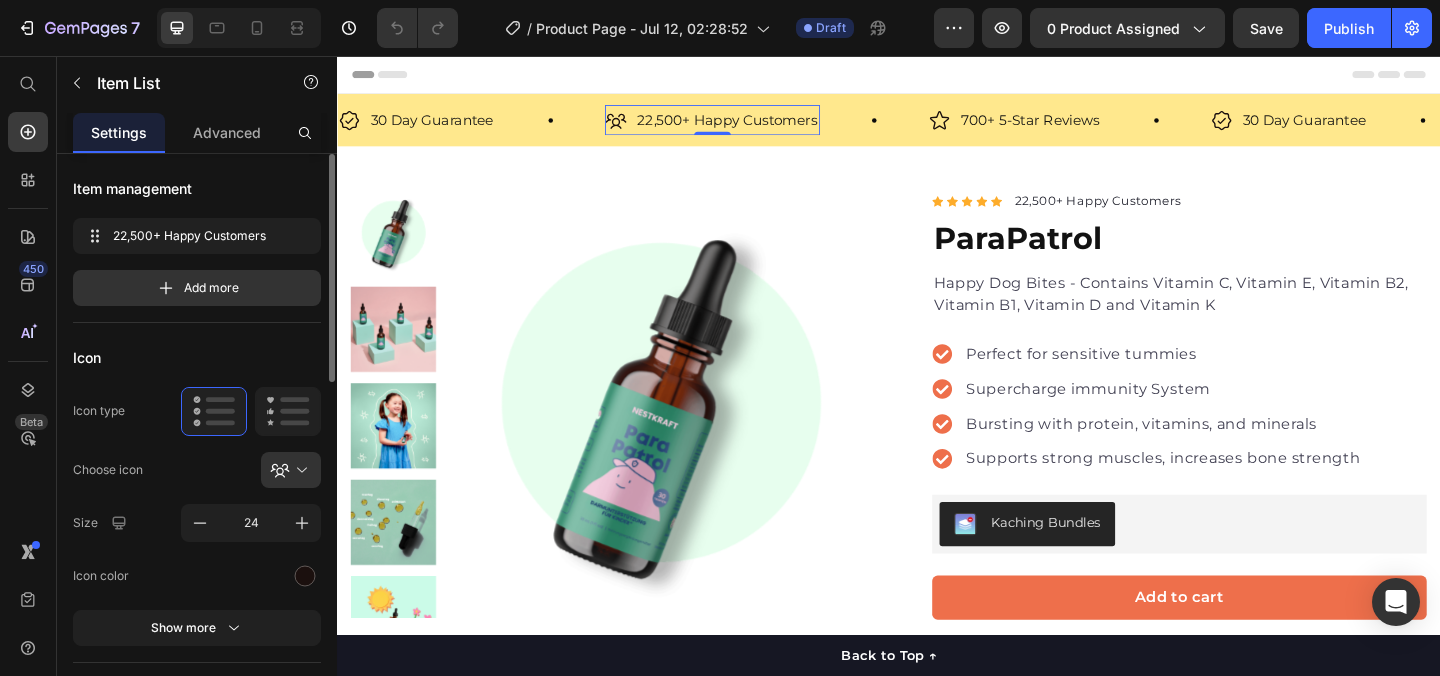 scroll, scrollTop: 889, scrollLeft: 0, axis: vertical 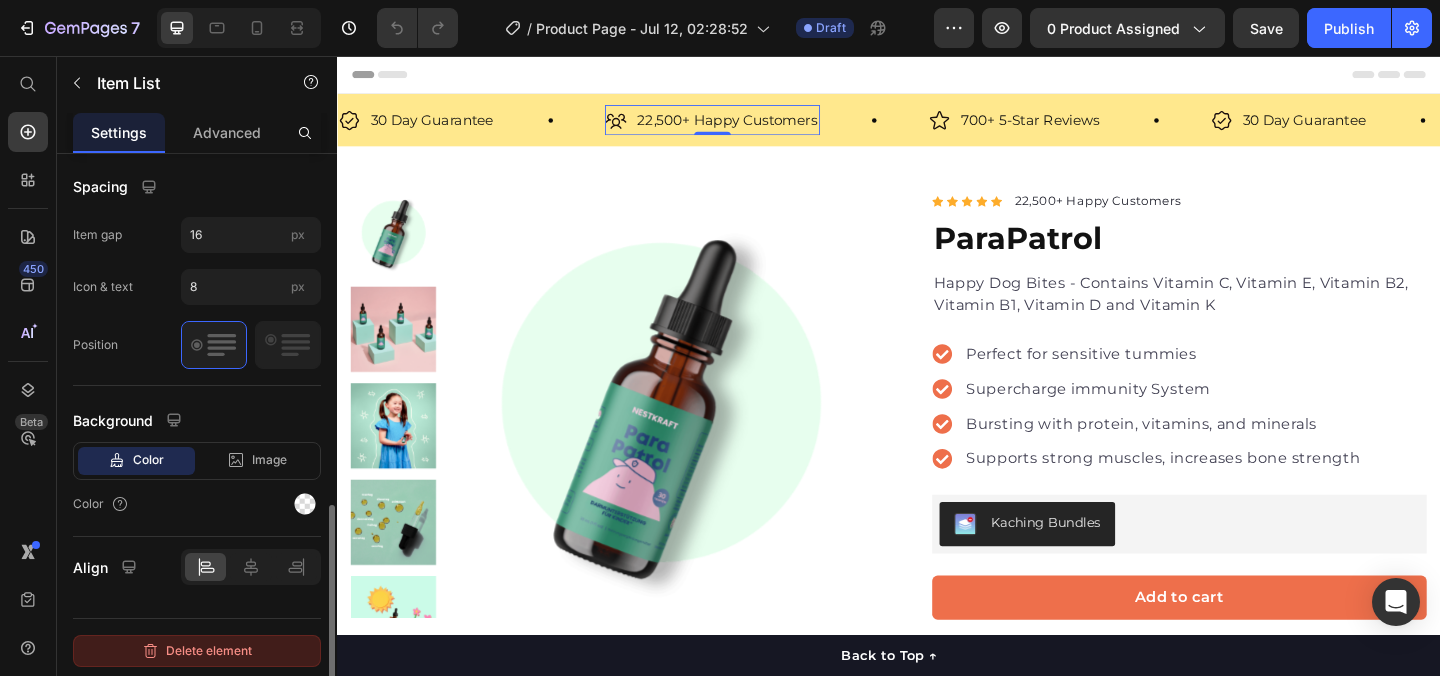 click on "Delete element" at bounding box center [197, 651] 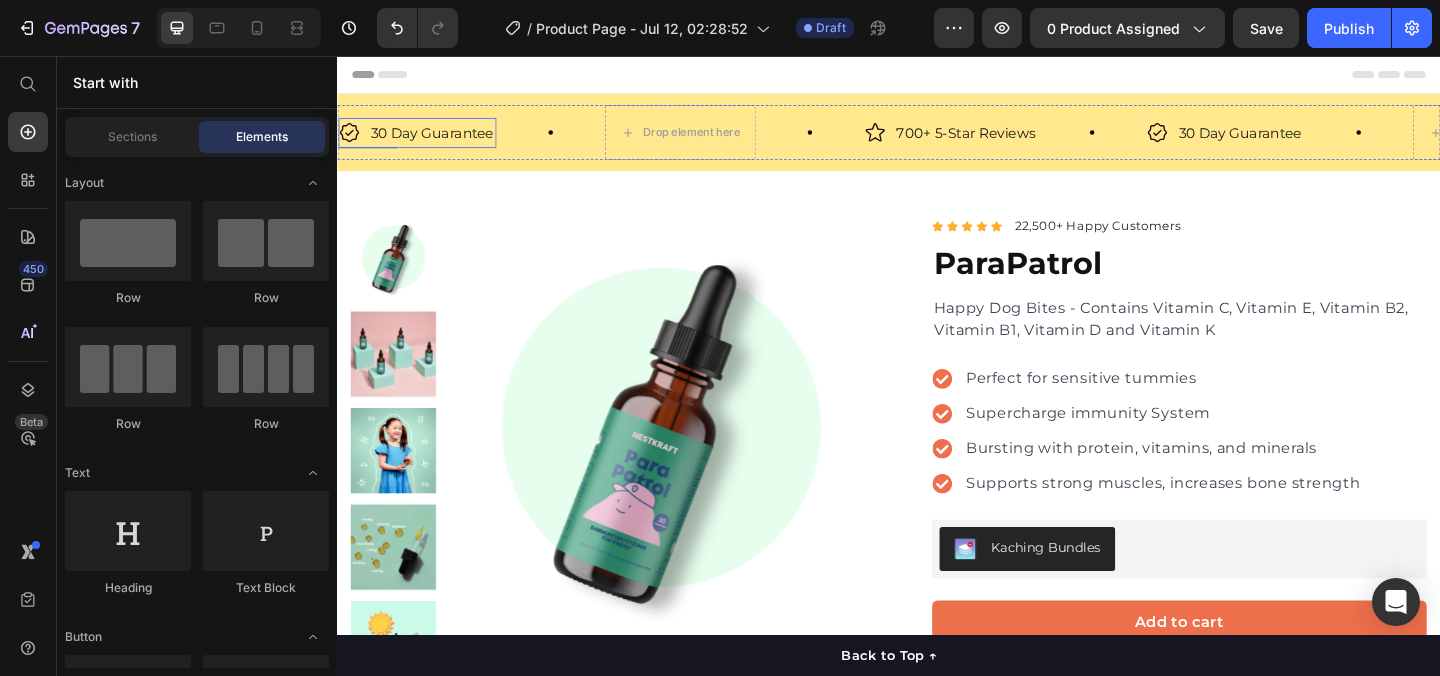 click on "30 Day Guarantee" at bounding box center (440, 139) 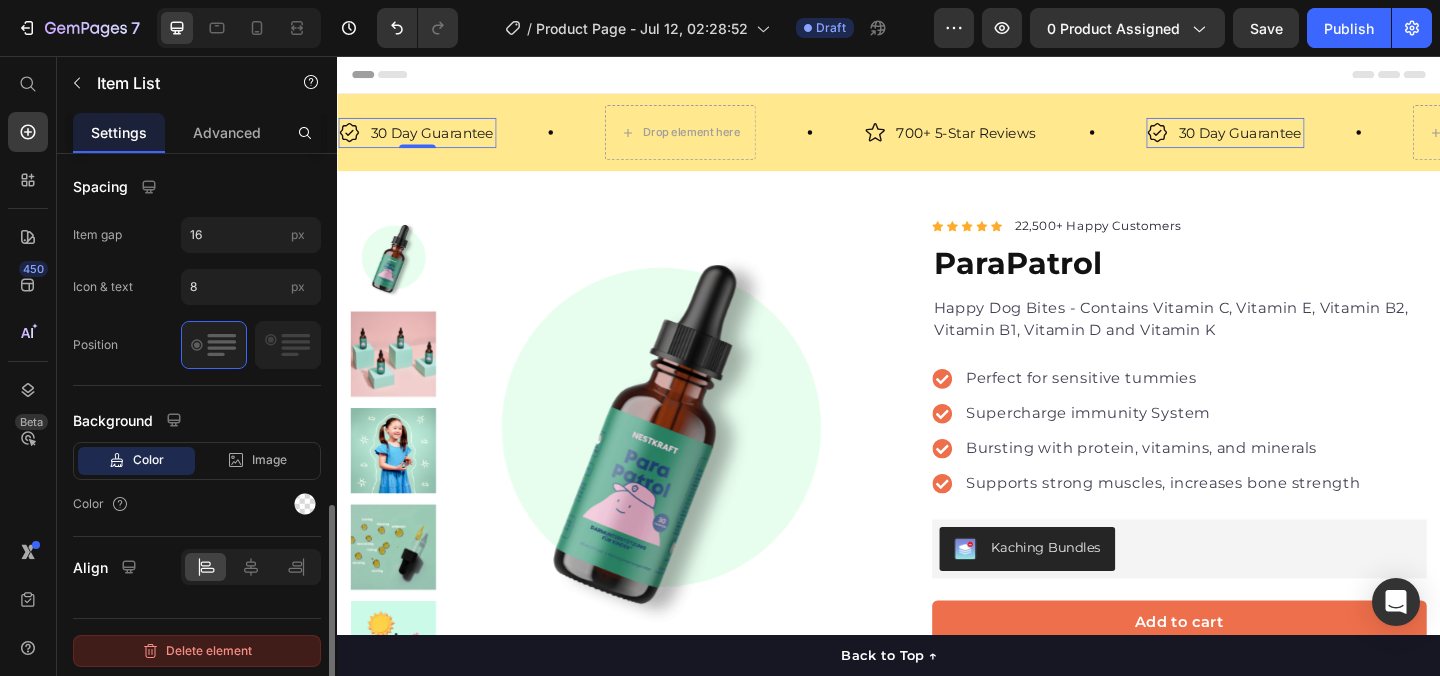 click on "Delete element" at bounding box center [197, 651] 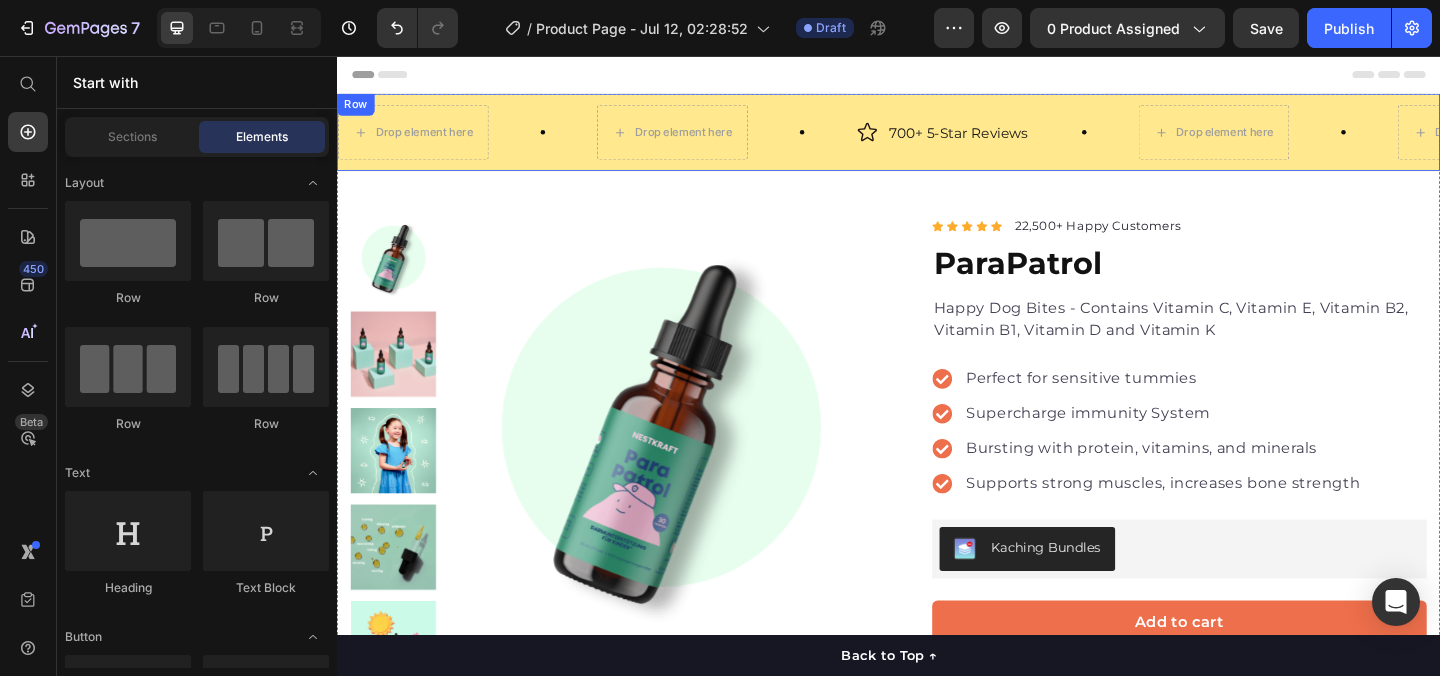 click on "Drop element here" at bounding box center [420, 139] 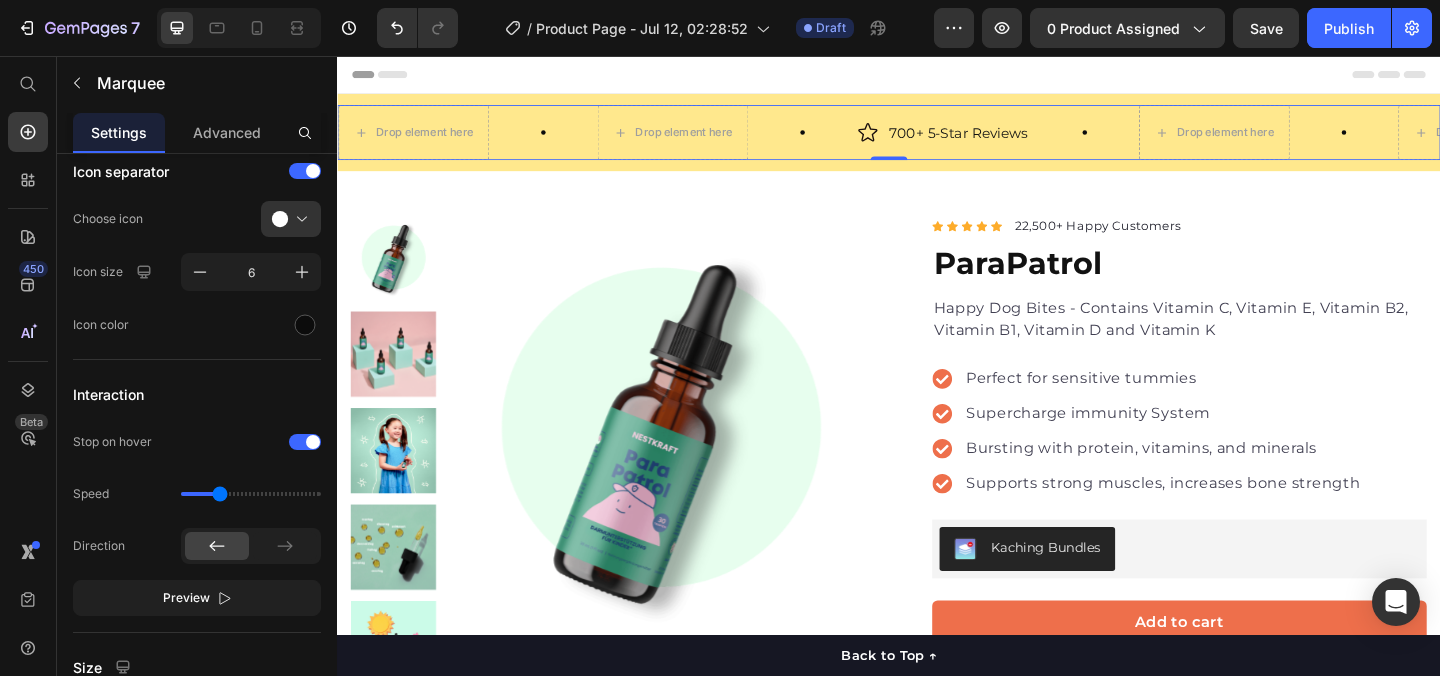 scroll, scrollTop: 1032, scrollLeft: 0, axis: vertical 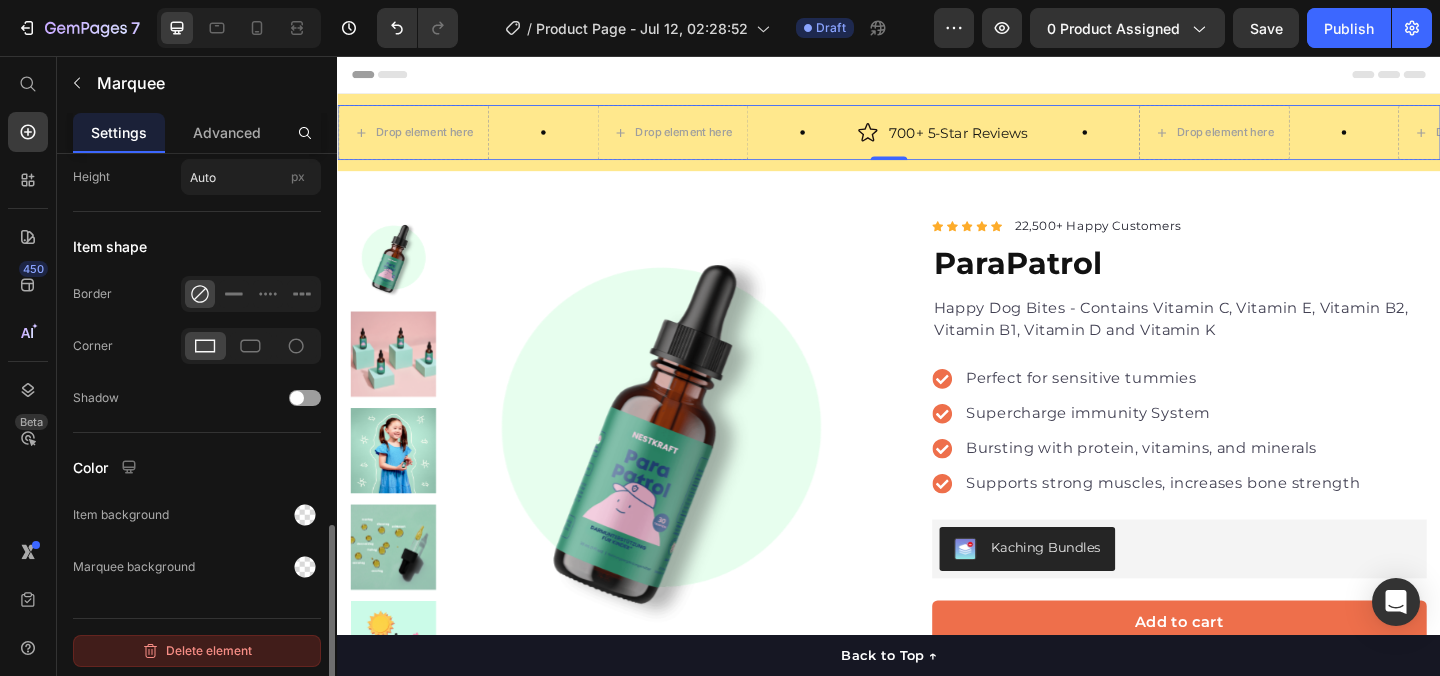 click on "Delete element" at bounding box center (197, 651) 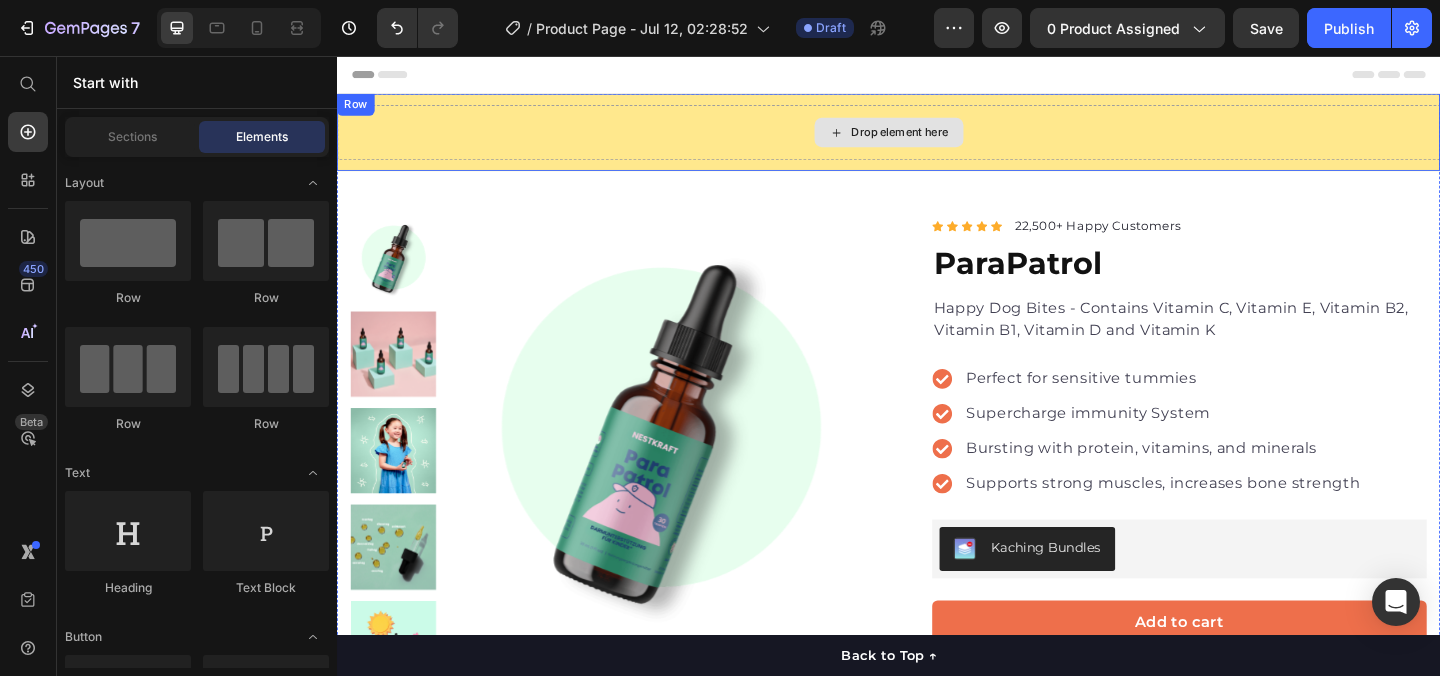 click on "Drop element here" at bounding box center [937, 139] 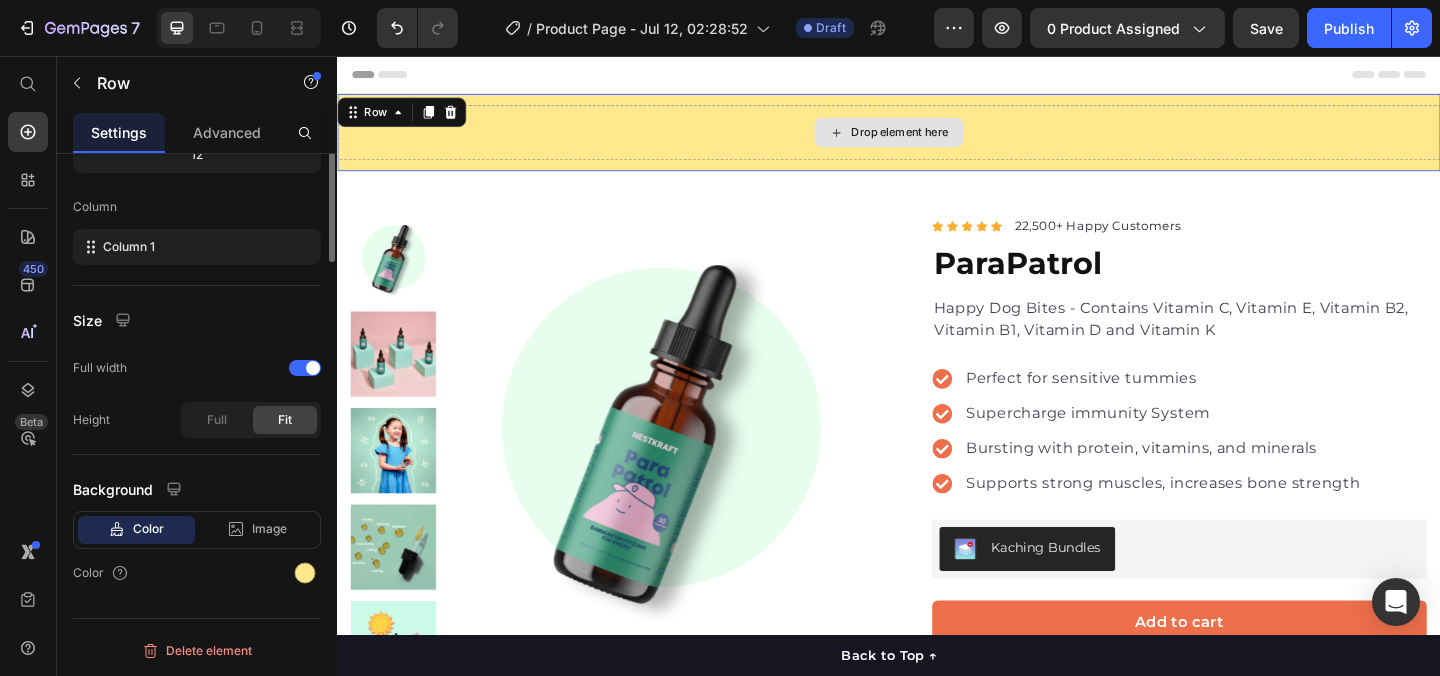 scroll, scrollTop: 0, scrollLeft: 0, axis: both 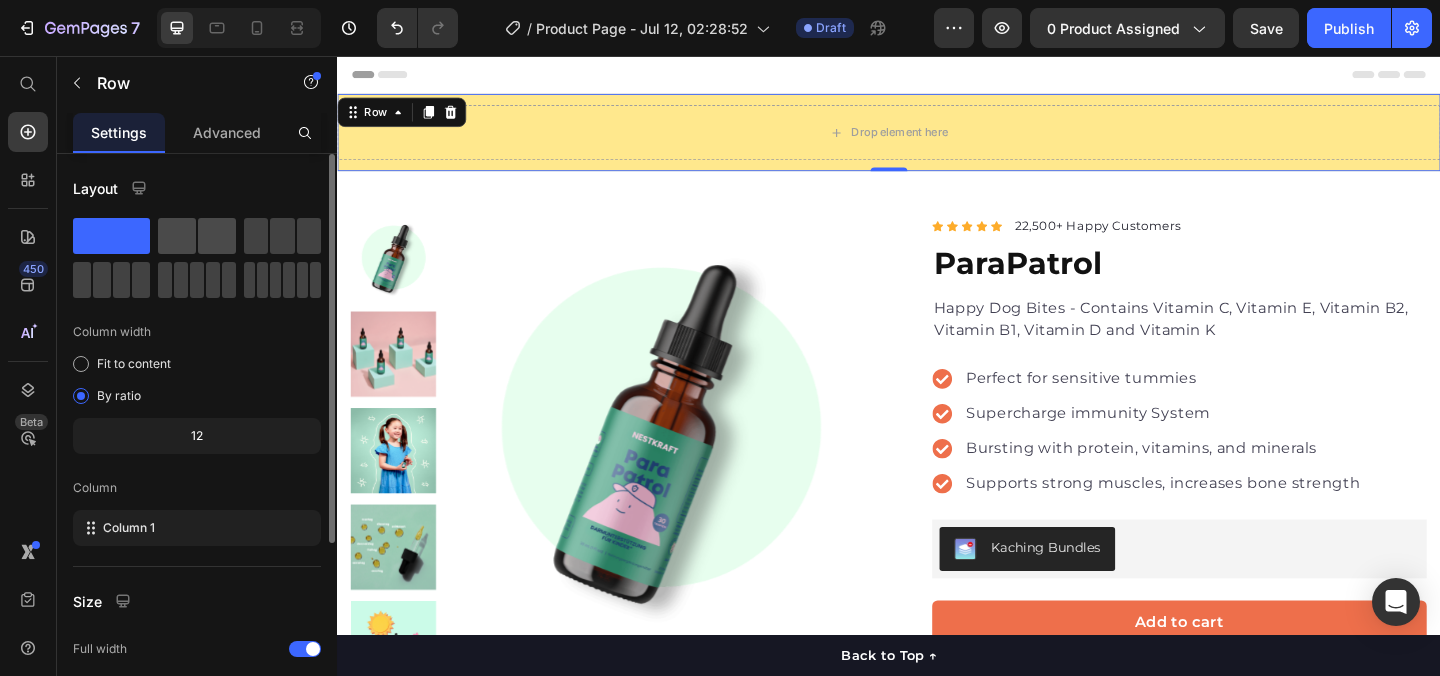 click 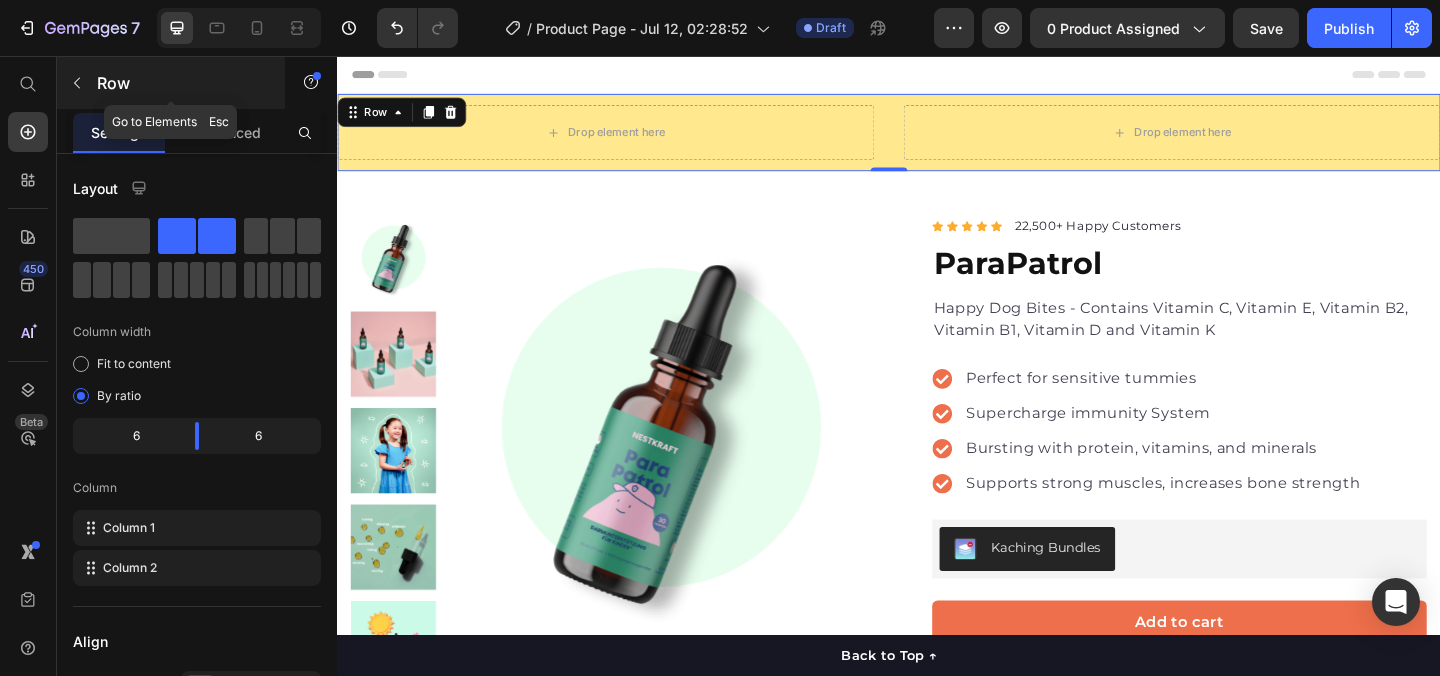 click 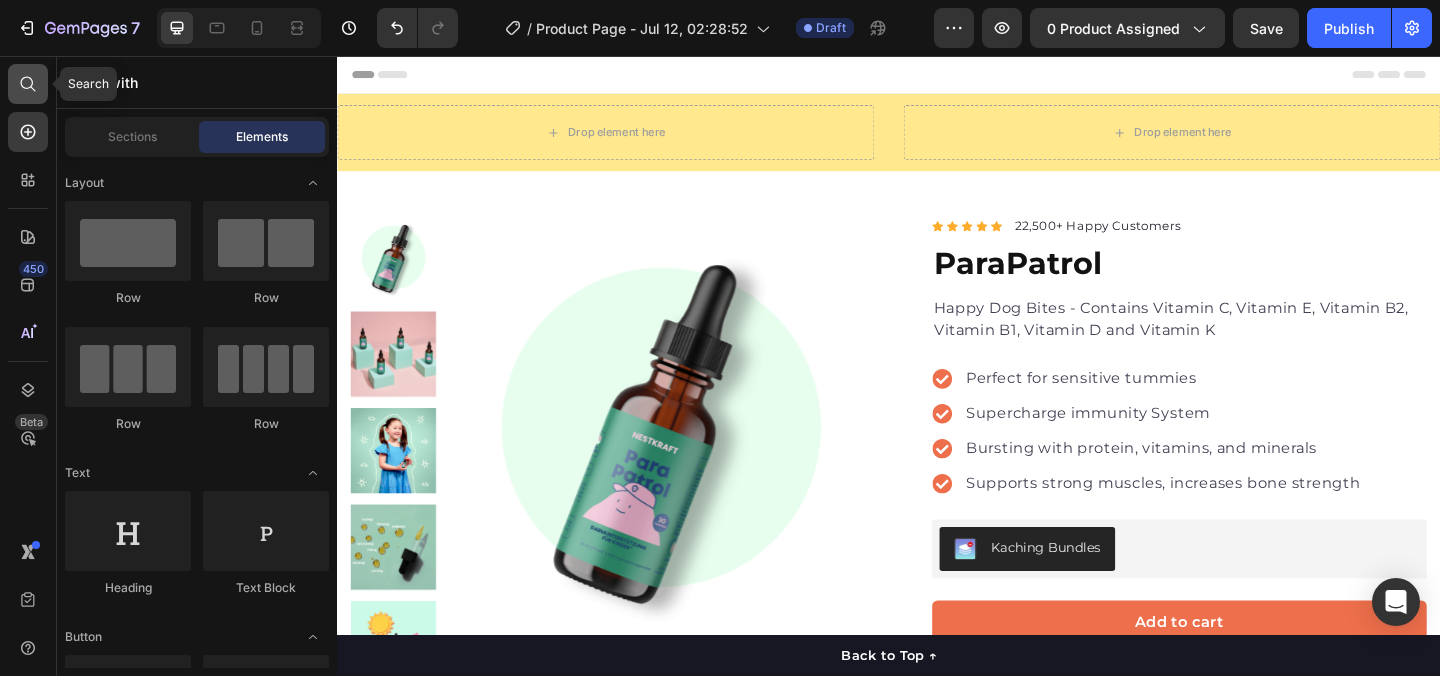 click 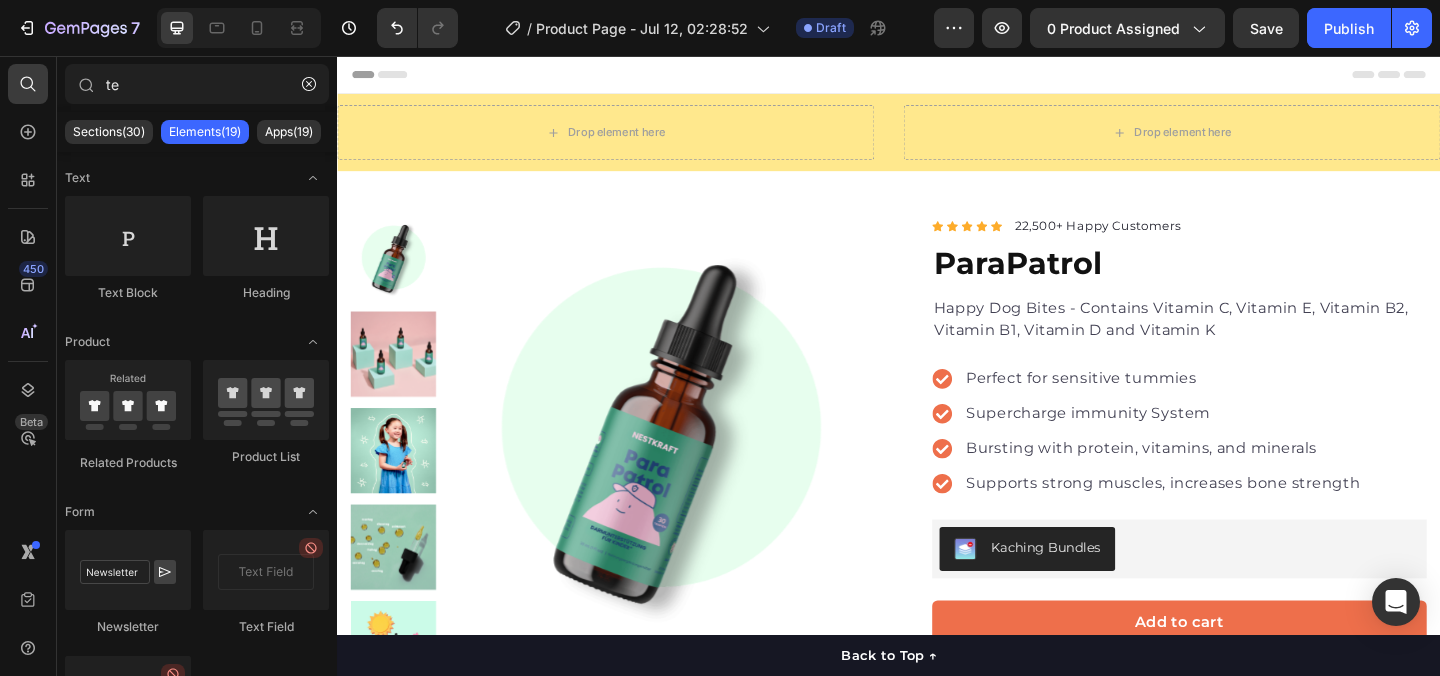 type on "te" 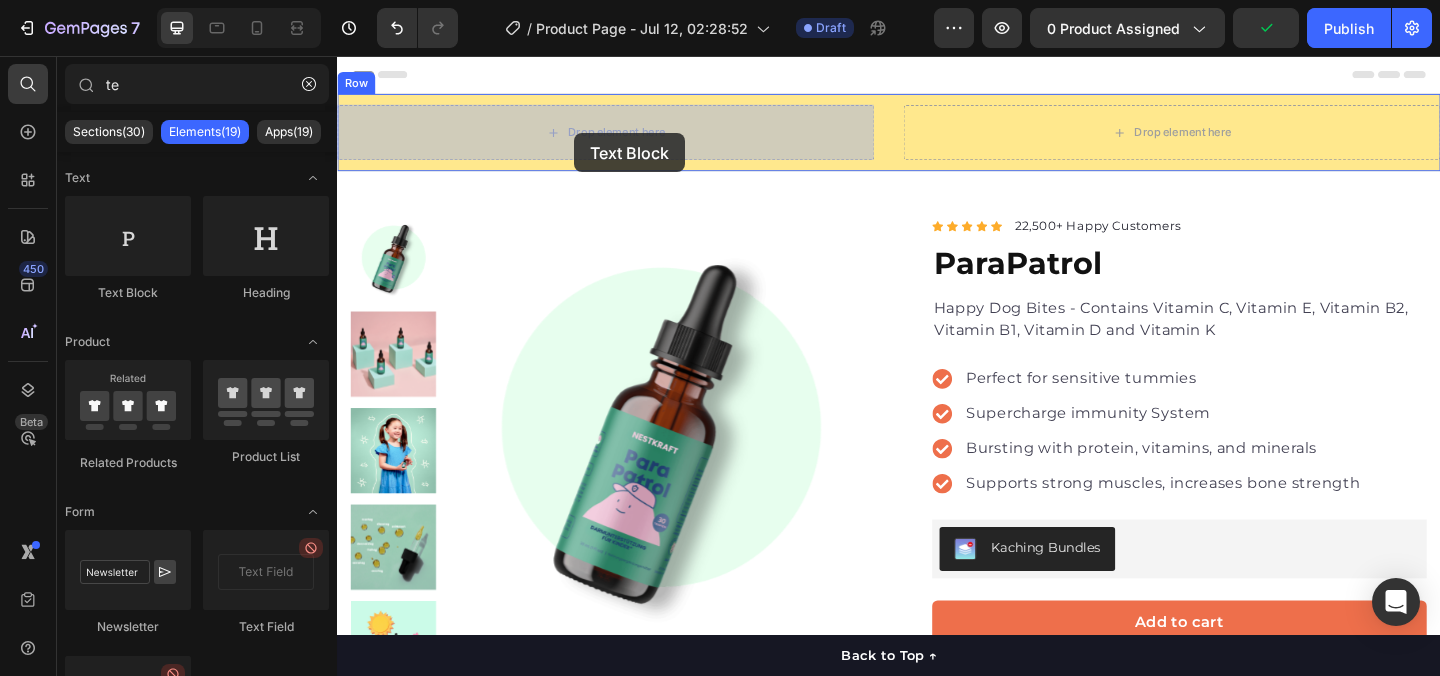 drag, startPoint x: 480, startPoint y: 322, endPoint x: 595, endPoint y: 140, distance: 215.28818 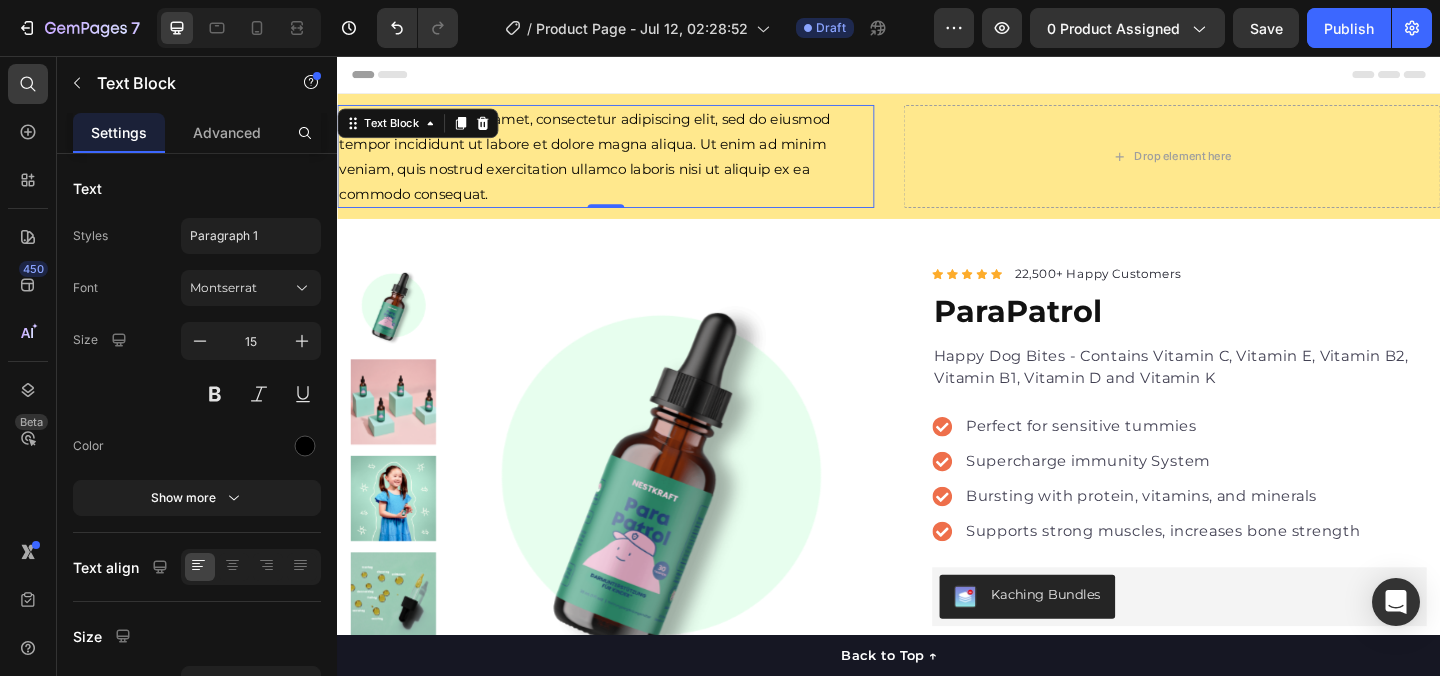 click on "Lorem ipsum dolor sit amet, consectetur adipiscing elit, sed do eiusmod tempor incididunt ut labore et dolore magna aliqua. Ut enim ad minim veniam, quis nostrud exercitation ullamco laboris nisi ut aliquip ex ea commodo consequat." at bounding box center (629, 165) 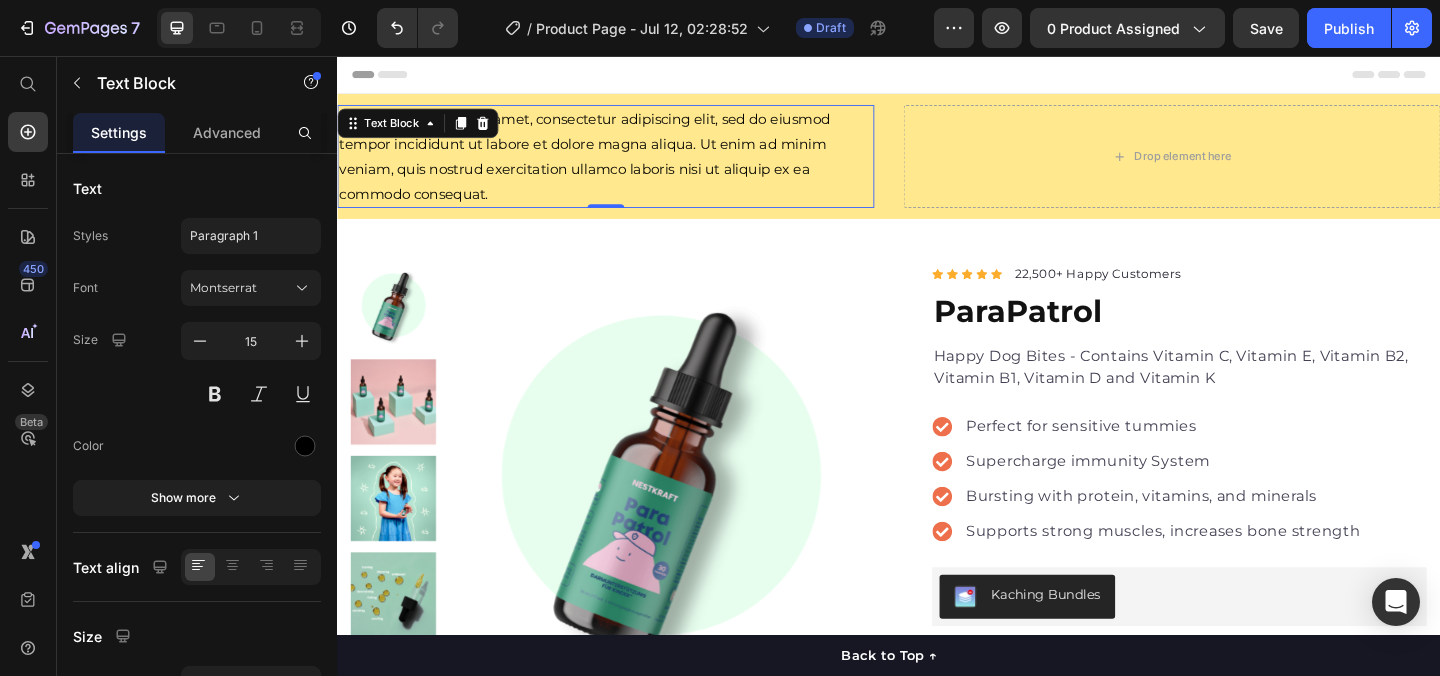 click on "Lorem ipsum dolor sit amet, consectetur adipiscing elit, sed do eiusmod tempor incididunt ut labore et dolore magna aliqua. Ut enim ad minim veniam, quis nostrud exercitation ullamco laboris nisi ut aliquip ex ea commodo consequat." at bounding box center [629, 165] 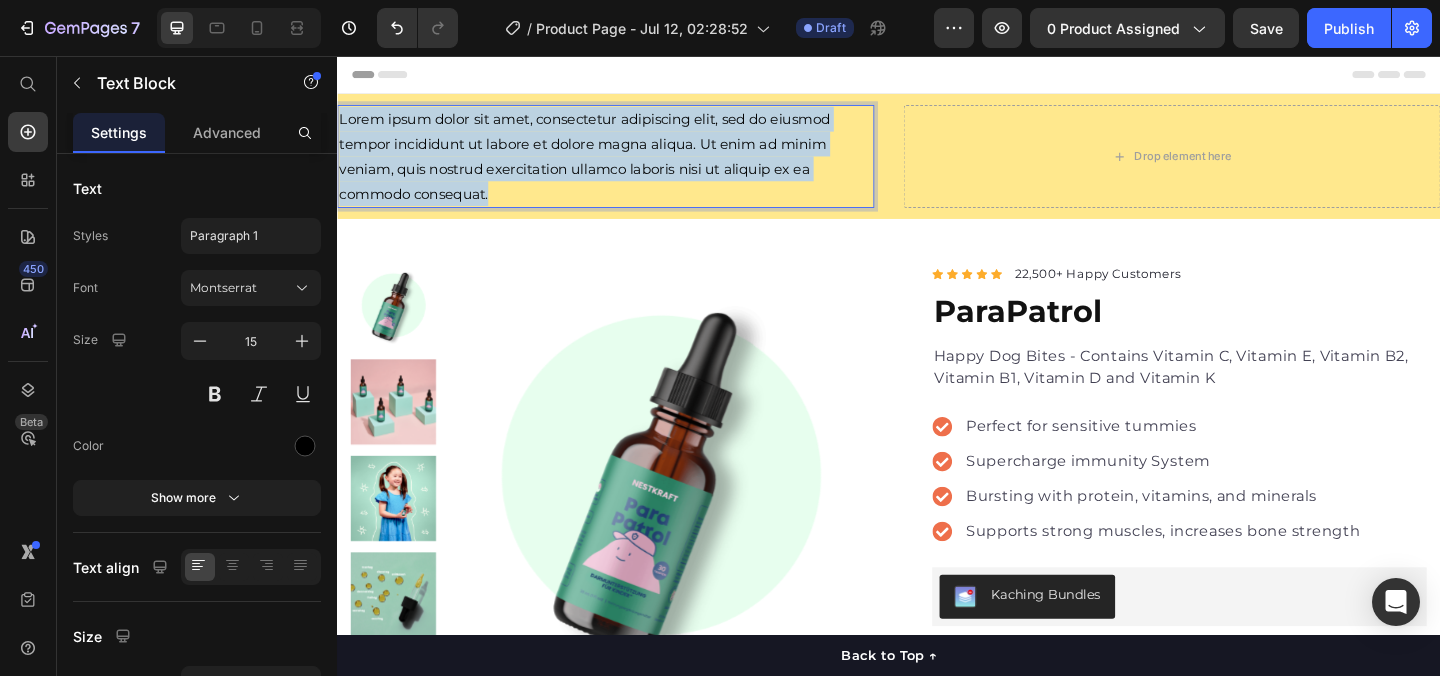 click on "Lorem ipsum dolor sit amet, consectetur adipiscing elit, sed do eiusmod tempor incididunt ut labore et dolore magna aliqua. Ut enim ad minim veniam, quis nostrud exercitation ullamco laboris nisi ut aliquip ex ea commodo consequat." at bounding box center (629, 165) 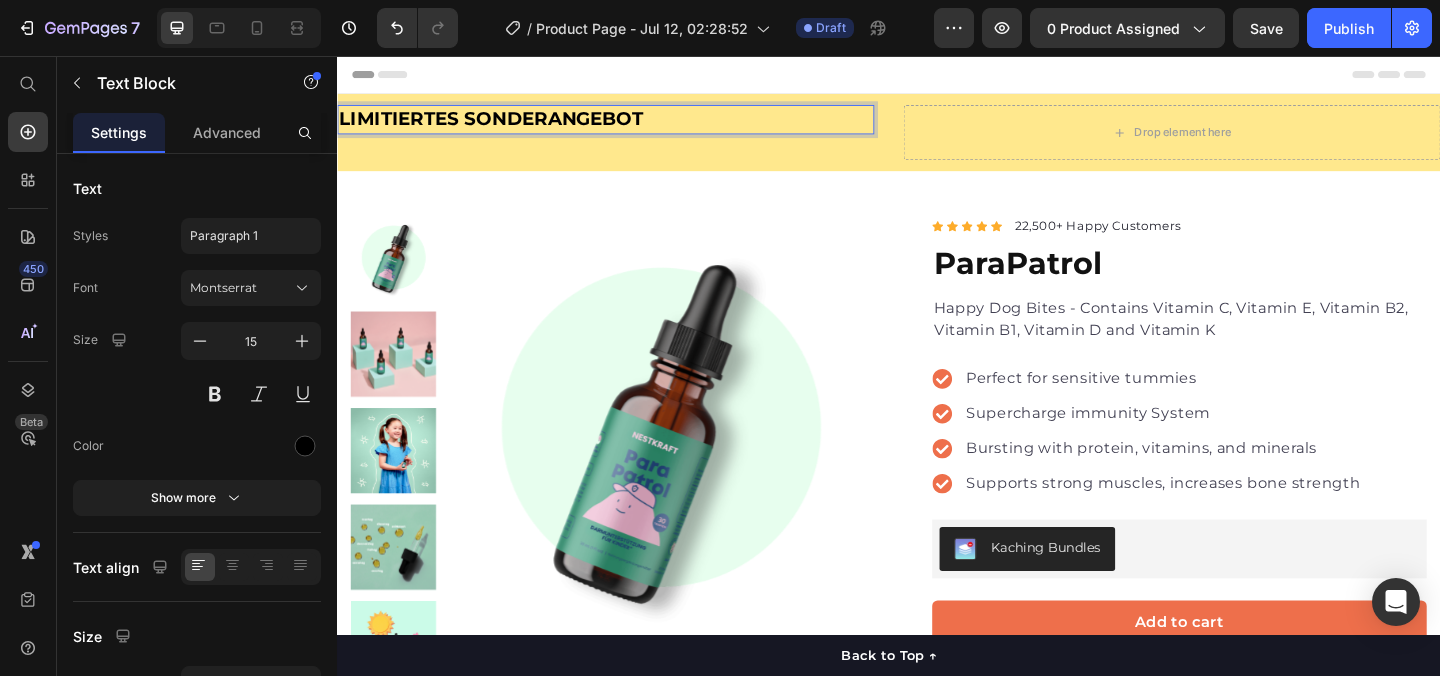 click on "LIMITIERTES SONDERANGEBOT" at bounding box center [504, 124] 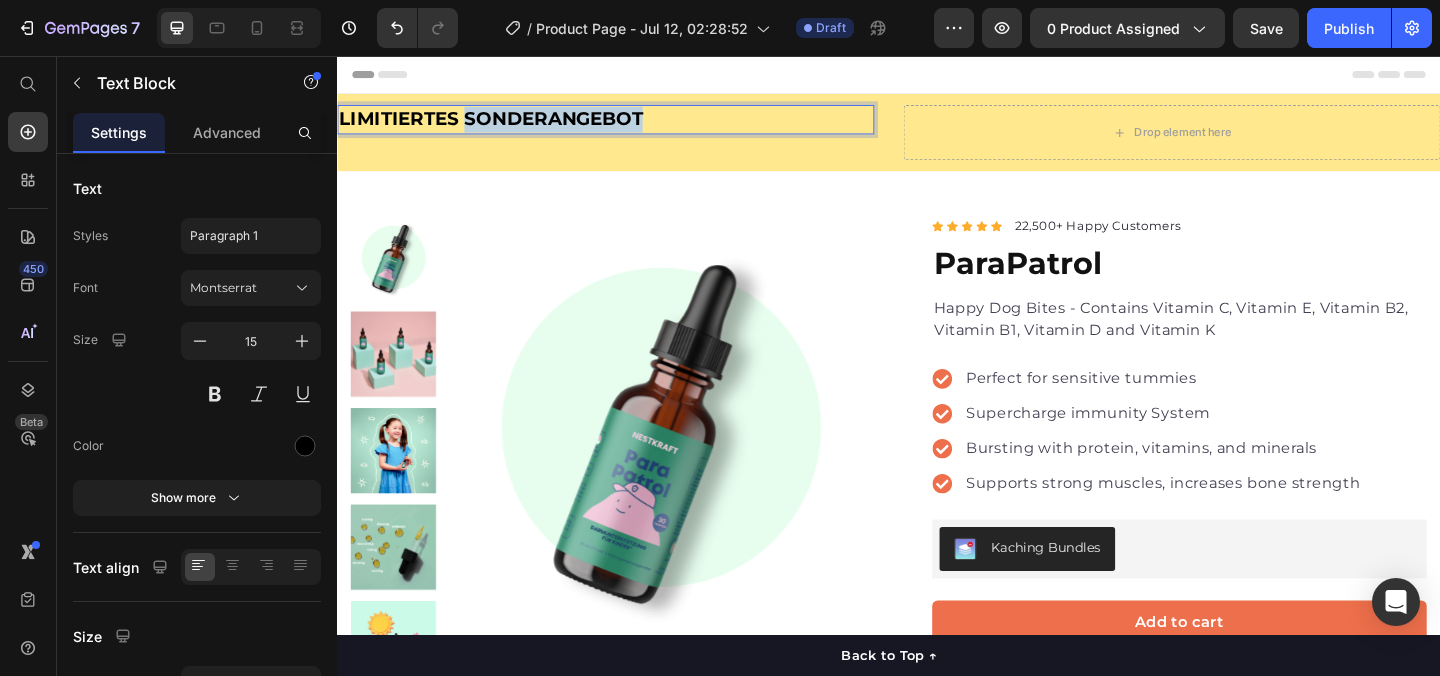 click on "LIMITIERTES SONDERANGEBOT" at bounding box center [504, 124] 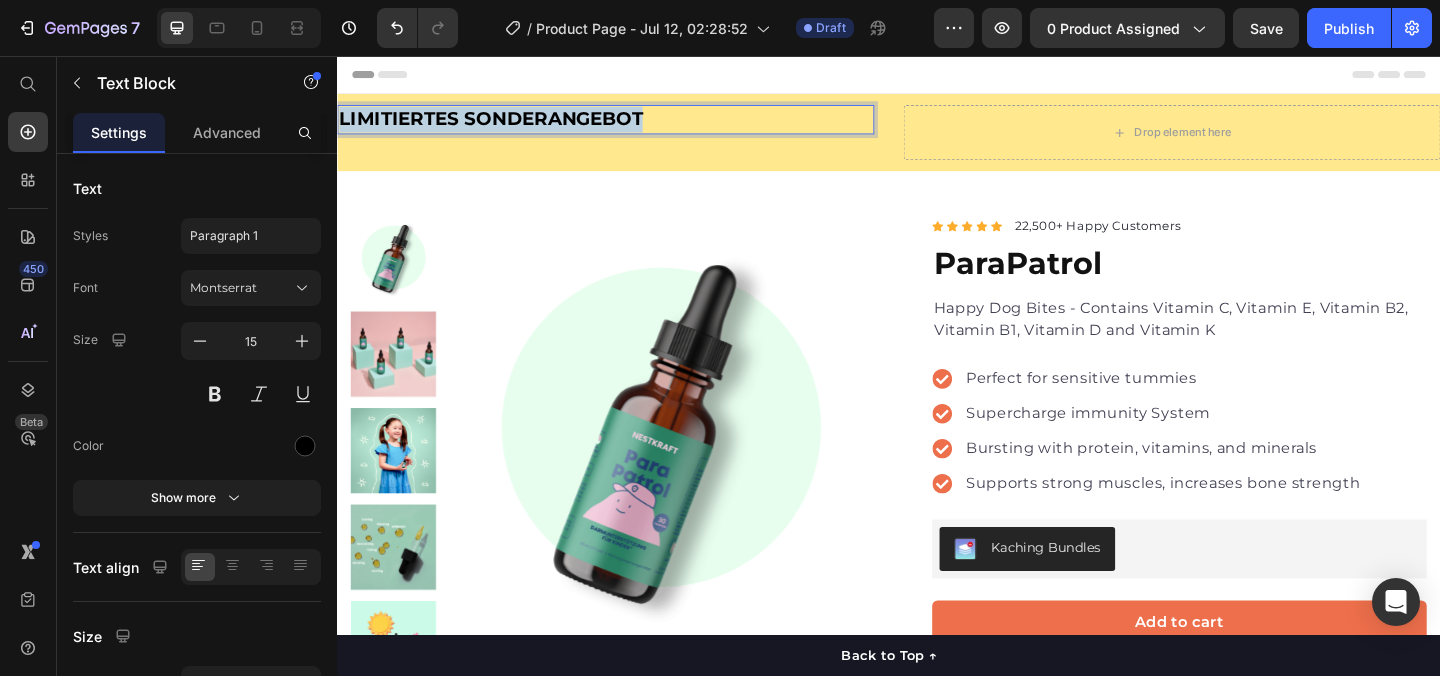 click on "LIMITIERTES SONDERANGEBOT" at bounding box center (504, 124) 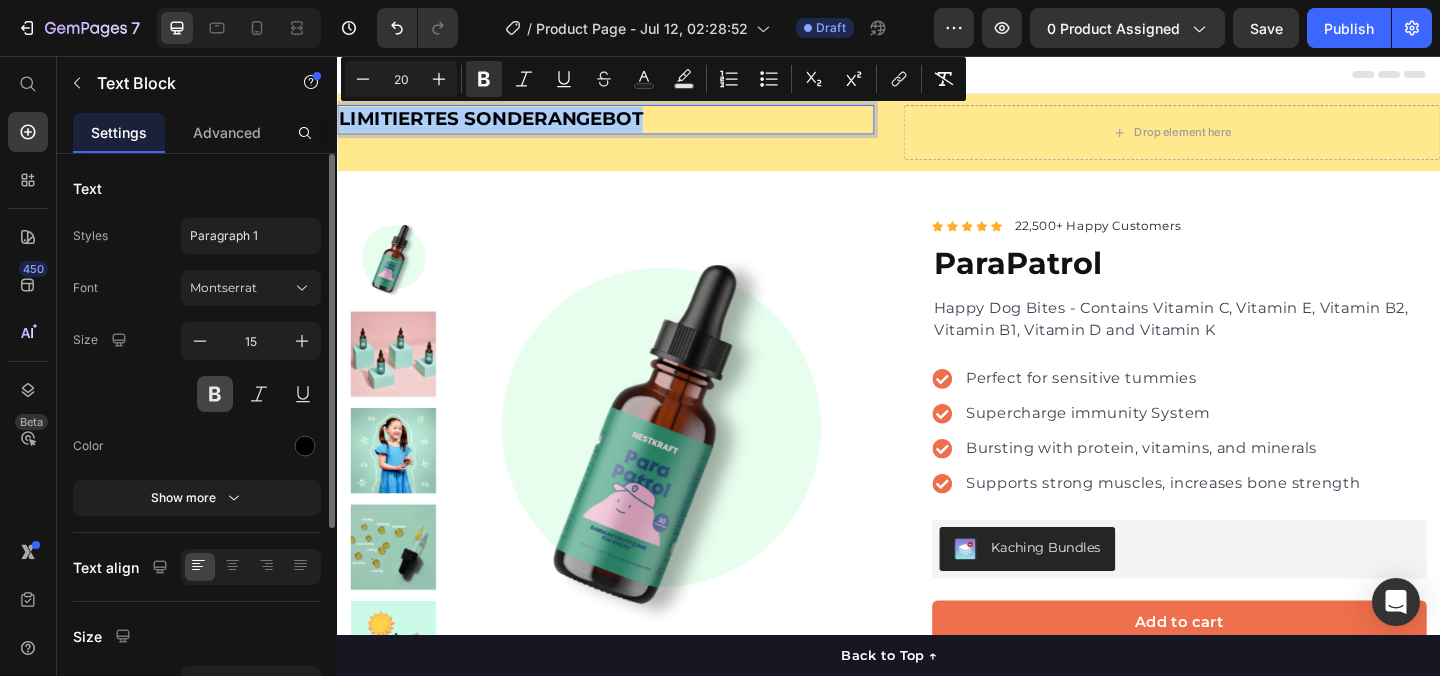 click at bounding box center (215, 394) 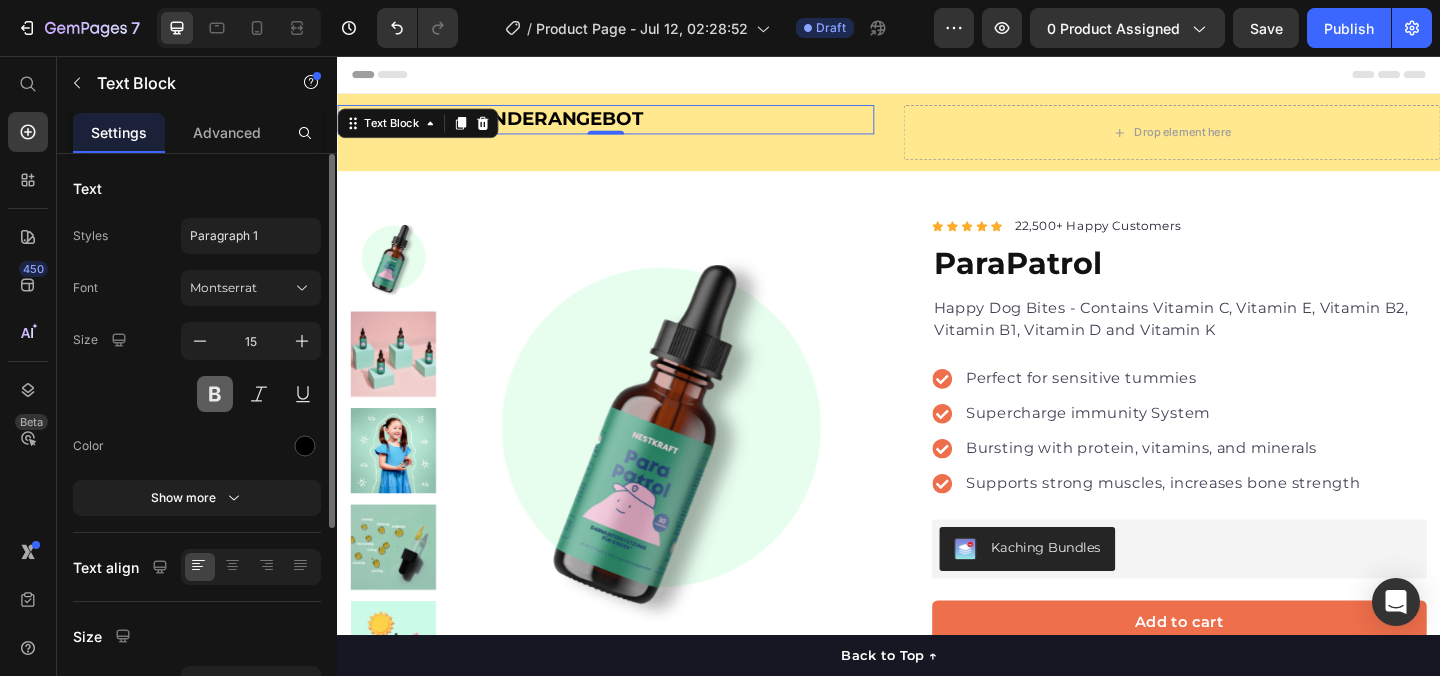 click at bounding box center (215, 394) 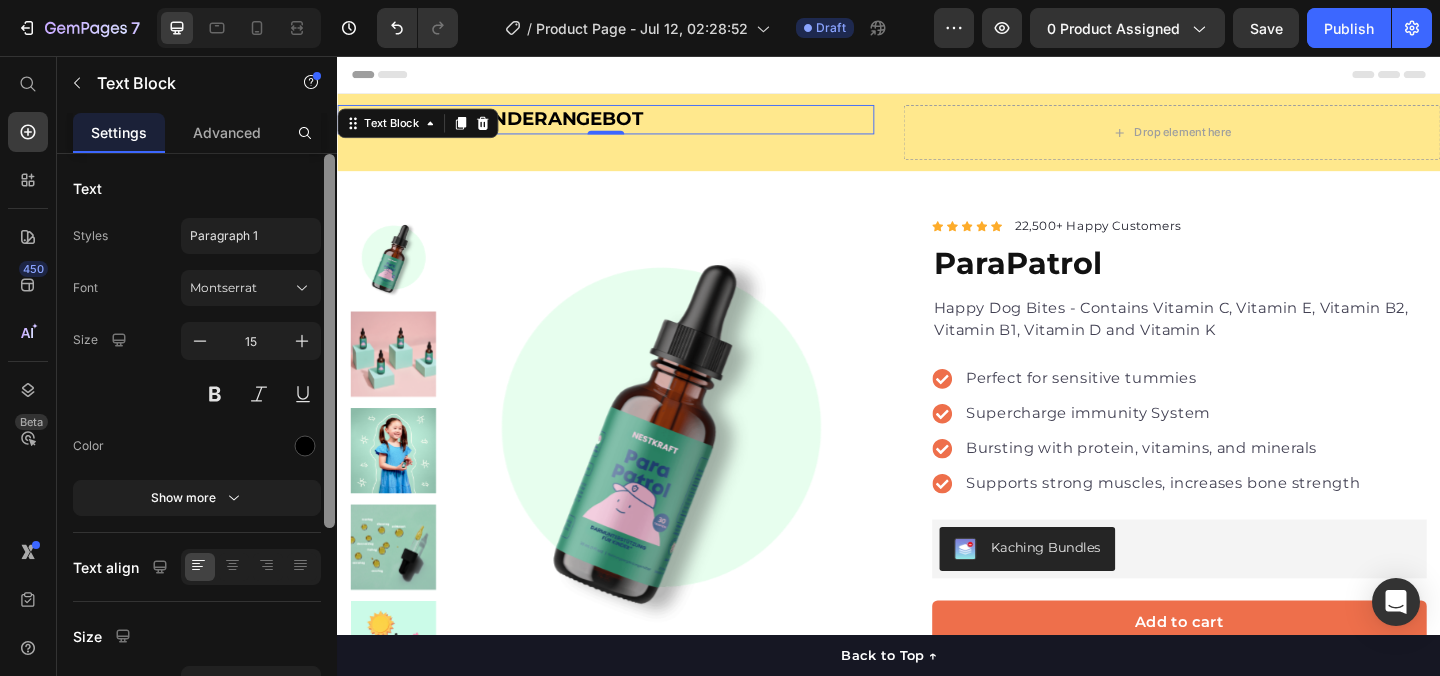 scroll, scrollTop: 316, scrollLeft: 0, axis: vertical 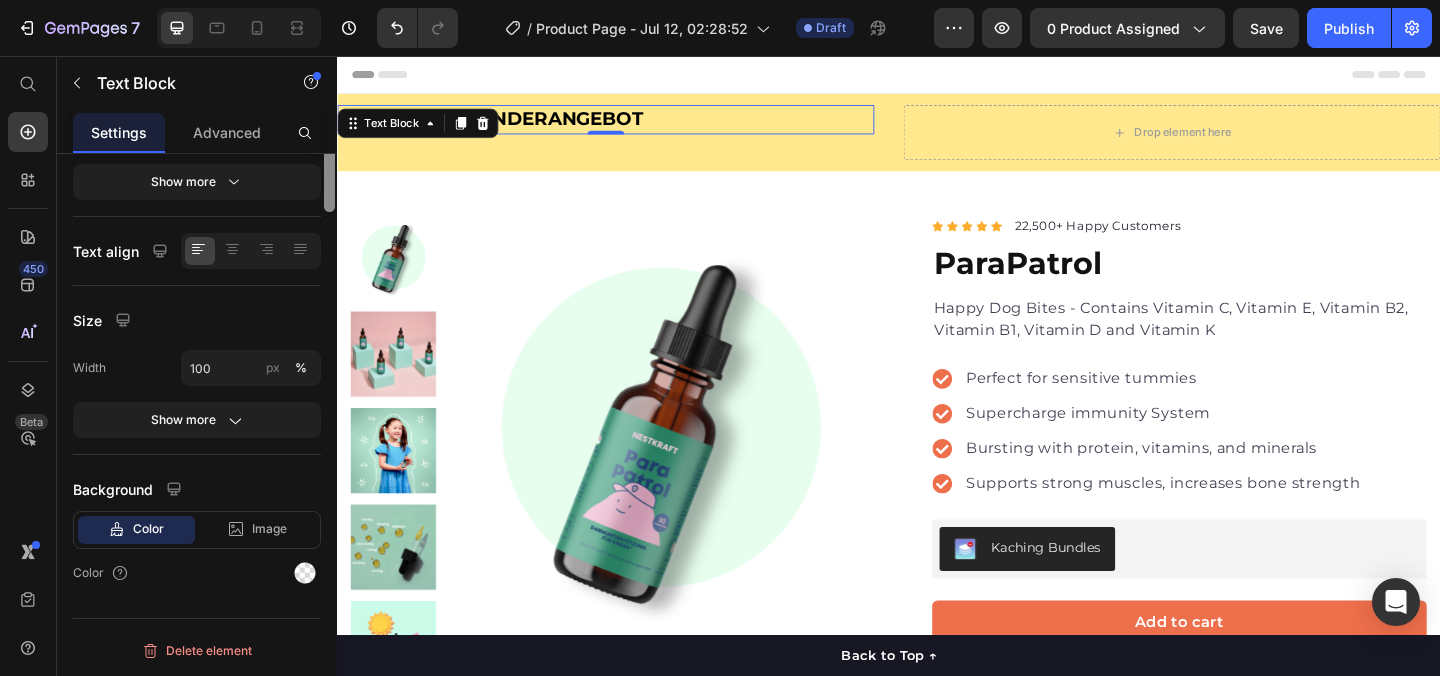 click at bounding box center [329, 127] 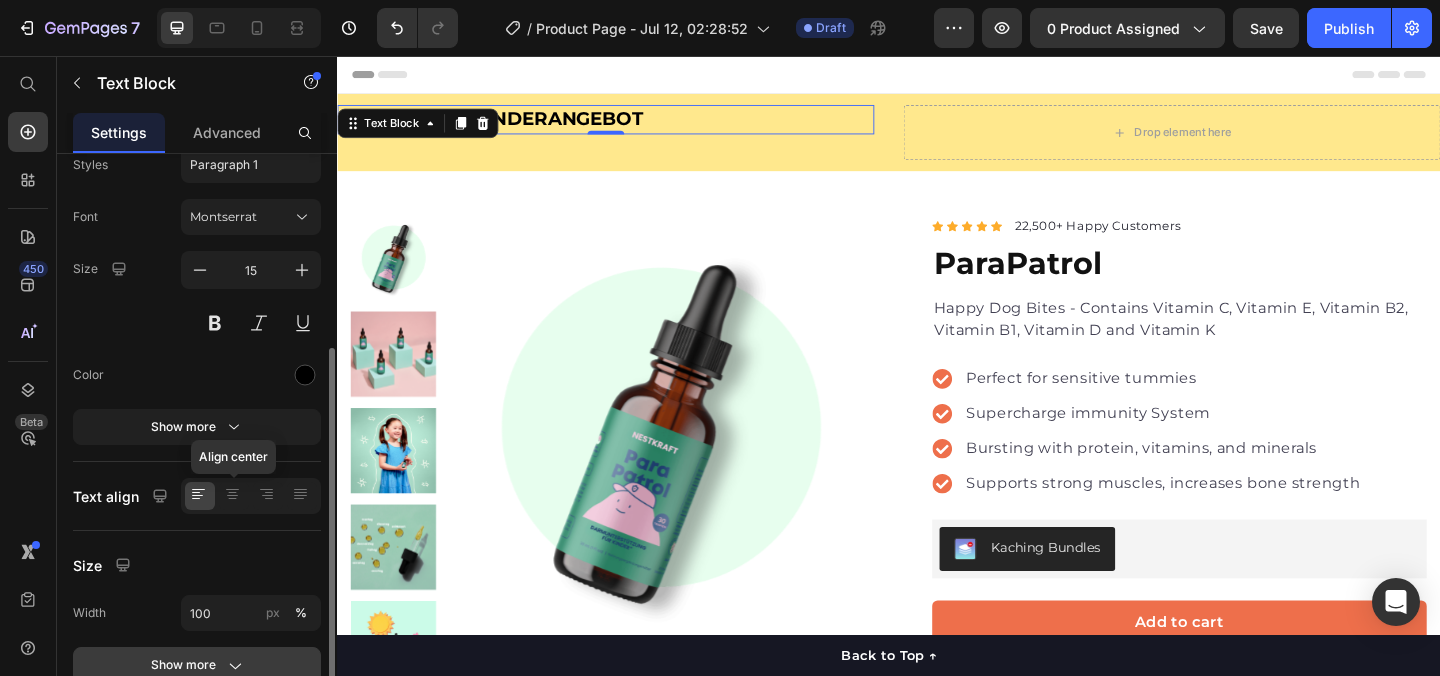 scroll, scrollTop: 0, scrollLeft: 0, axis: both 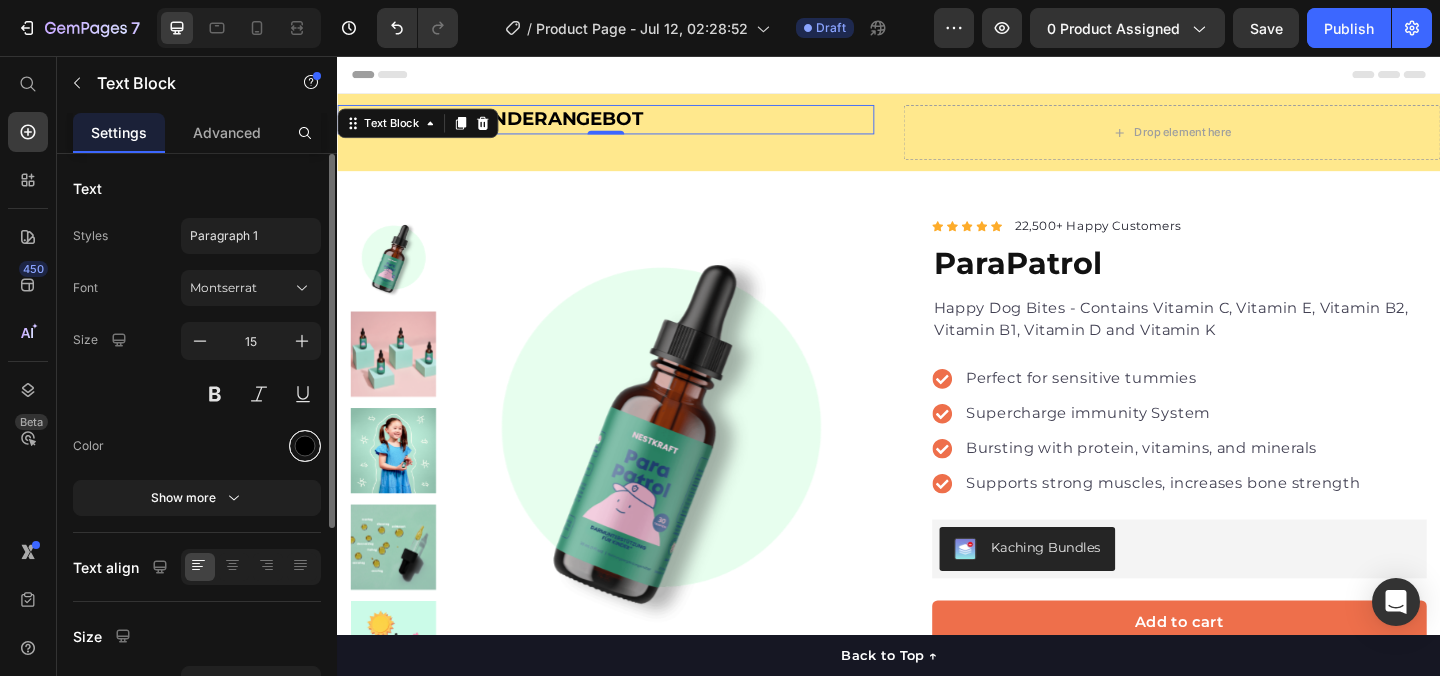 click at bounding box center (305, 446) 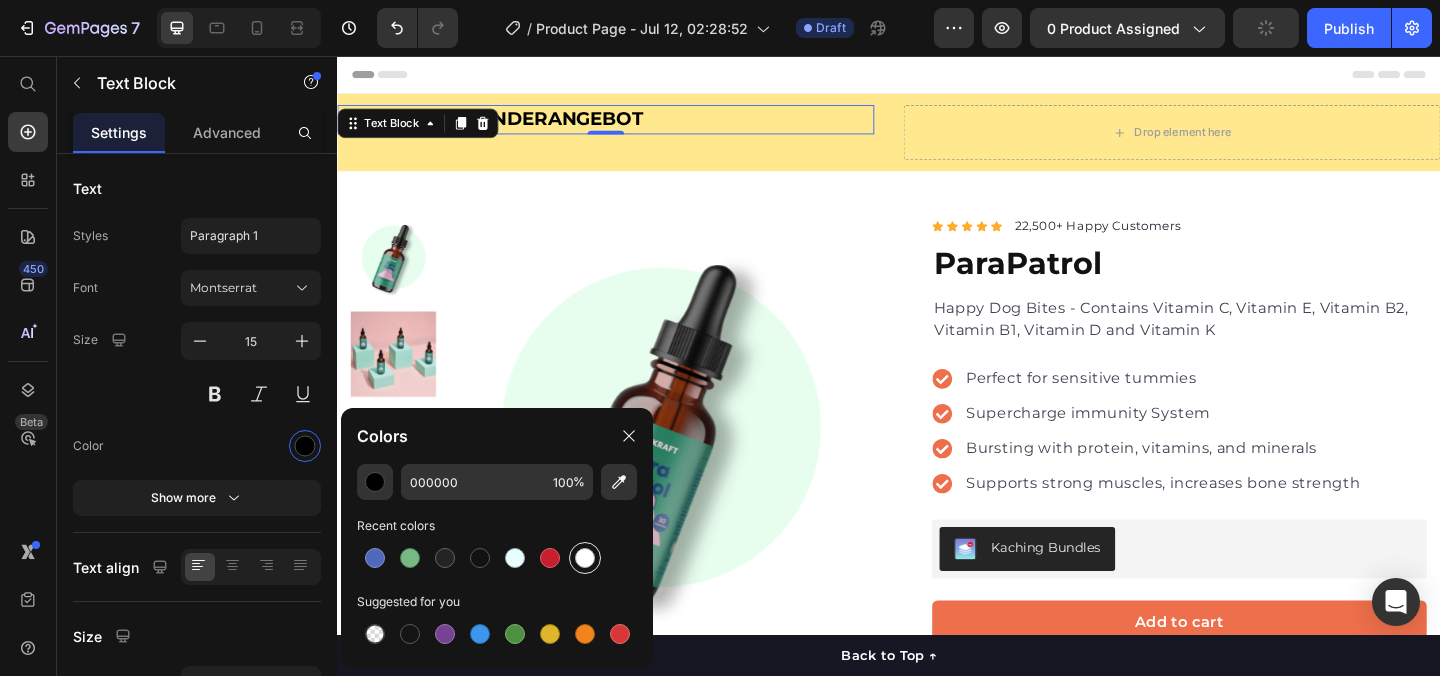 click at bounding box center [585, 558] 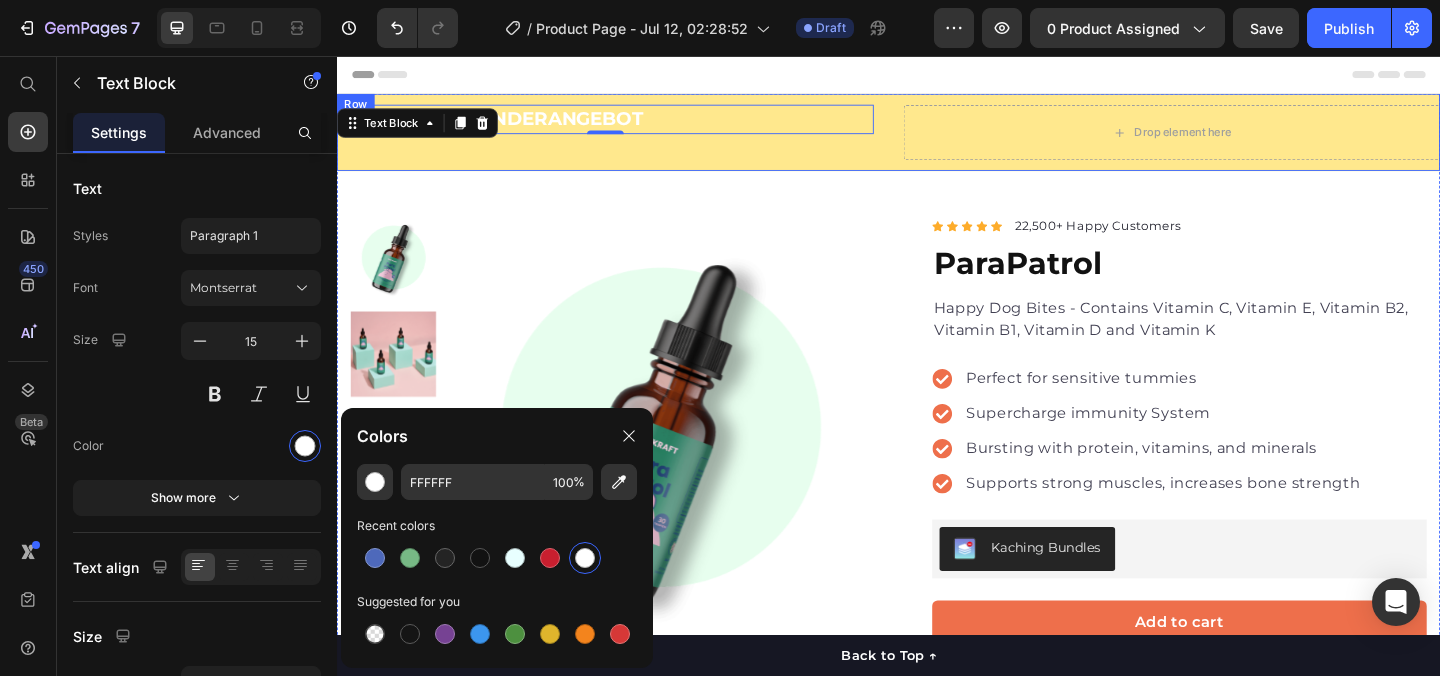 click on "LIMITIERTES SONDERANGEBOT Text Block   0" at bounding box center (629, 139) 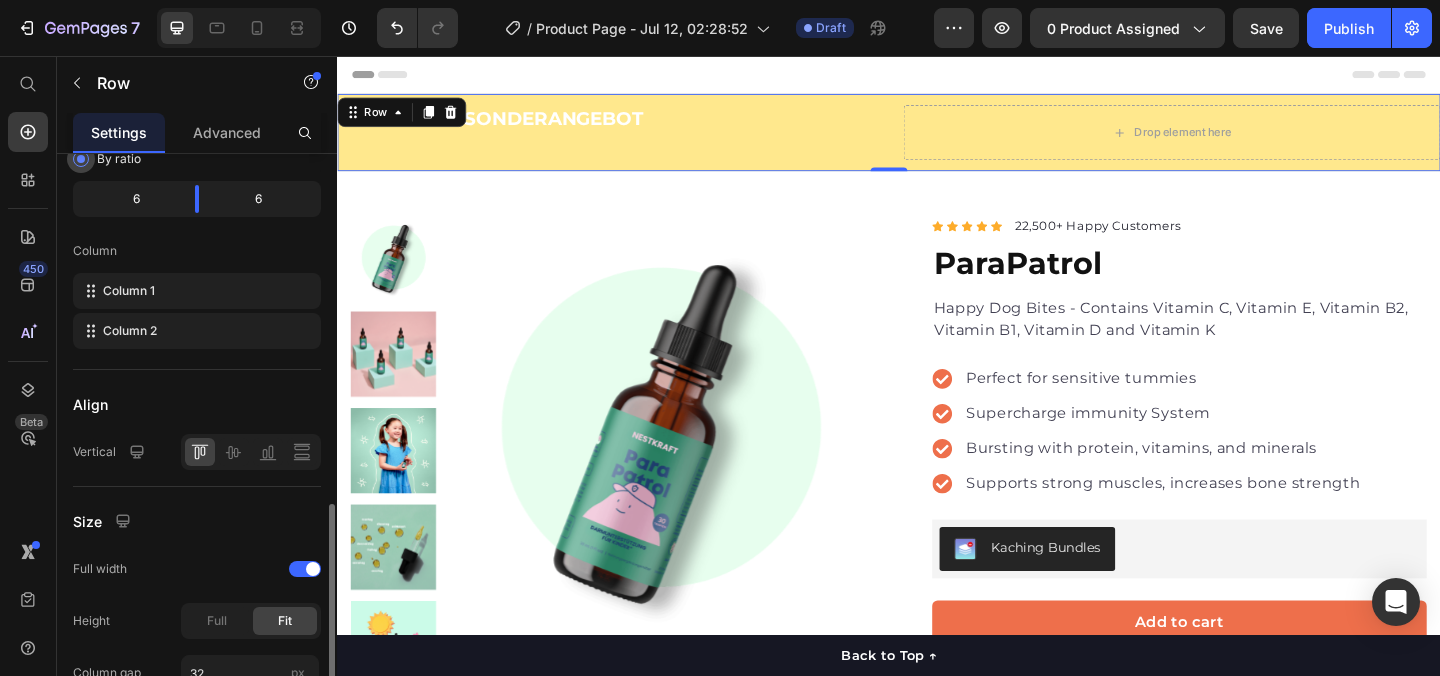 scroll, scrollTop: 490, scrollLeft: 0, axis: vertical 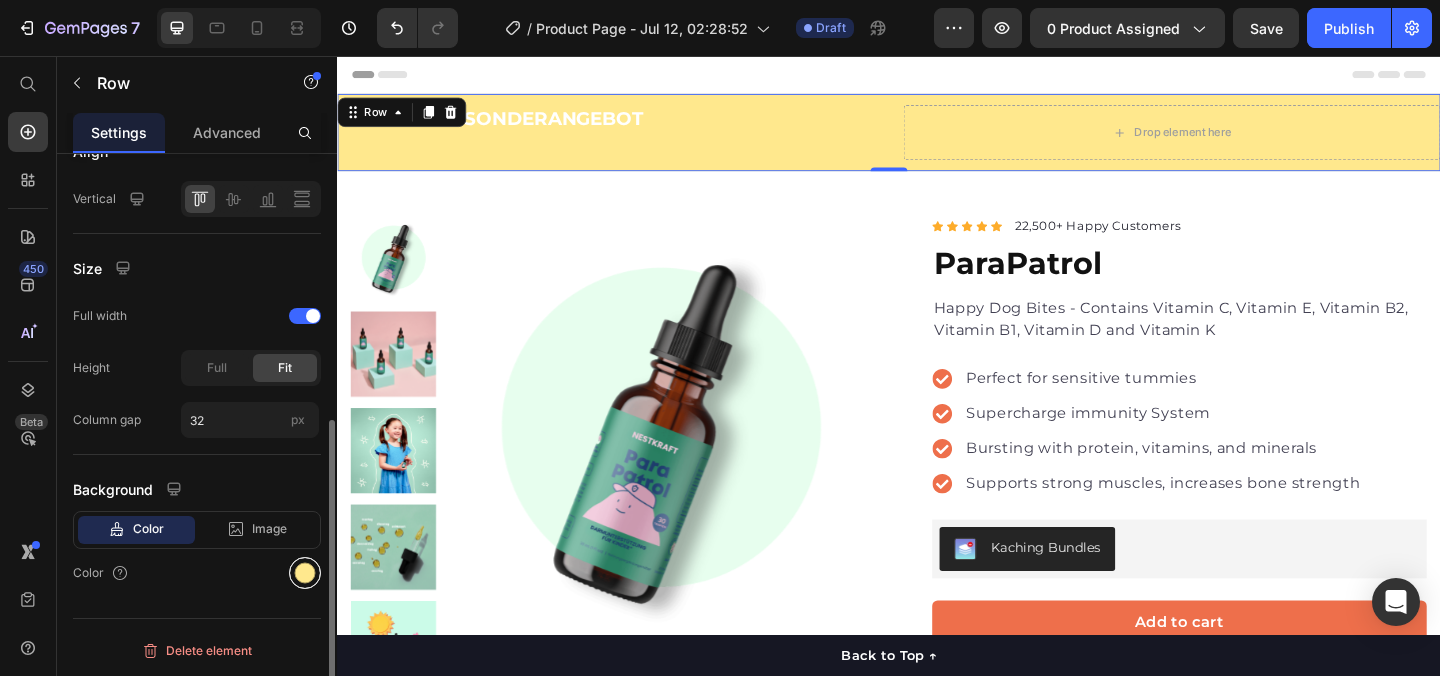 click at bounding box center [305, 573] 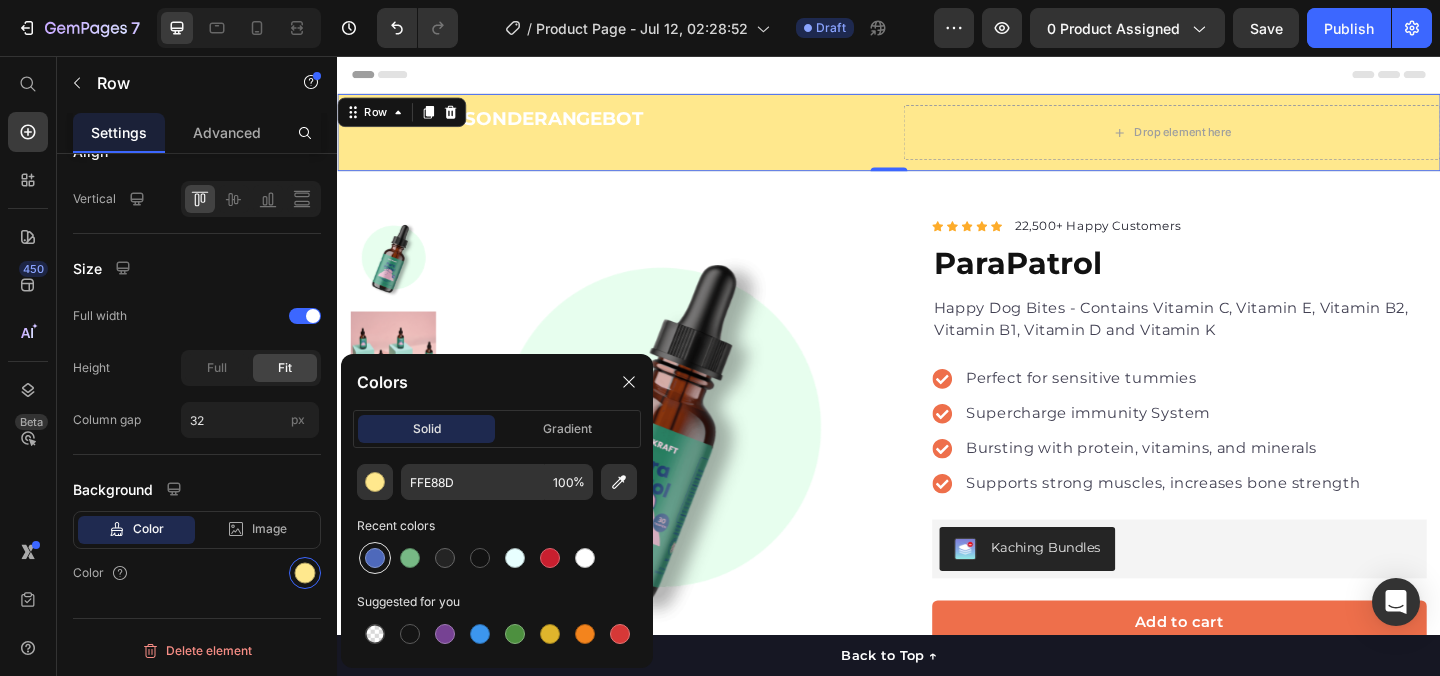 click at bounding box center [375, 558] 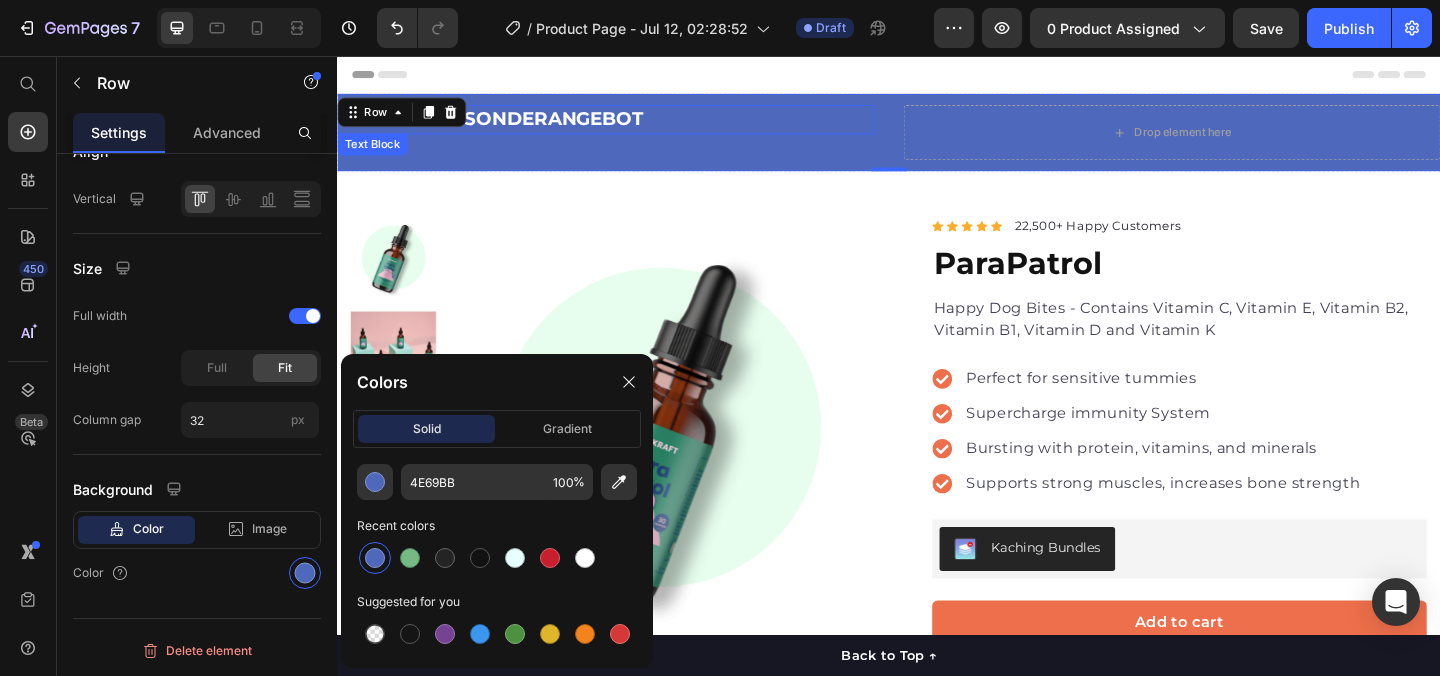 click on "LIMITIERTES SONDERANGEBOT" at bounding box center (629, 125) 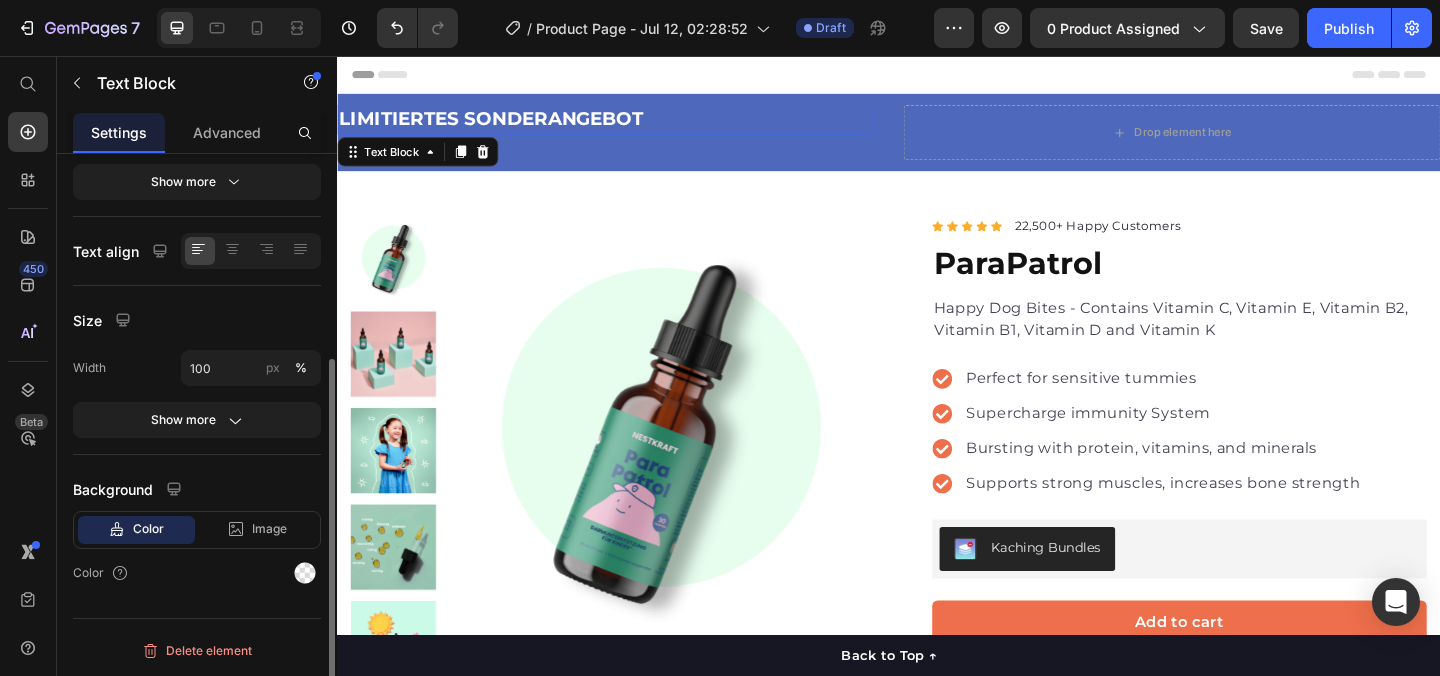 scroll, scrollTop: 0, scrollLeft: 0, axis: both 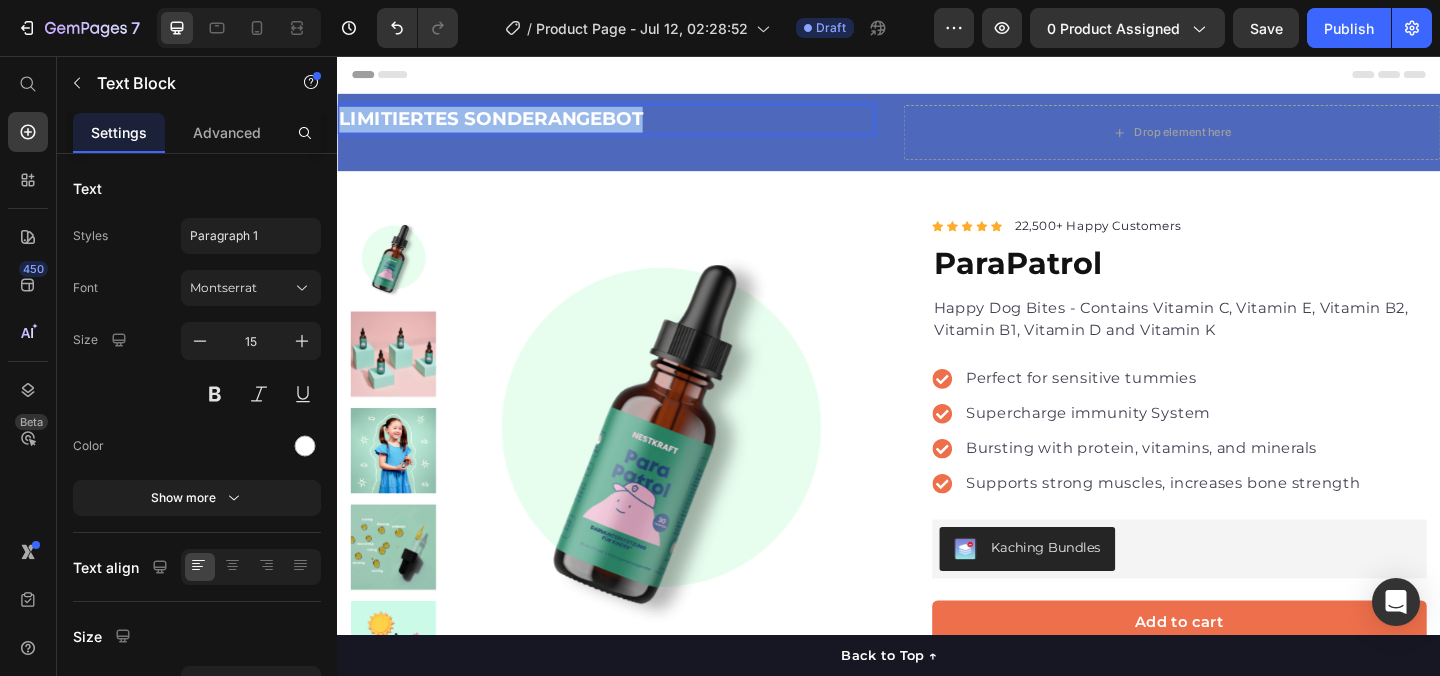 click on "LIMITIERTES SONDERANGEBOT" at bounding box center [504, 124] 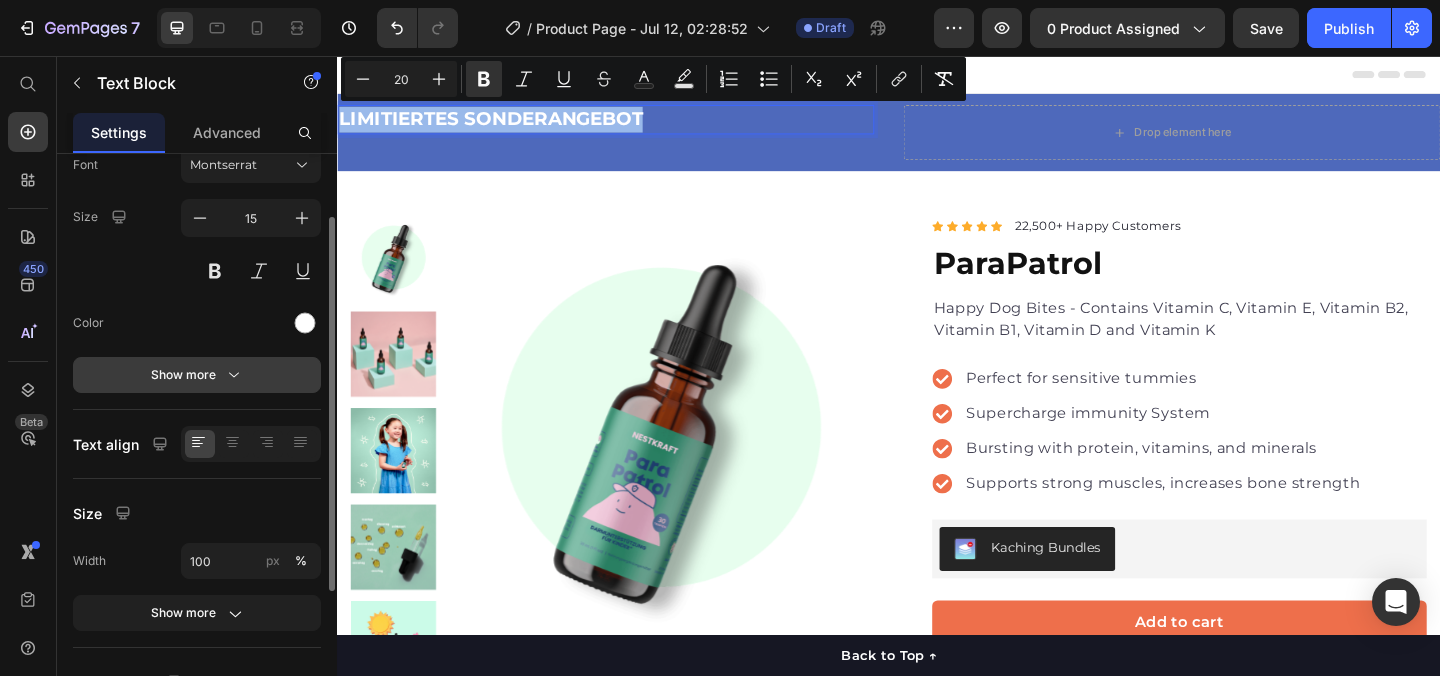 scroll, scrollTop: 125, scrollLeft: 0, axis: vertical 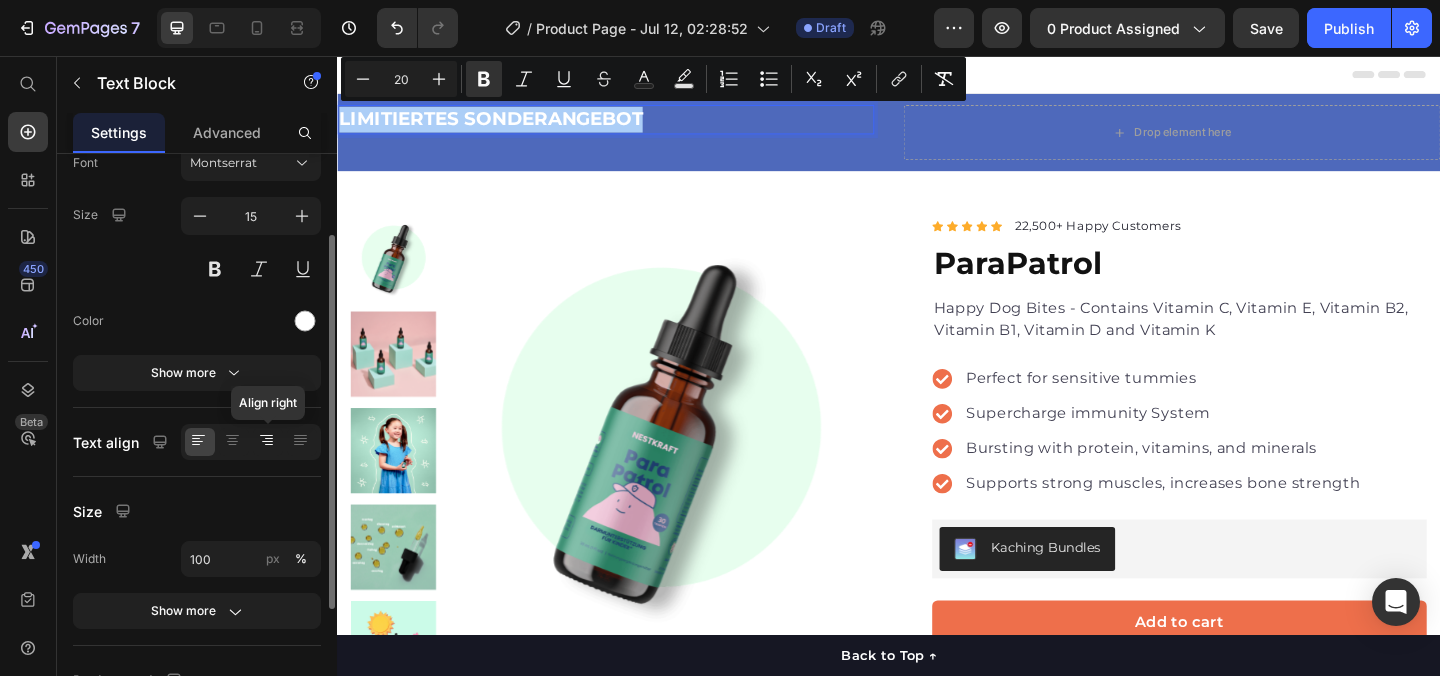 click 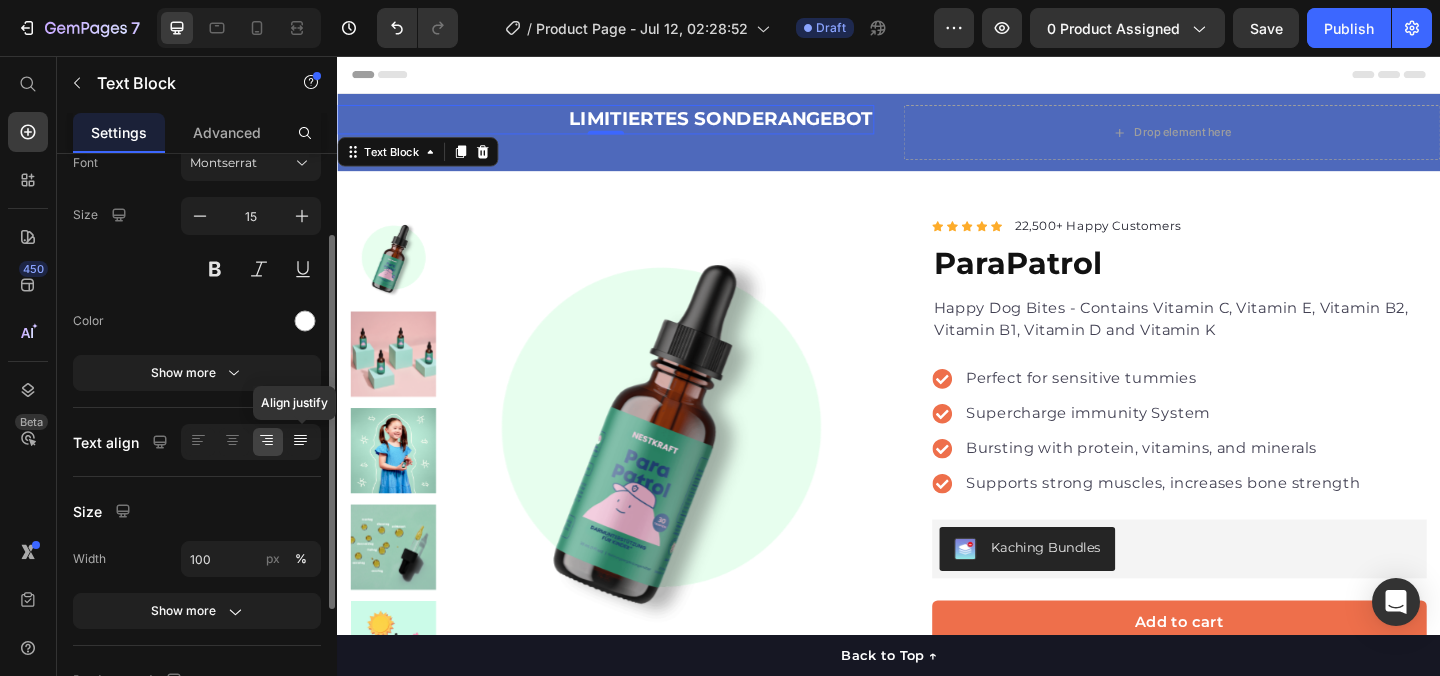click 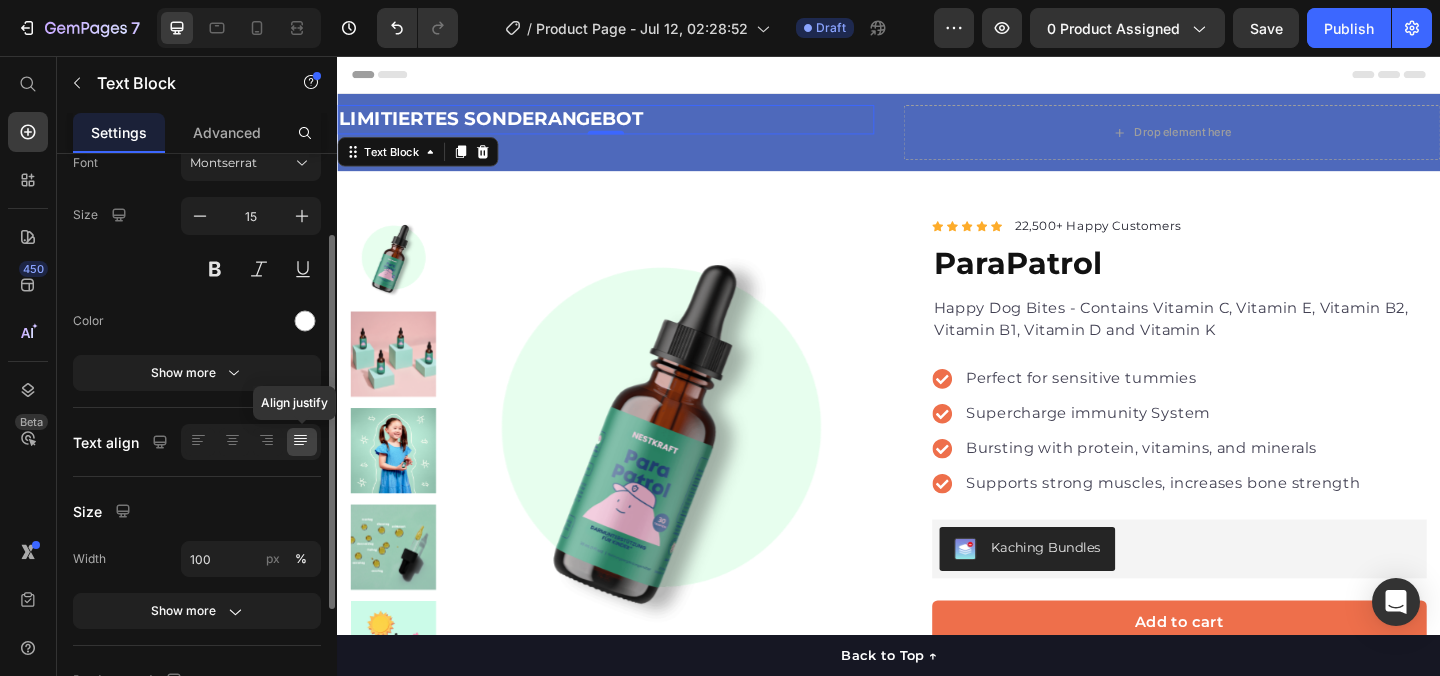 click 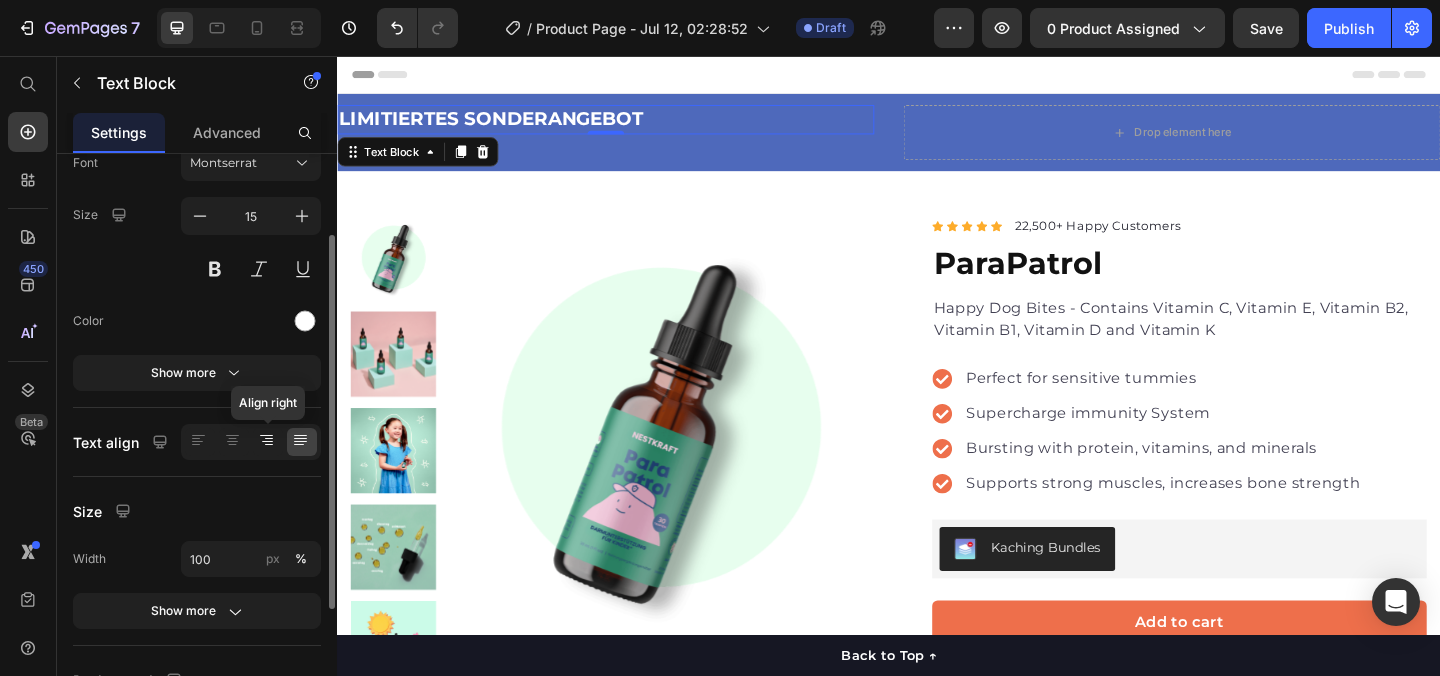 click 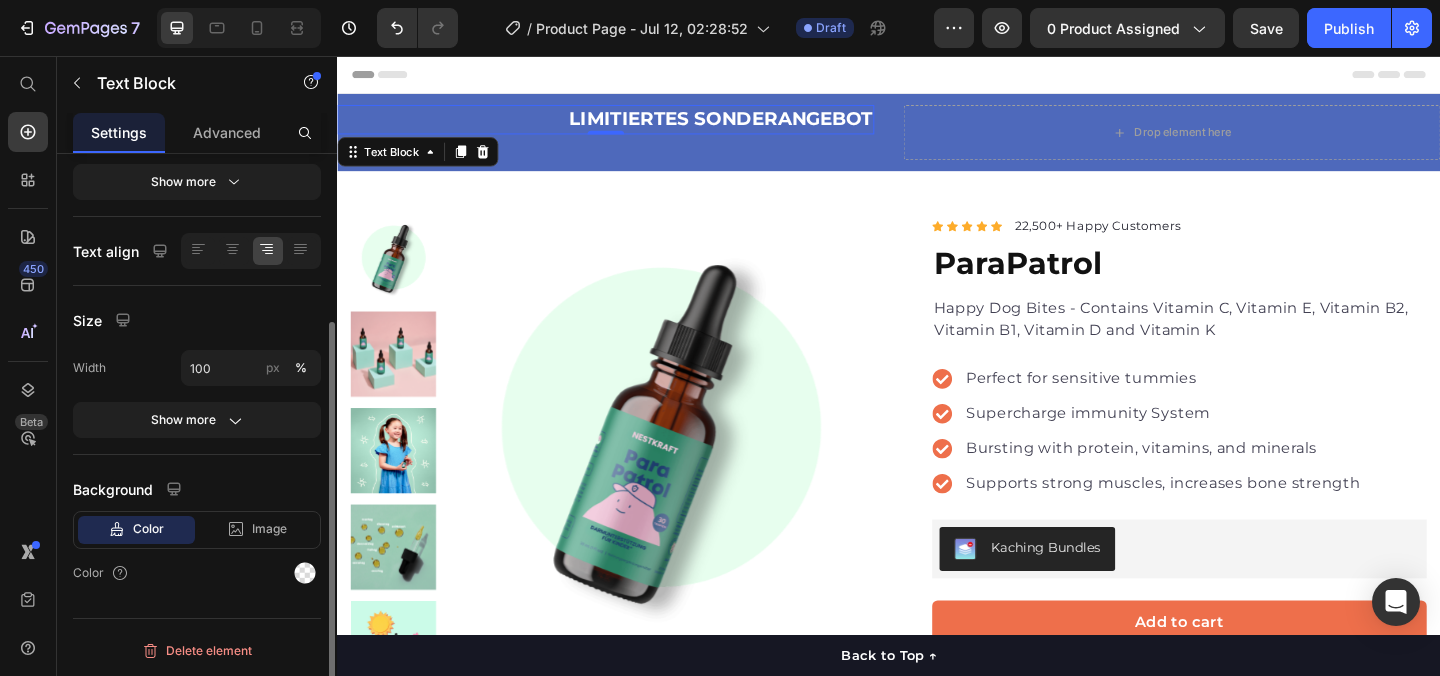 scroll, scrollTop: 0, scrollLeft: 0, axis: both 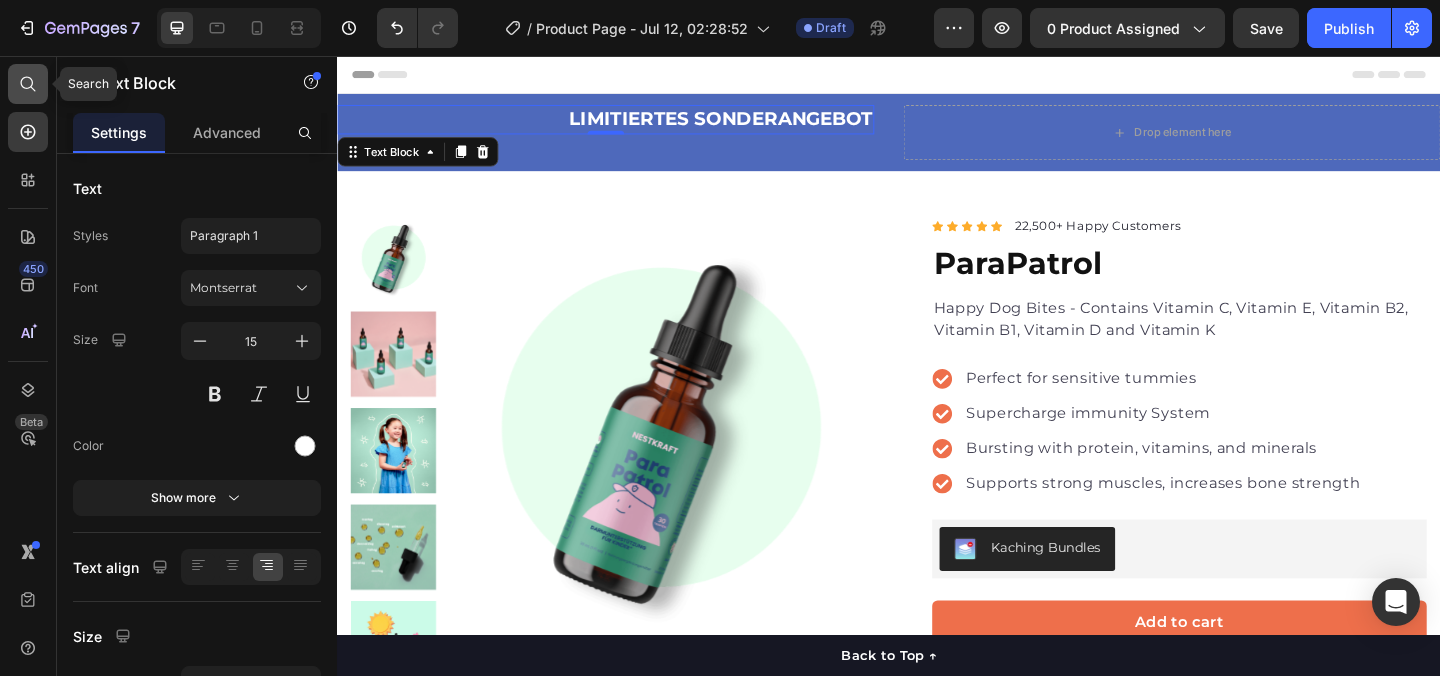 click 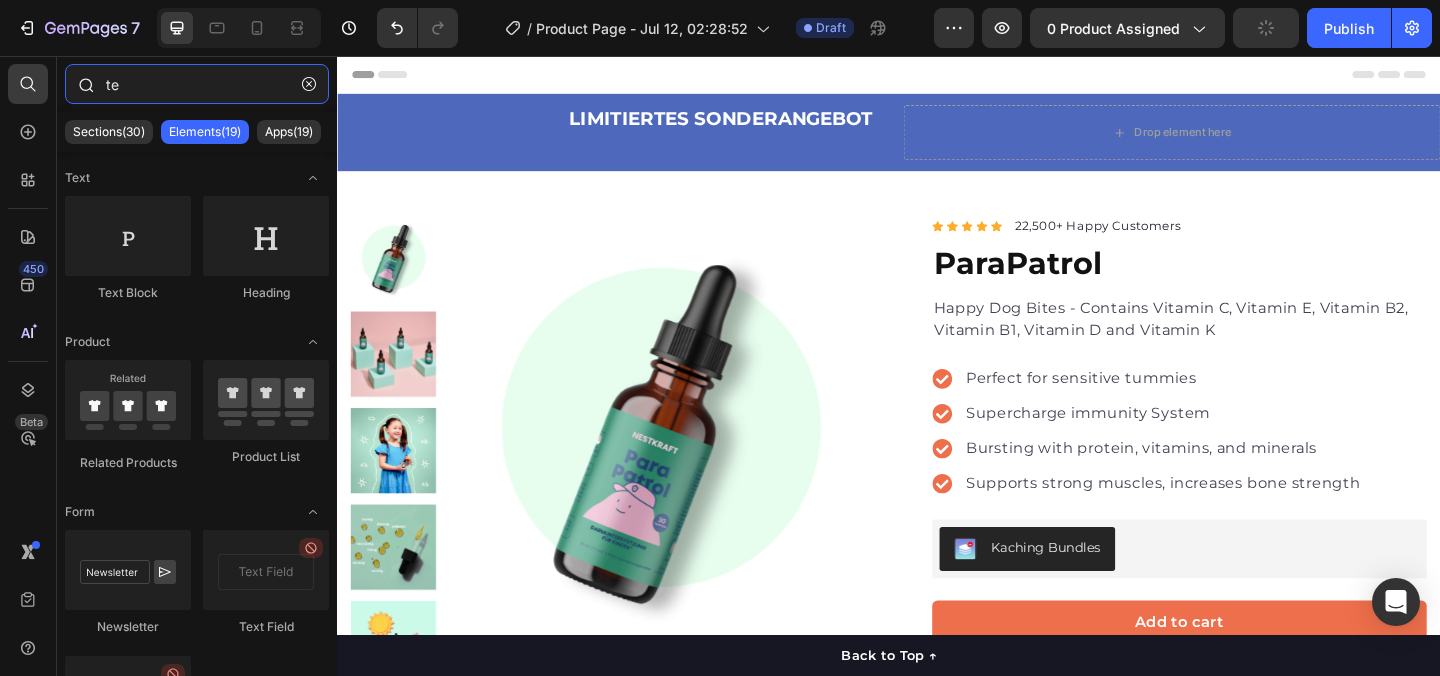 click on "te" at bounding box center (197, 84) 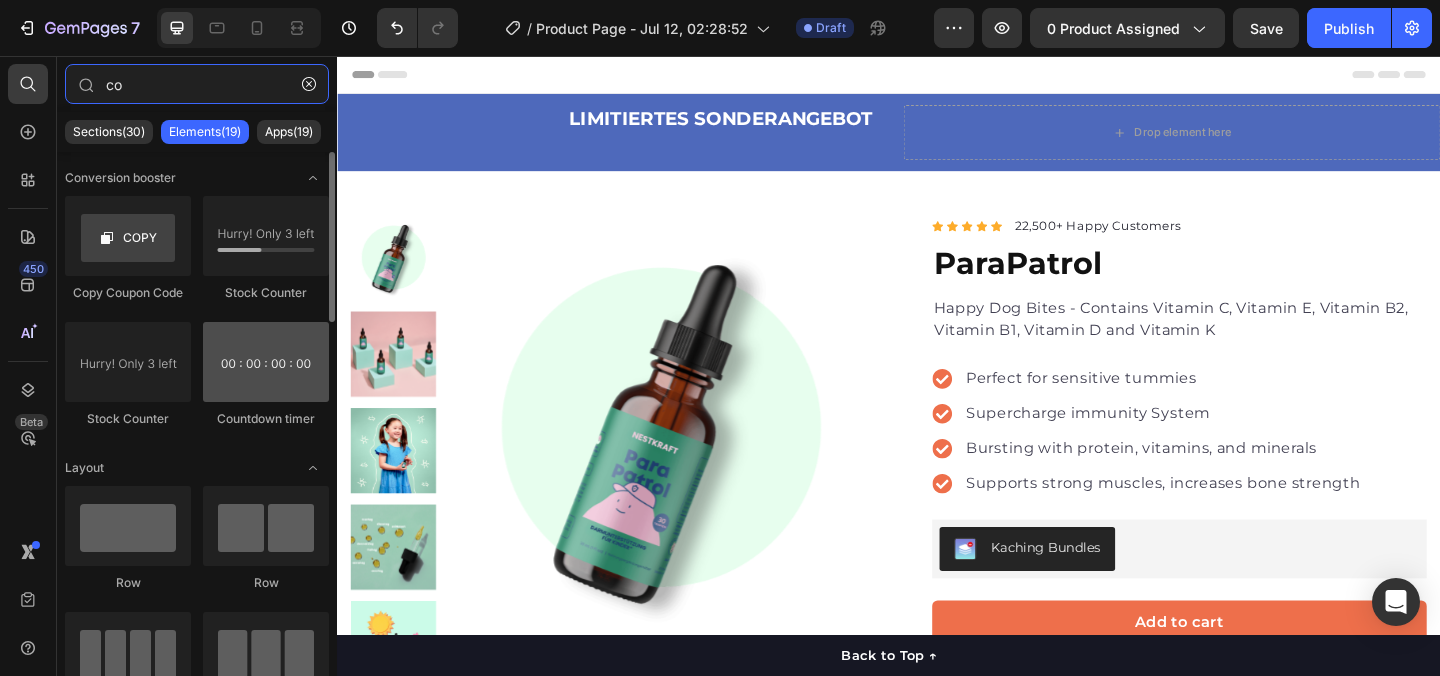 type on "co" 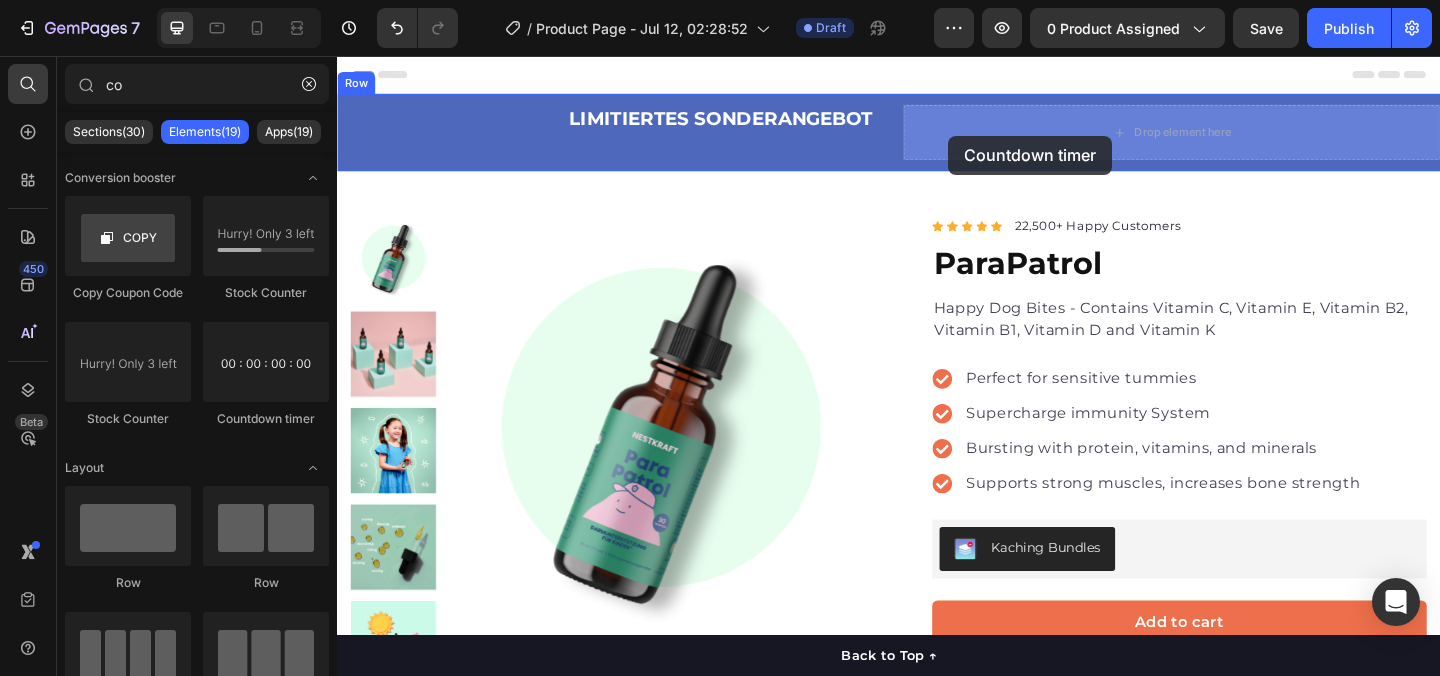 drag, startPoint x: 599, startPoint y: 432, endPoint x: 1002, endPoint y: 143, distance: 495.9133 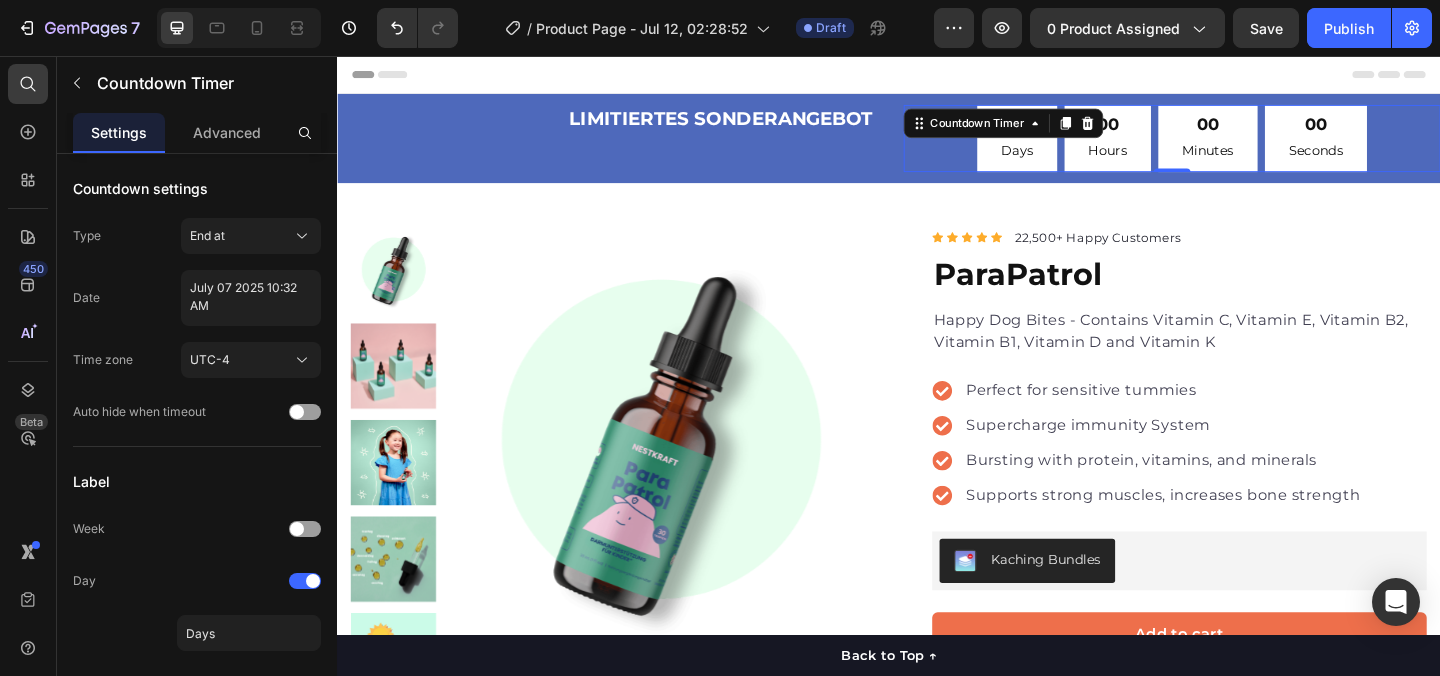 click on "Hours" at bounding box center (1175, 158) 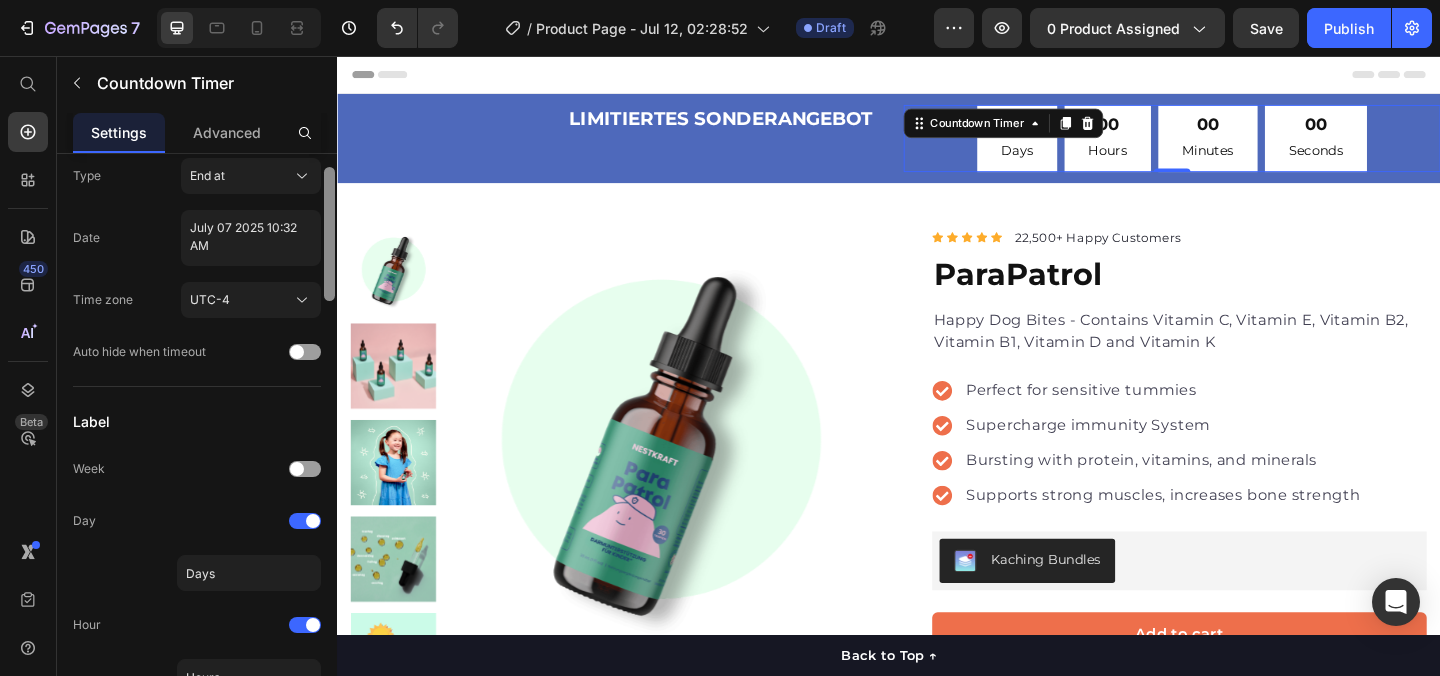 scroll, scrollTop: 63, scrollLeft: 0, axis: vertical 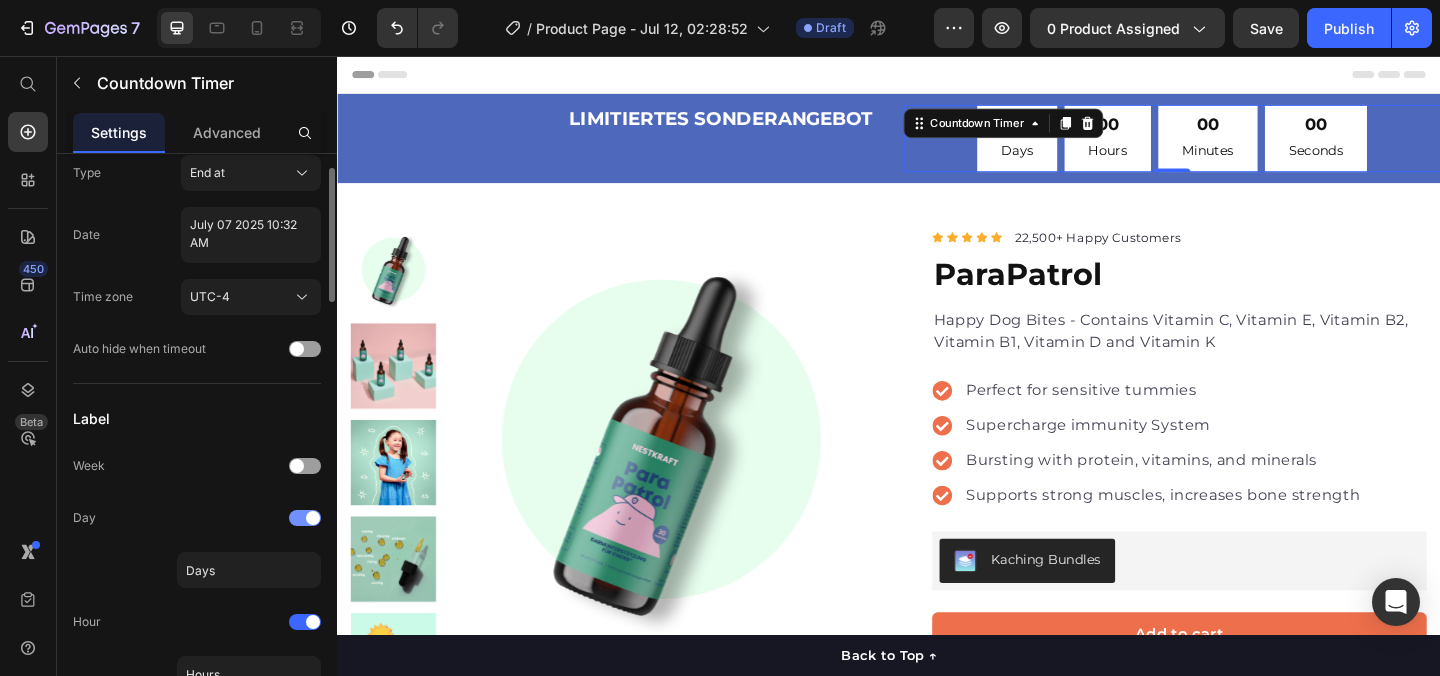 click on "Day" 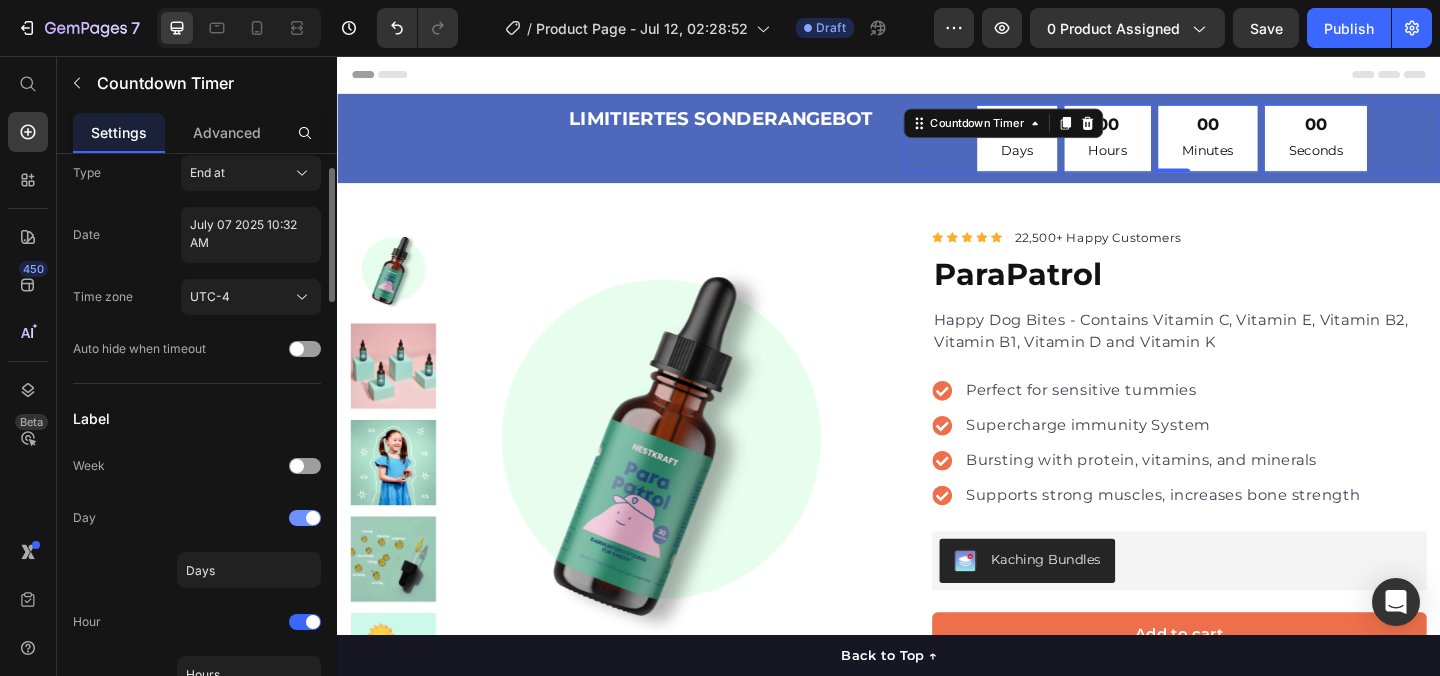 click at bounding box center [313, 518] 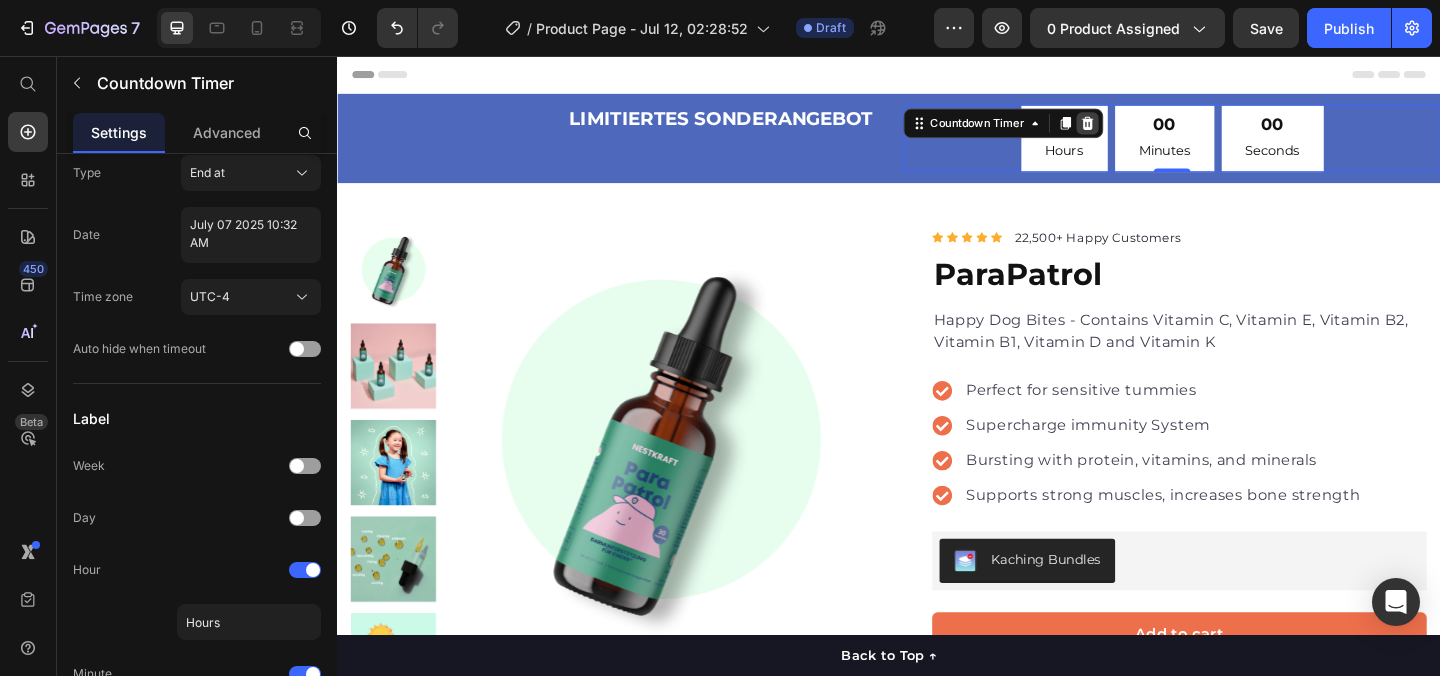 click at bounding box center (1153, 129) 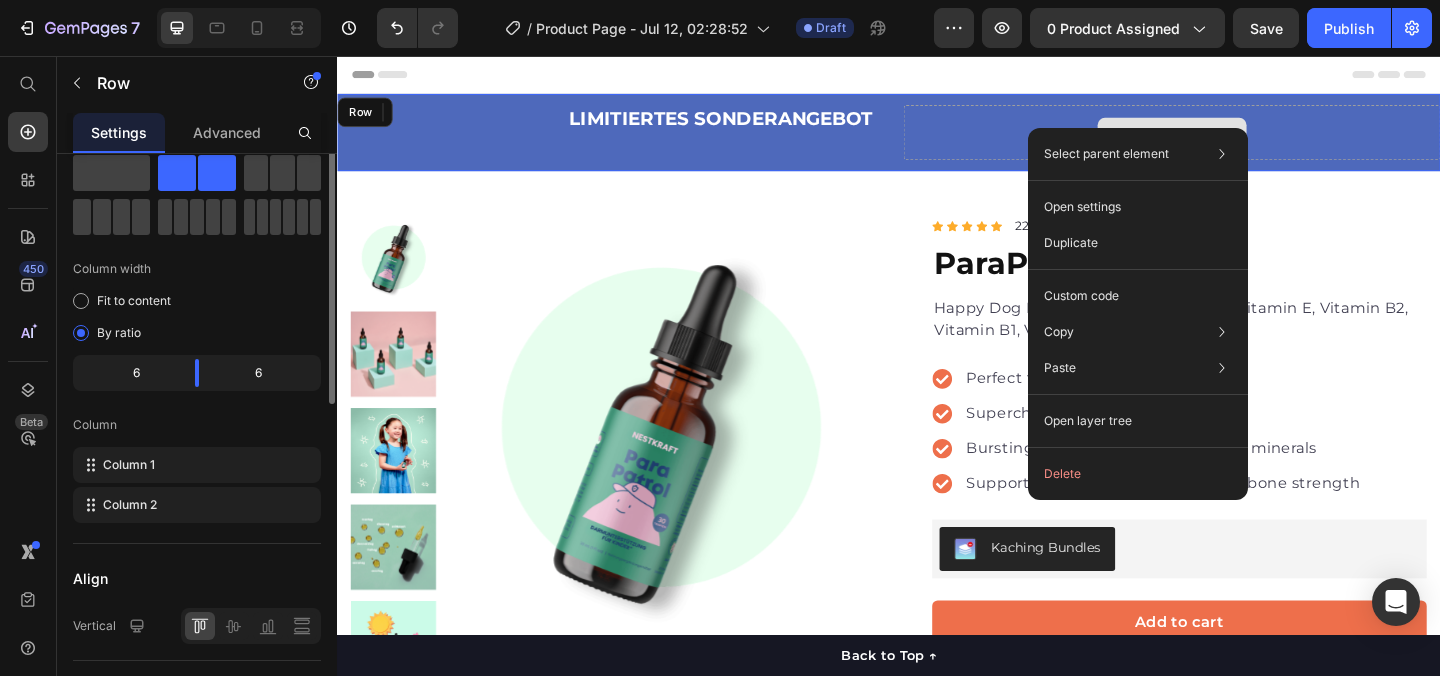 scroll, scrollTop: 0, scrollLeft: 0, axis: both 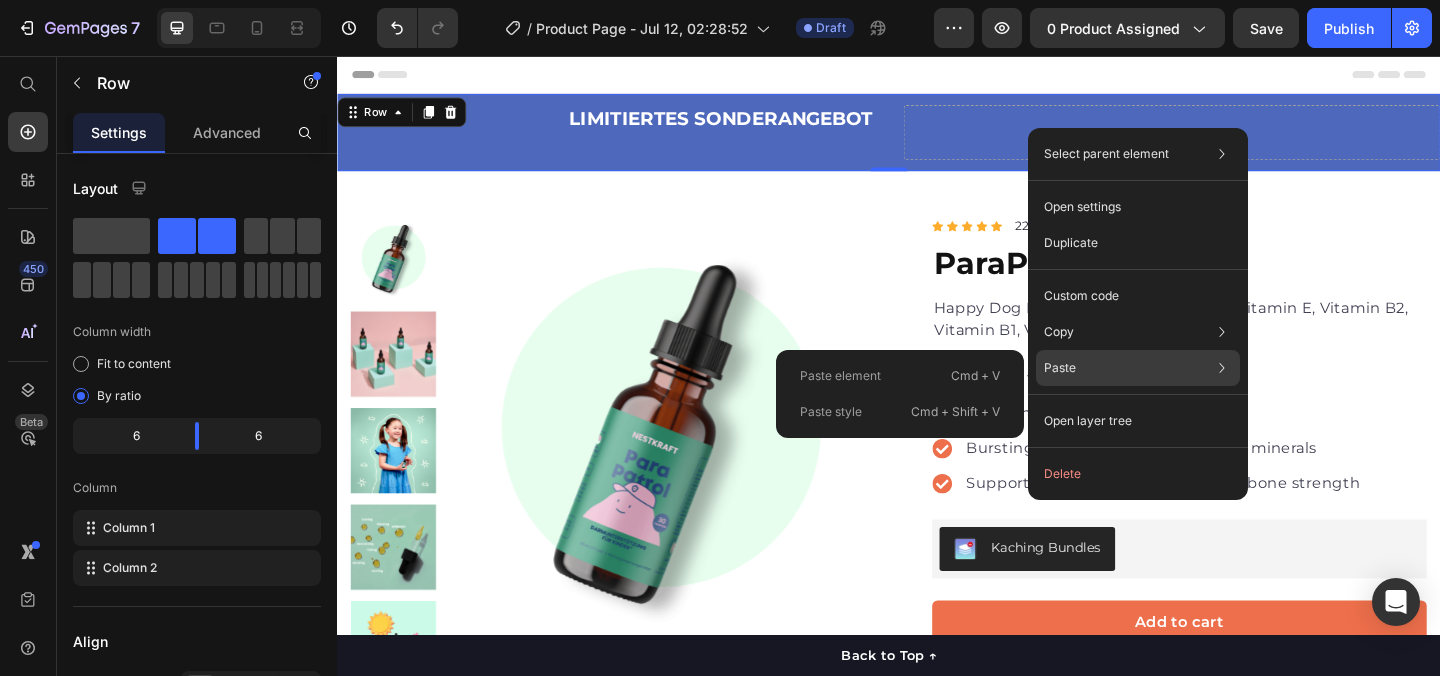 click on "Paste Paste element  Cmd + V Paste style  Cmd + Shift + V" 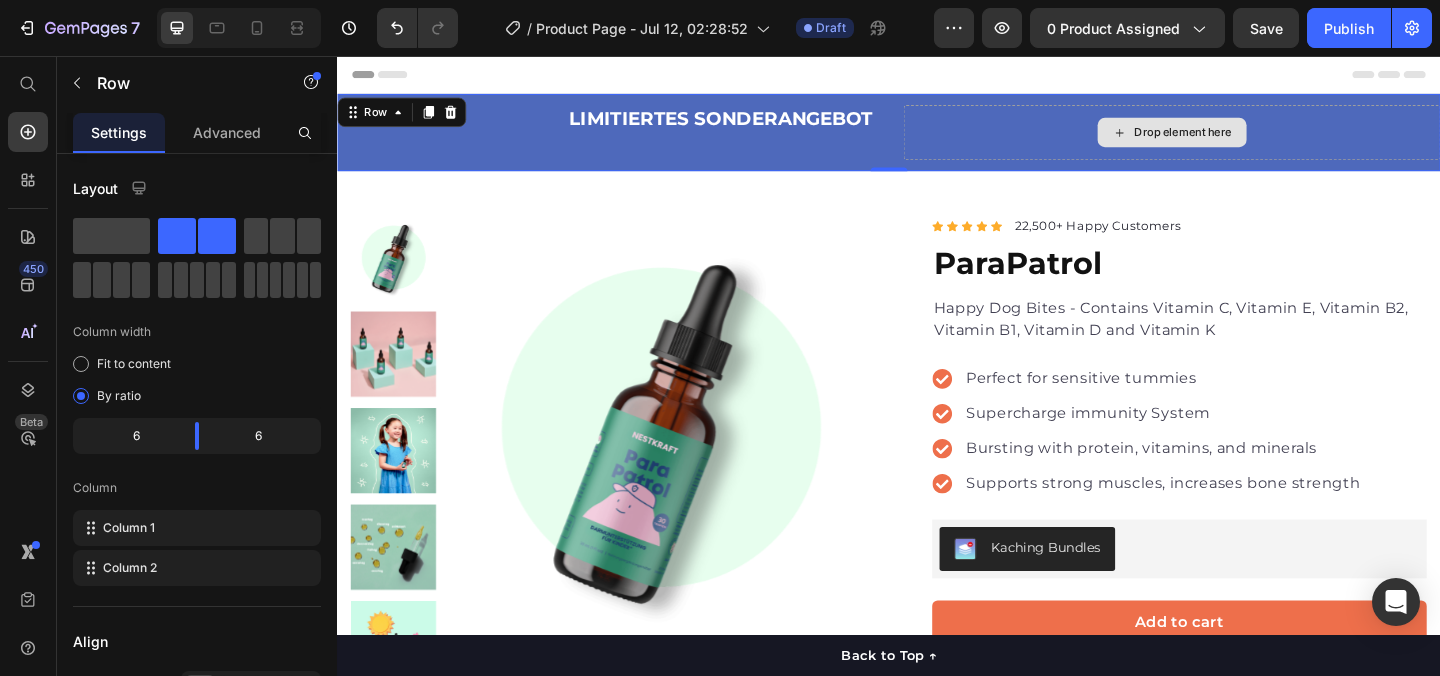 click on "Drop element here" at bounding box center [1245, 139] 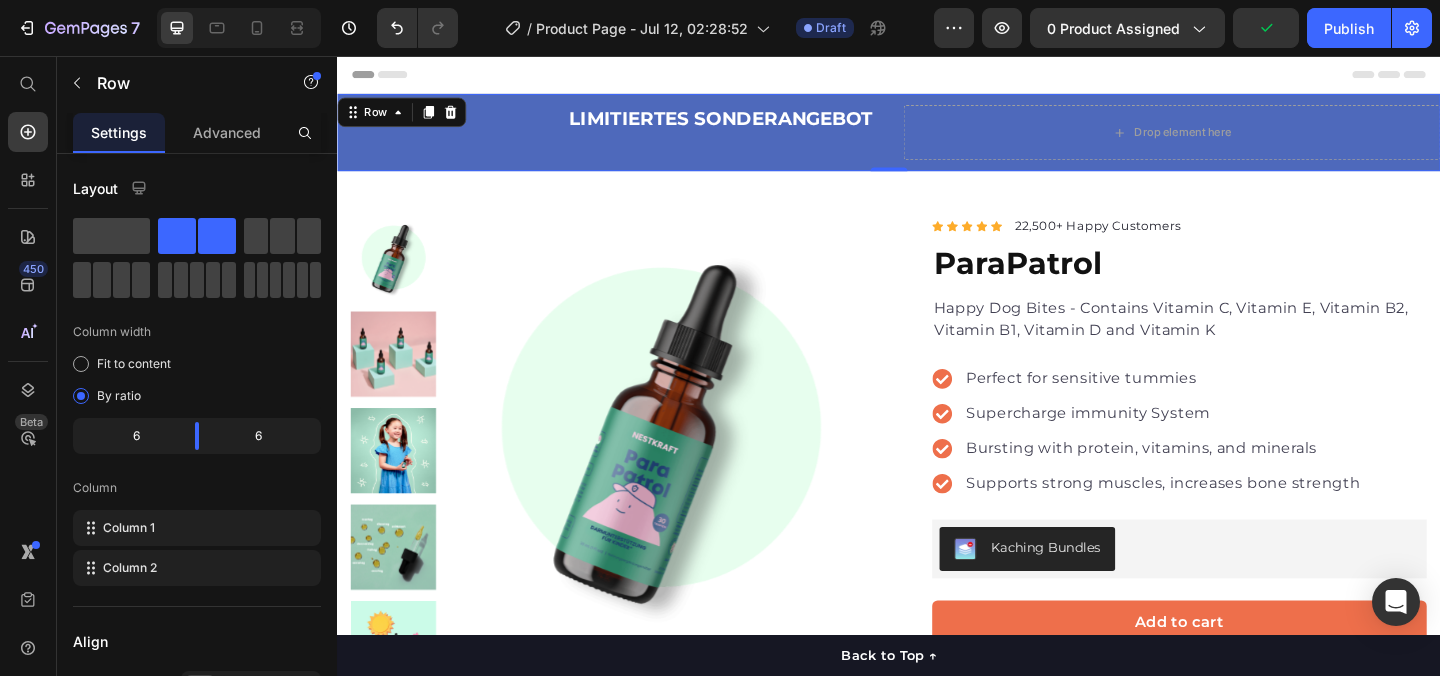 click on "LIMITIERTES SONDERANGEBOT Text Block" at bounding box center [629, 139] 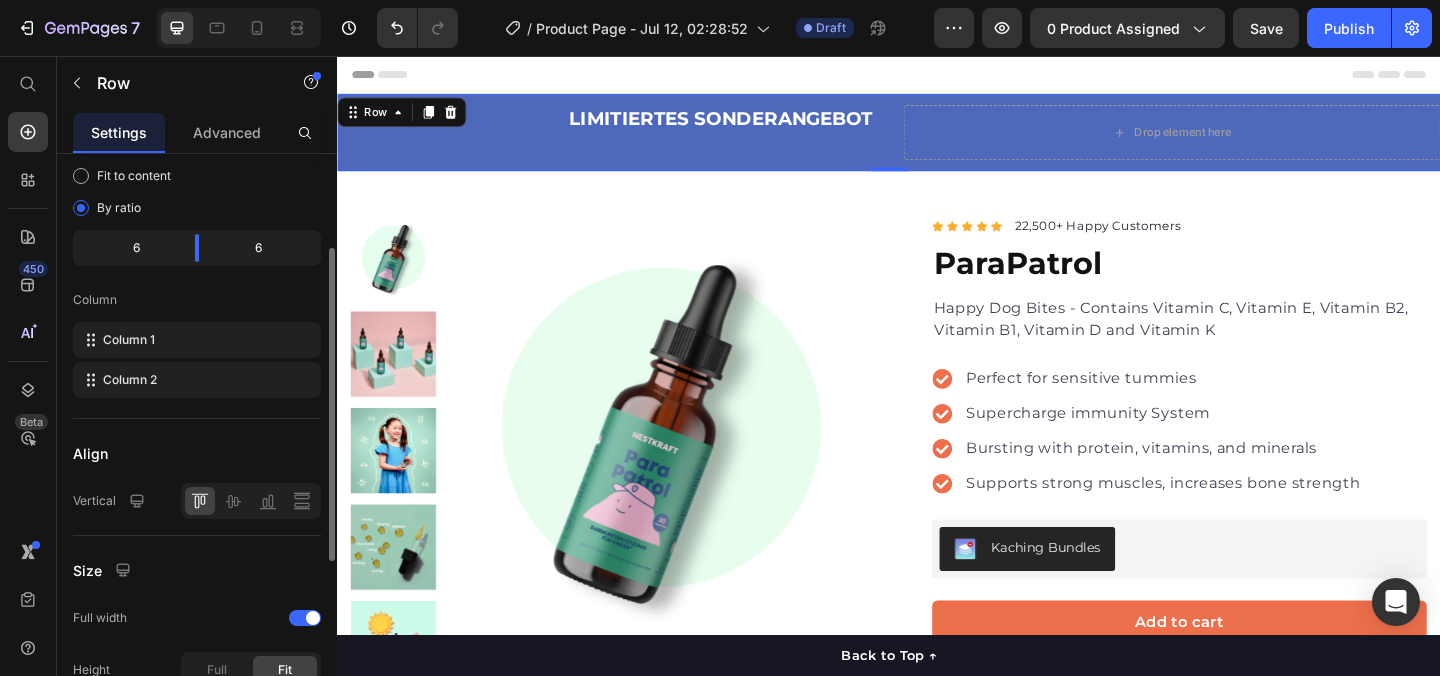scroll, scrollTop: 199, scrollLeft: 0, axis: vertical 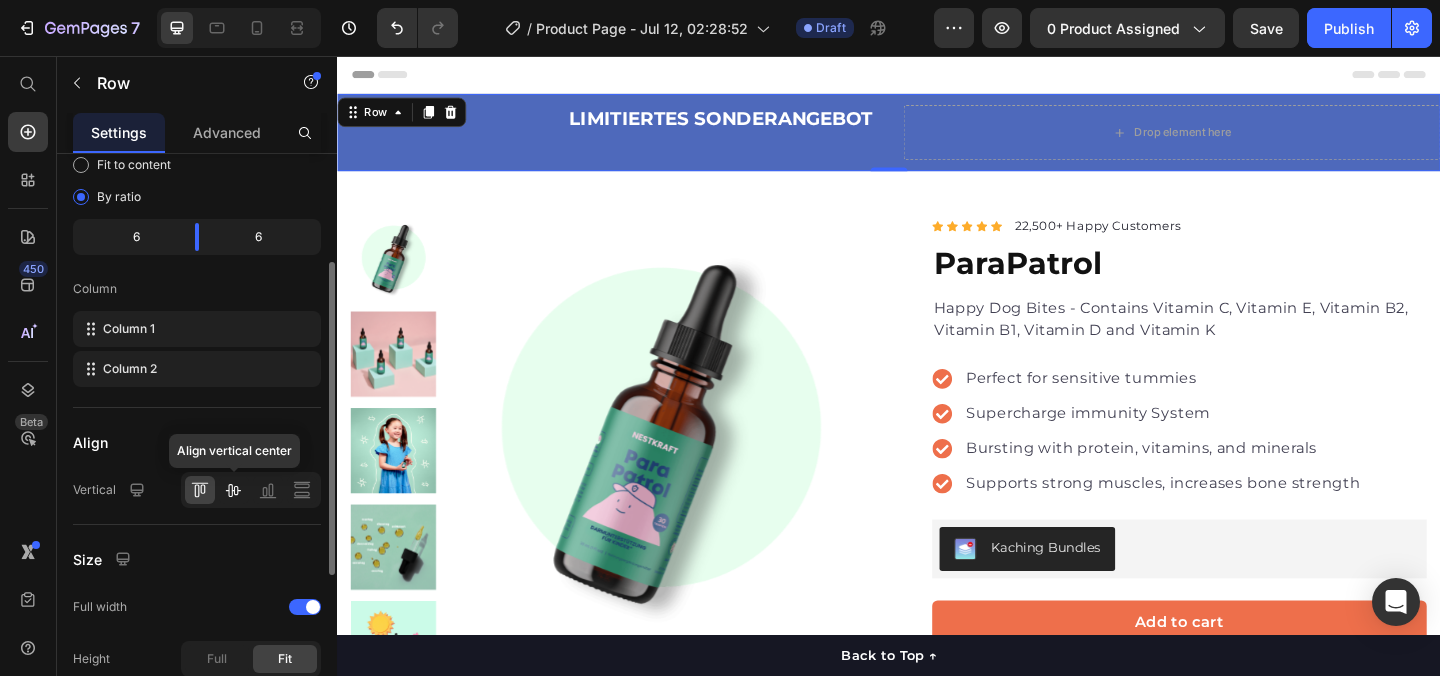 click 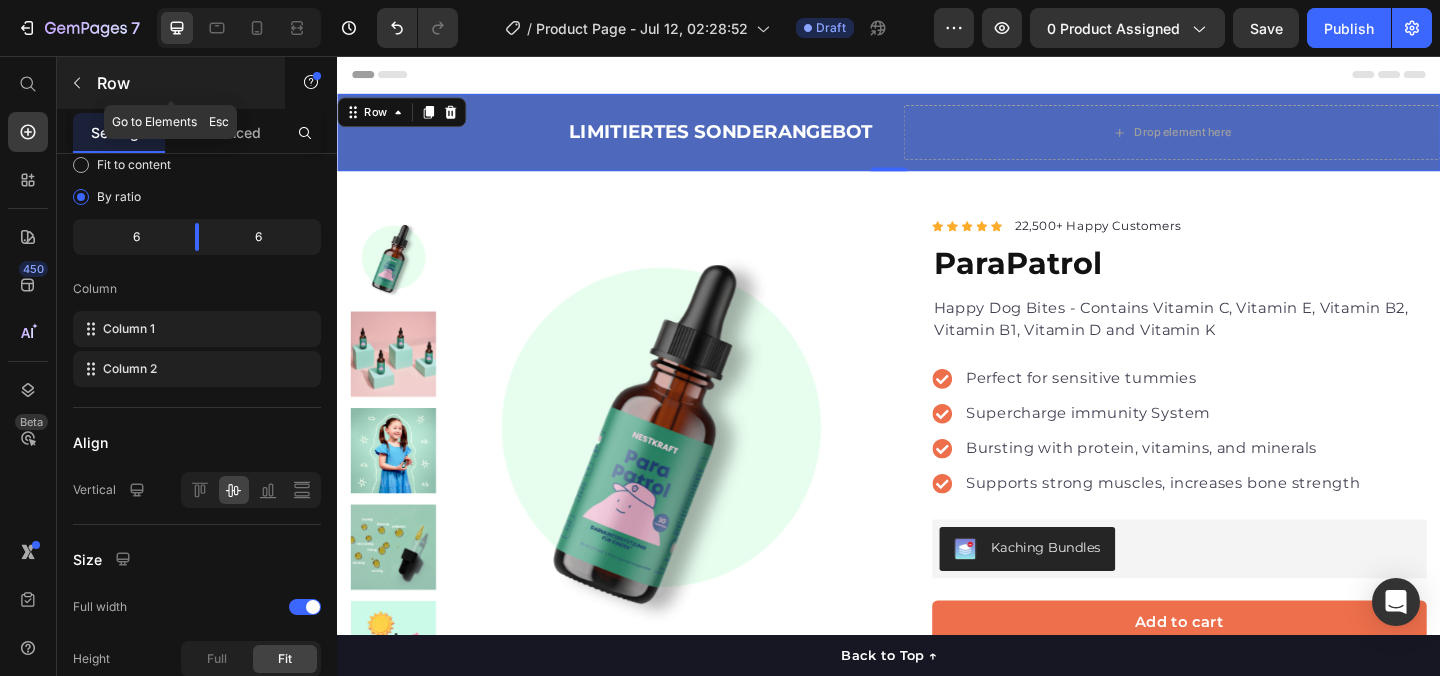 click at bounding box center (77, 83) 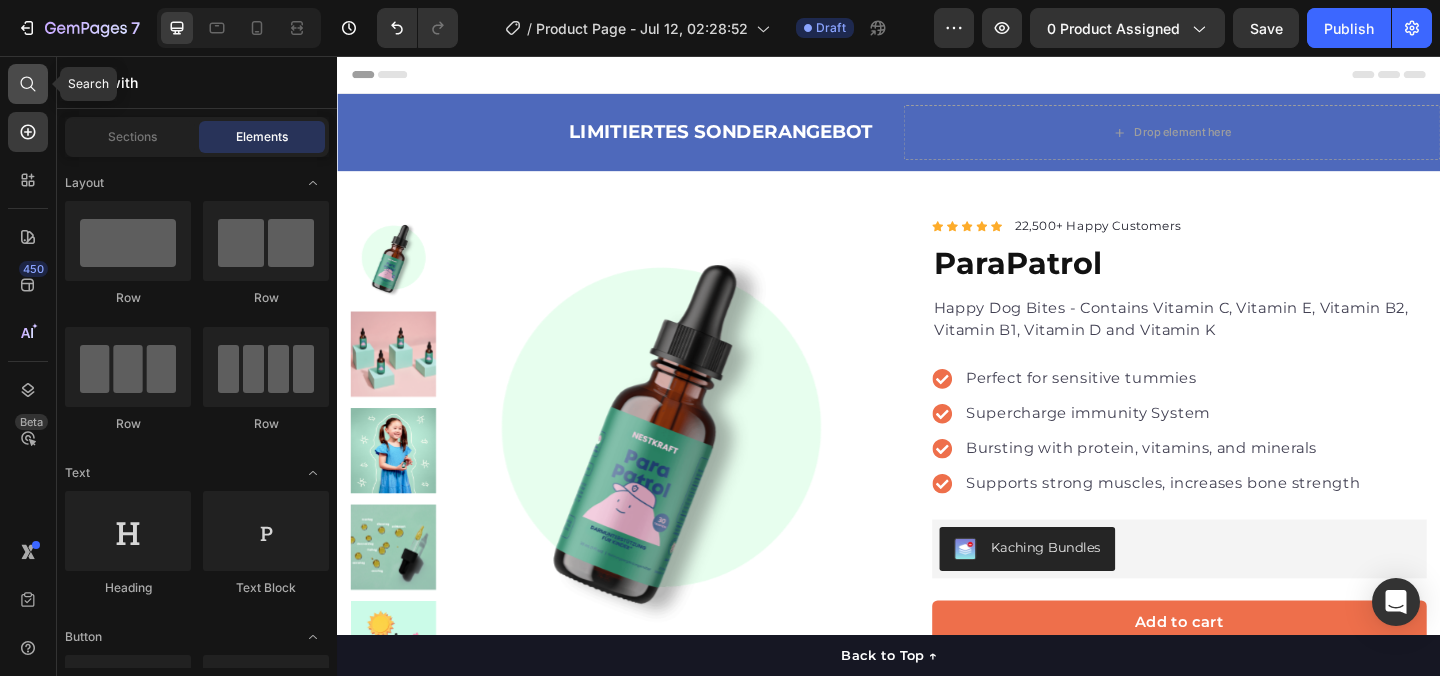 click 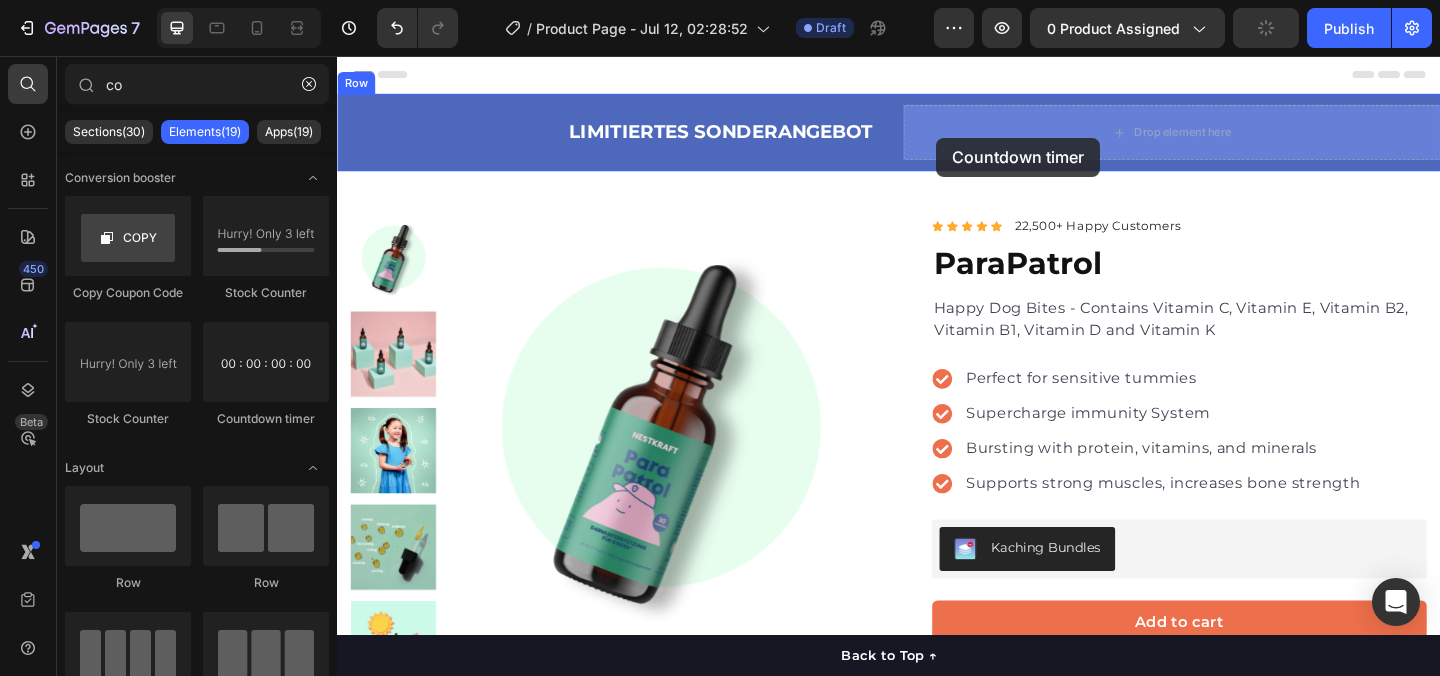 drag, startPoint x: 590, startPoint y: 413, endPoint x: 685, endPoint y: 182, distance: 249.7719 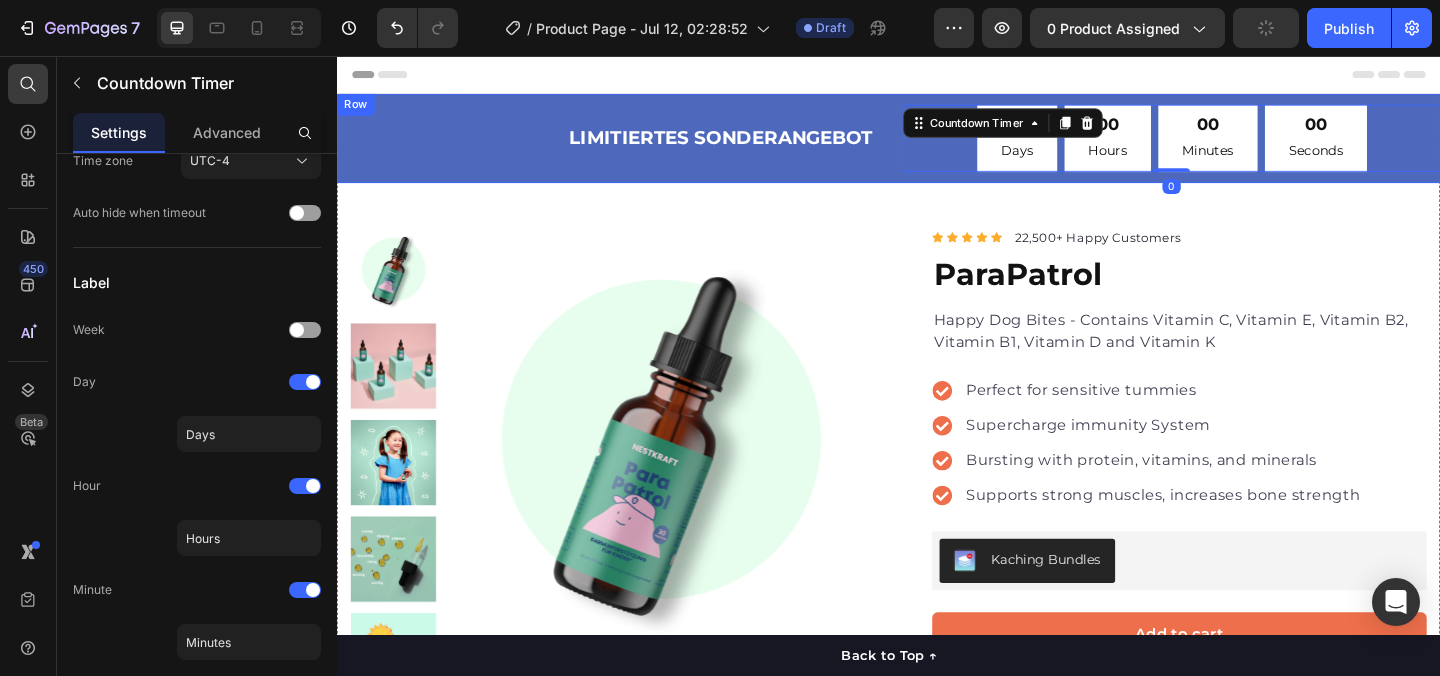 scroll, scrollTop: 0, scrollLeft: 0, axis: both 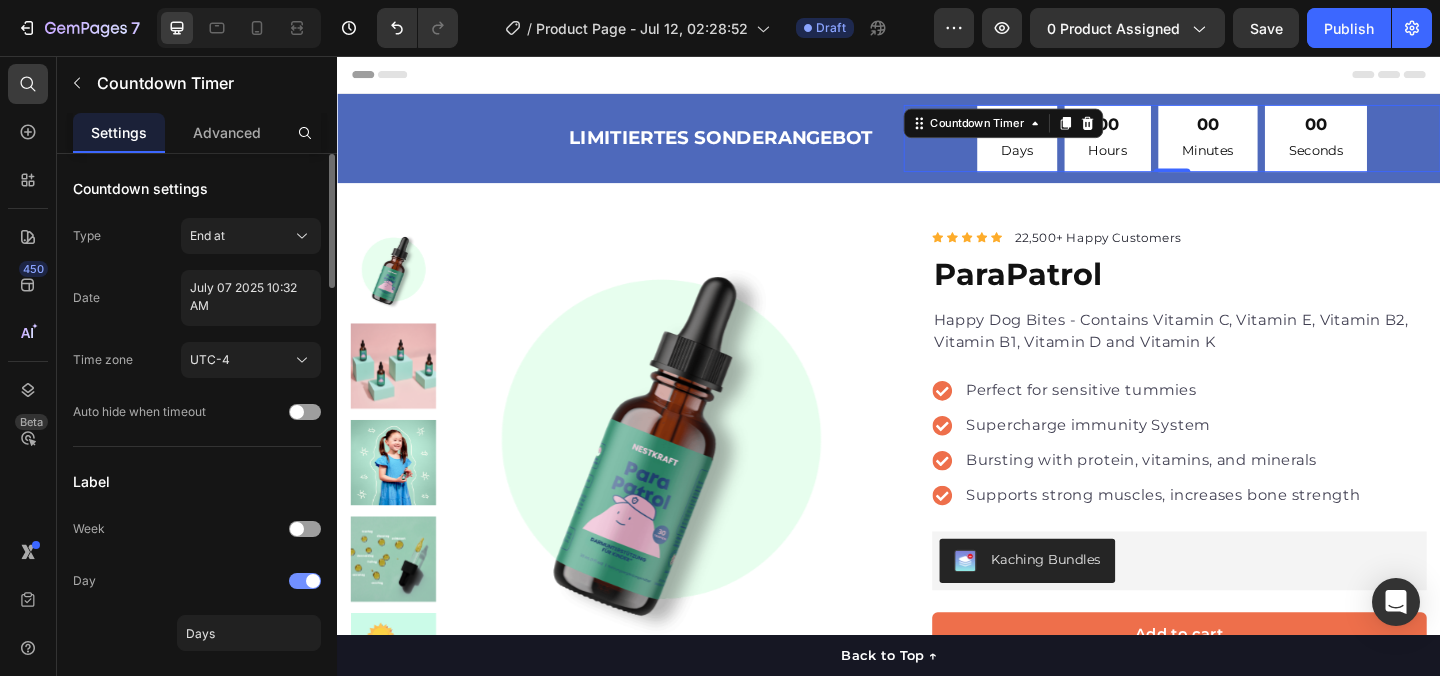 click on "Day" 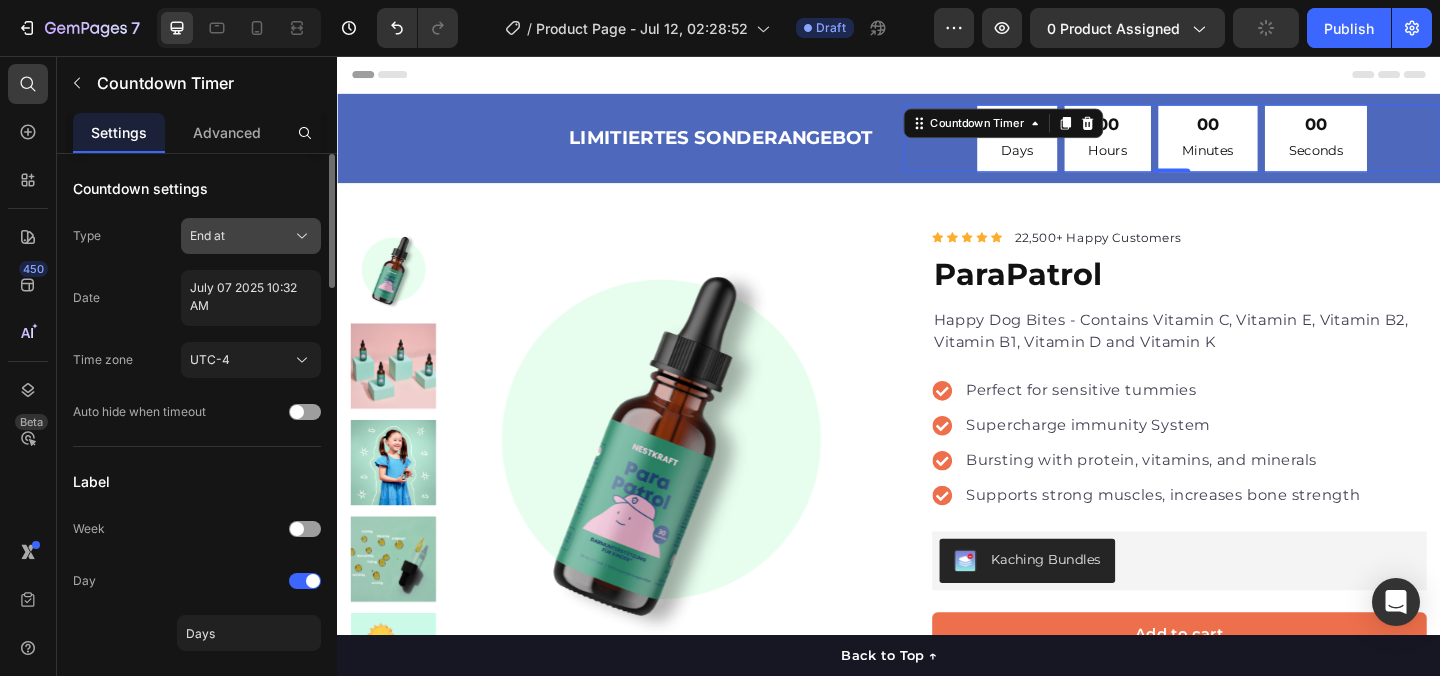 click 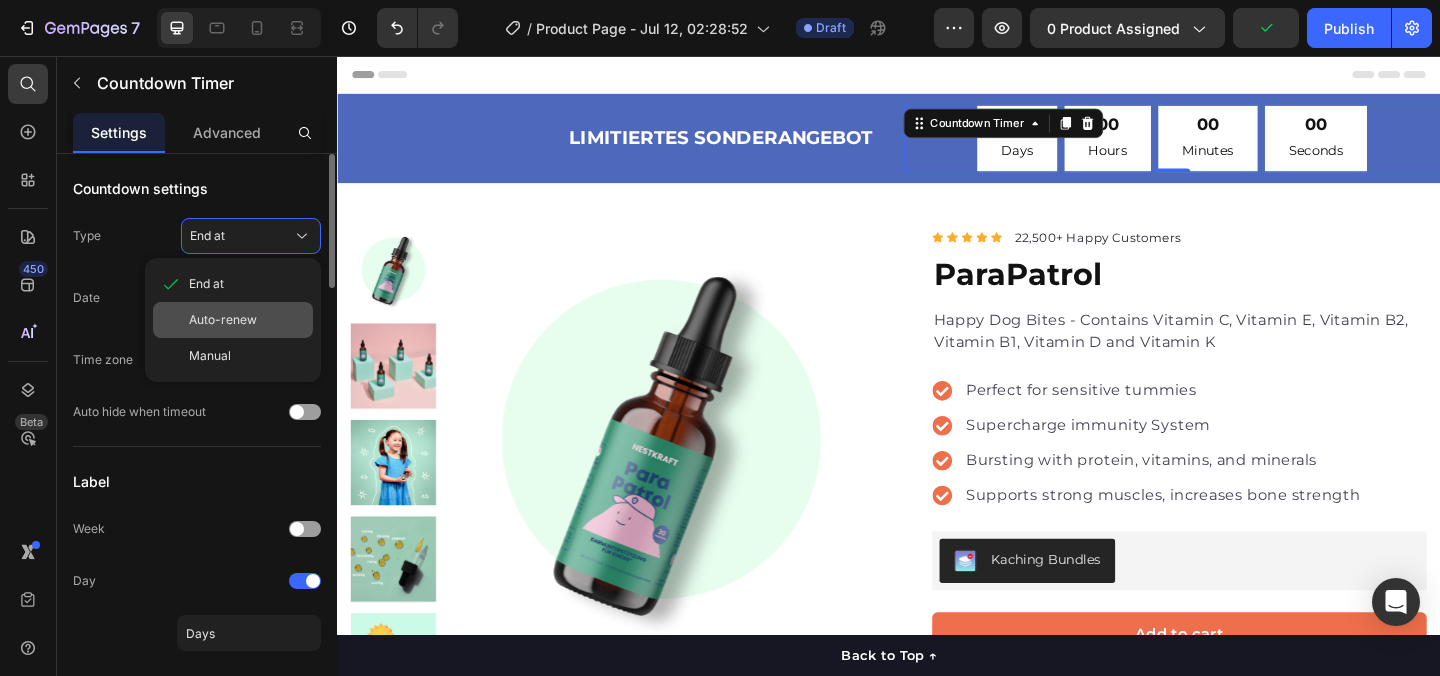 click on "Auto-renew" 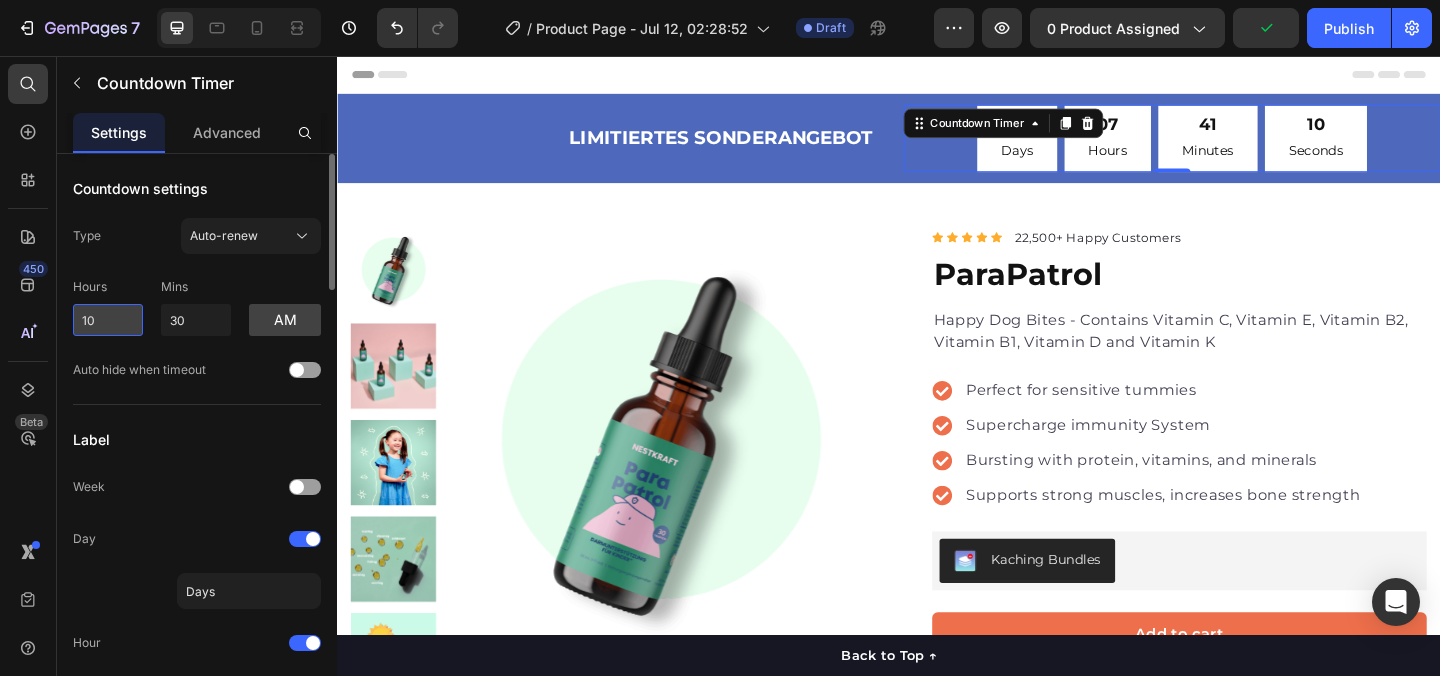 click on "10" at bounding box center [108, 320] 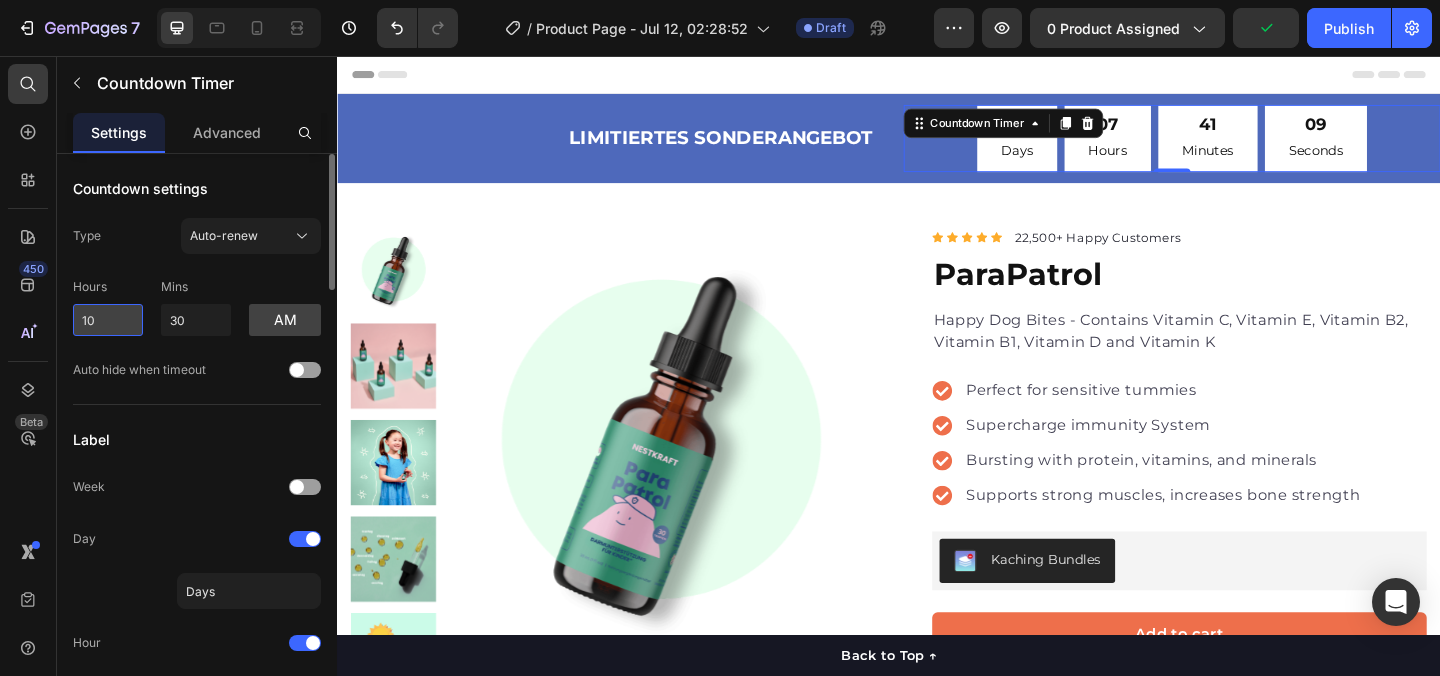 click on "10" at bounding box center [108, 320] 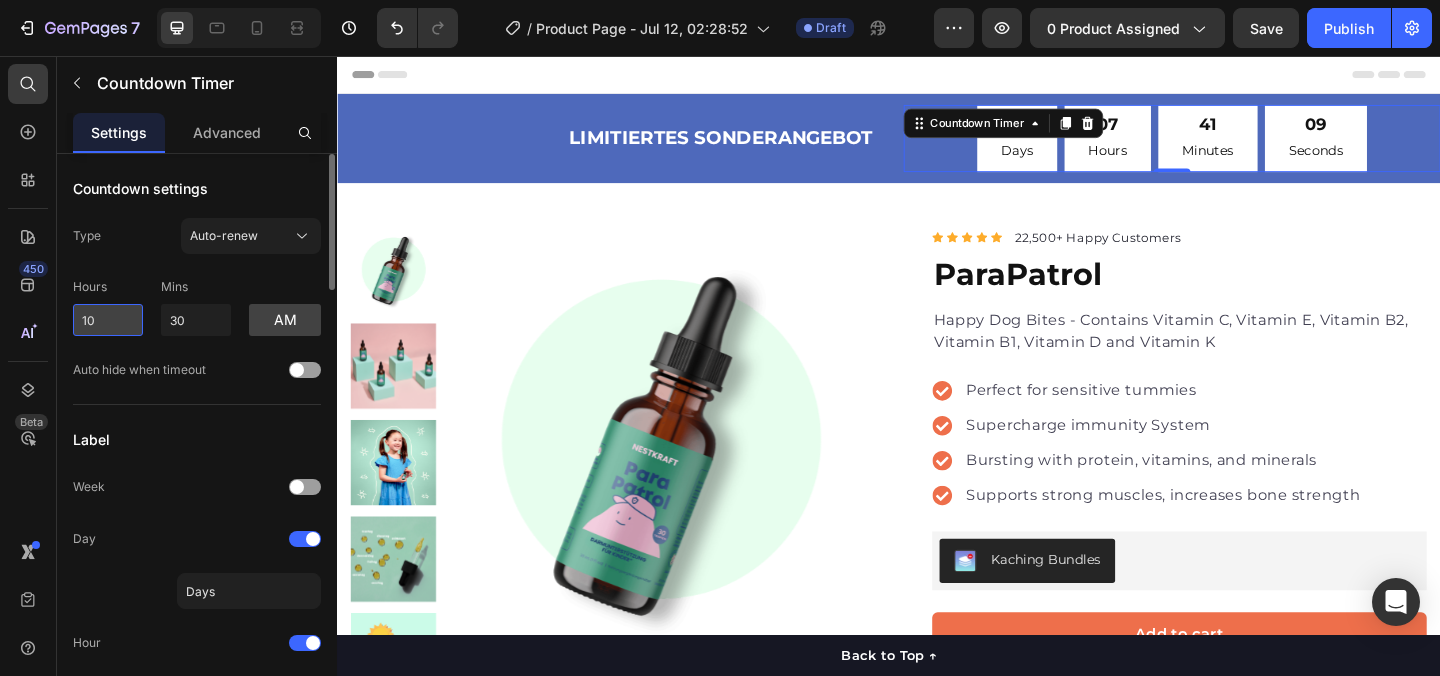 type on "1" 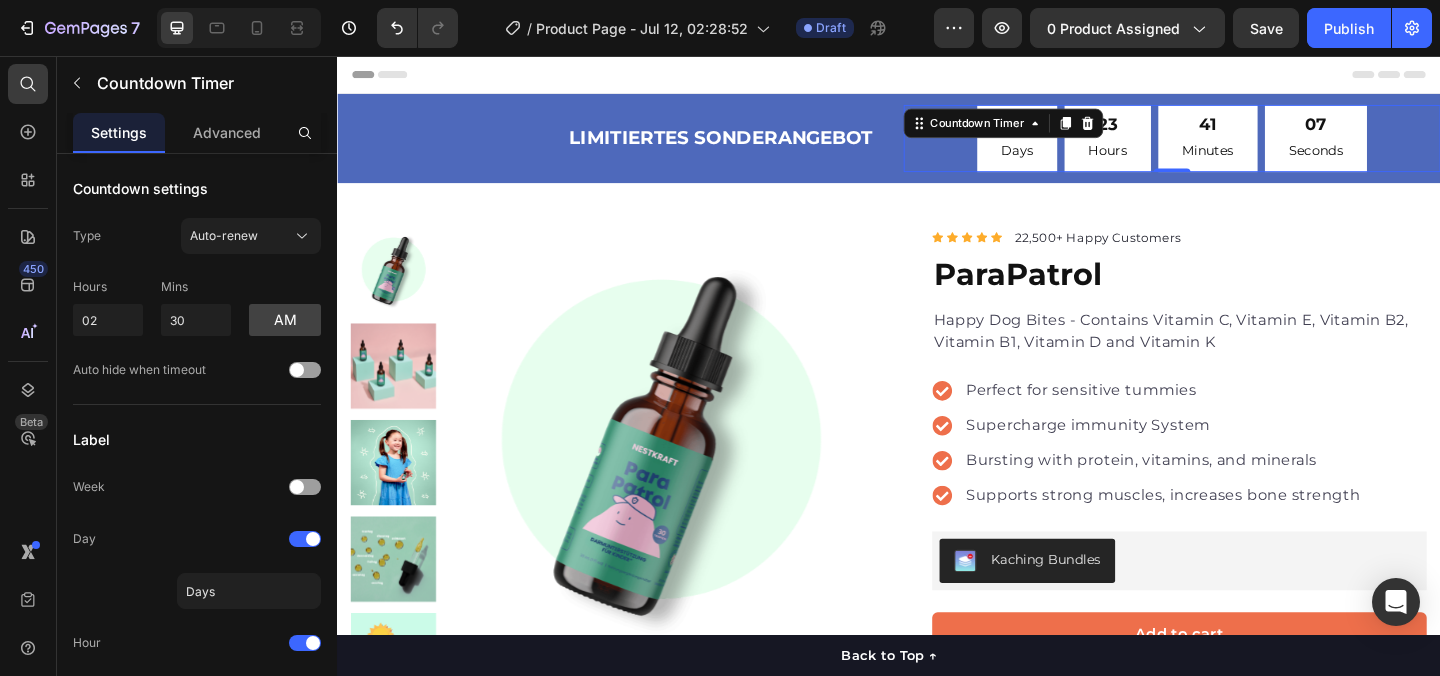 click on "Type Auto-renew" 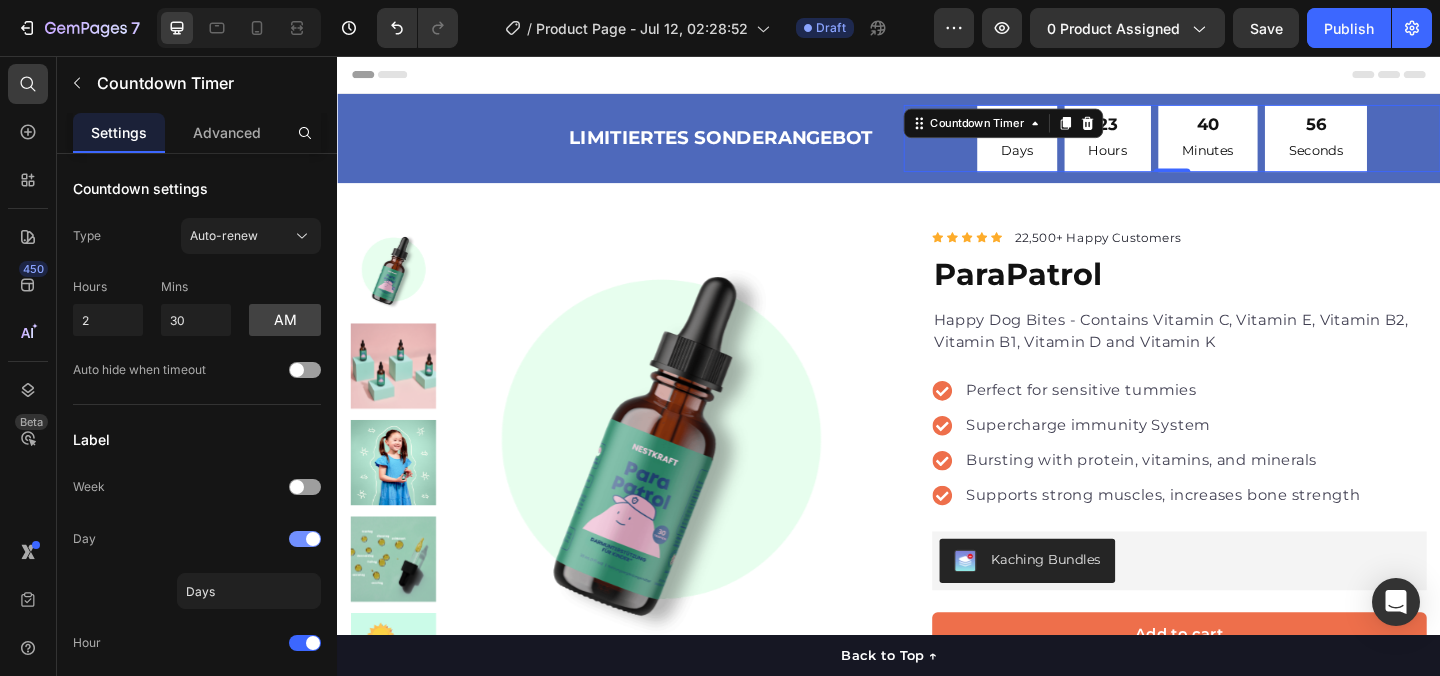 click at bounding box center [305, 539] 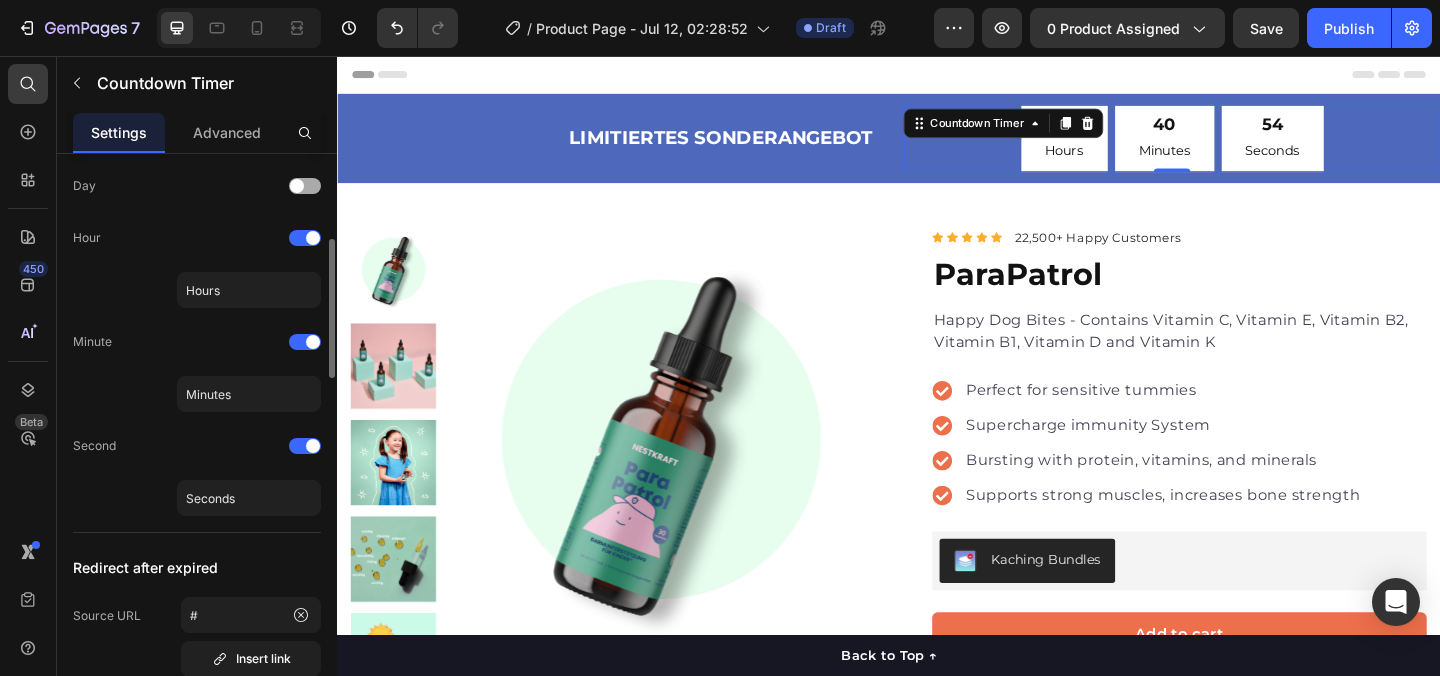 scroll, scrollTop: 357, scrollLeft: 0, axis: vertical 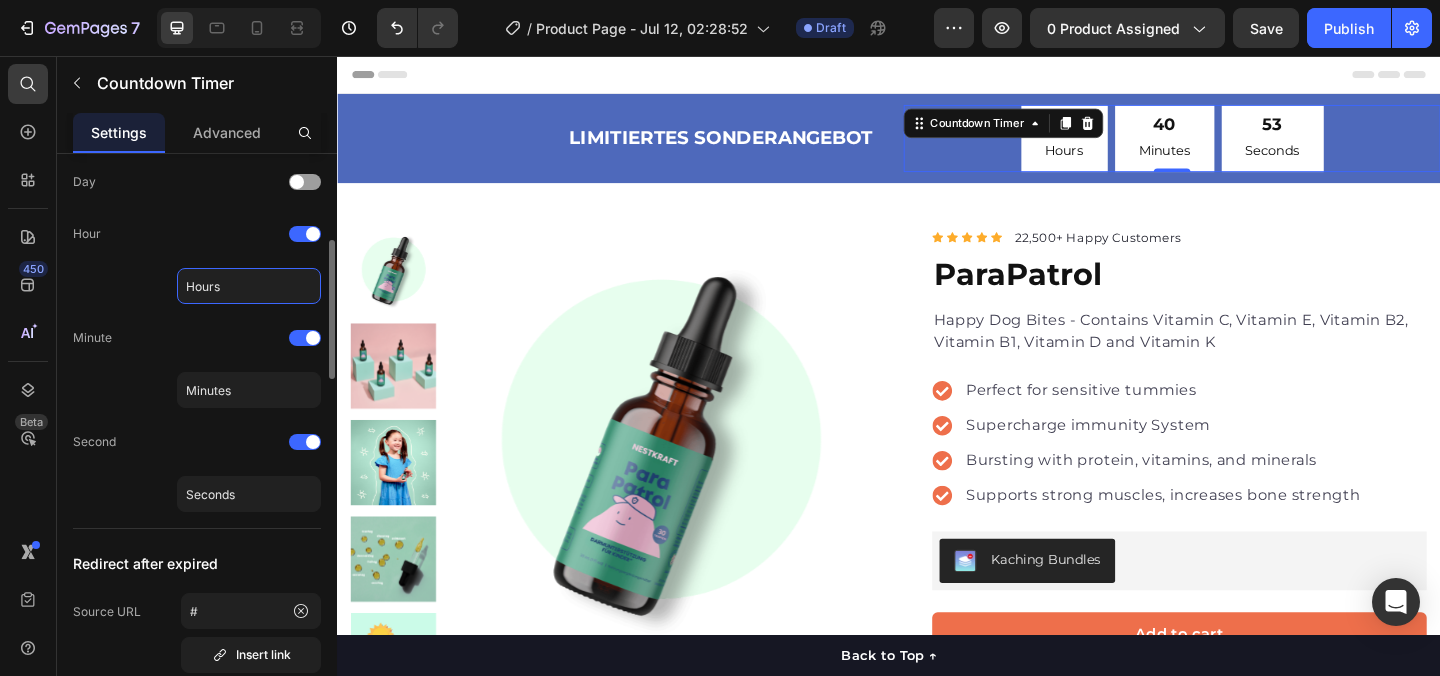 click on "Hours" 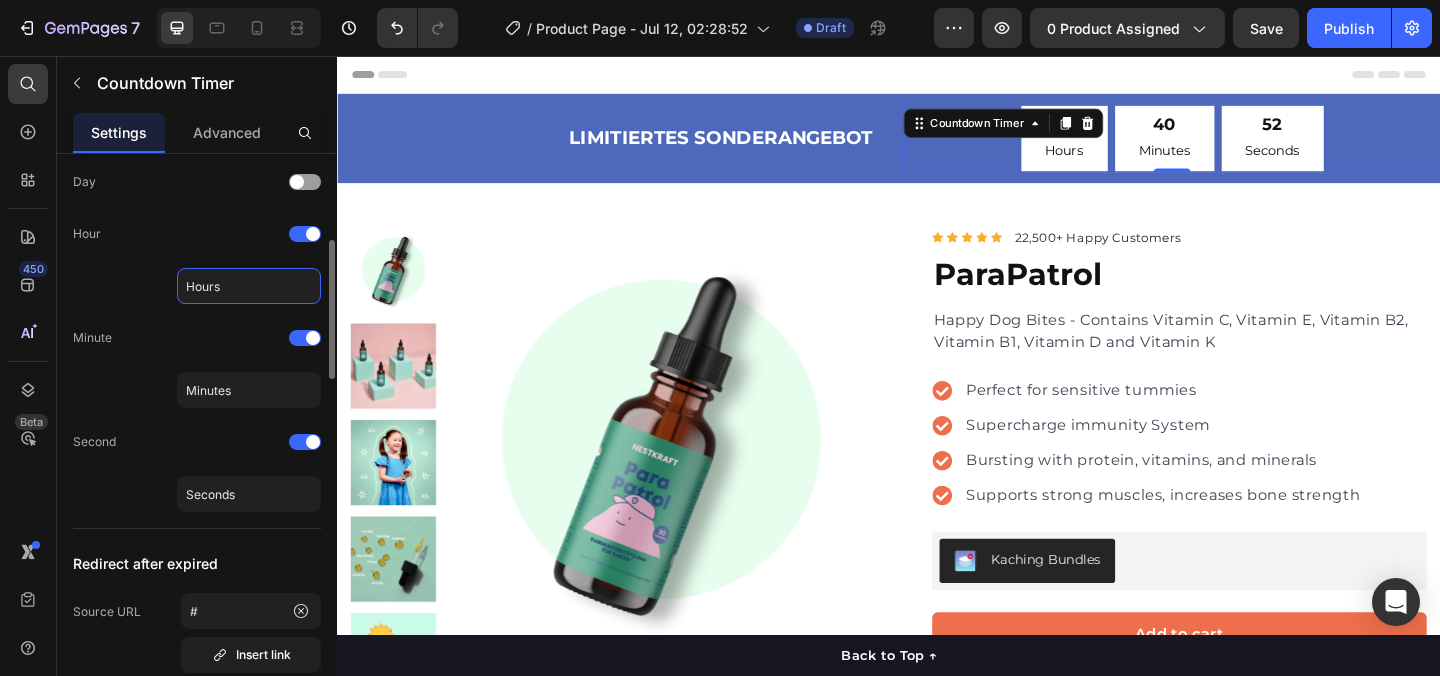 click on "Hours" 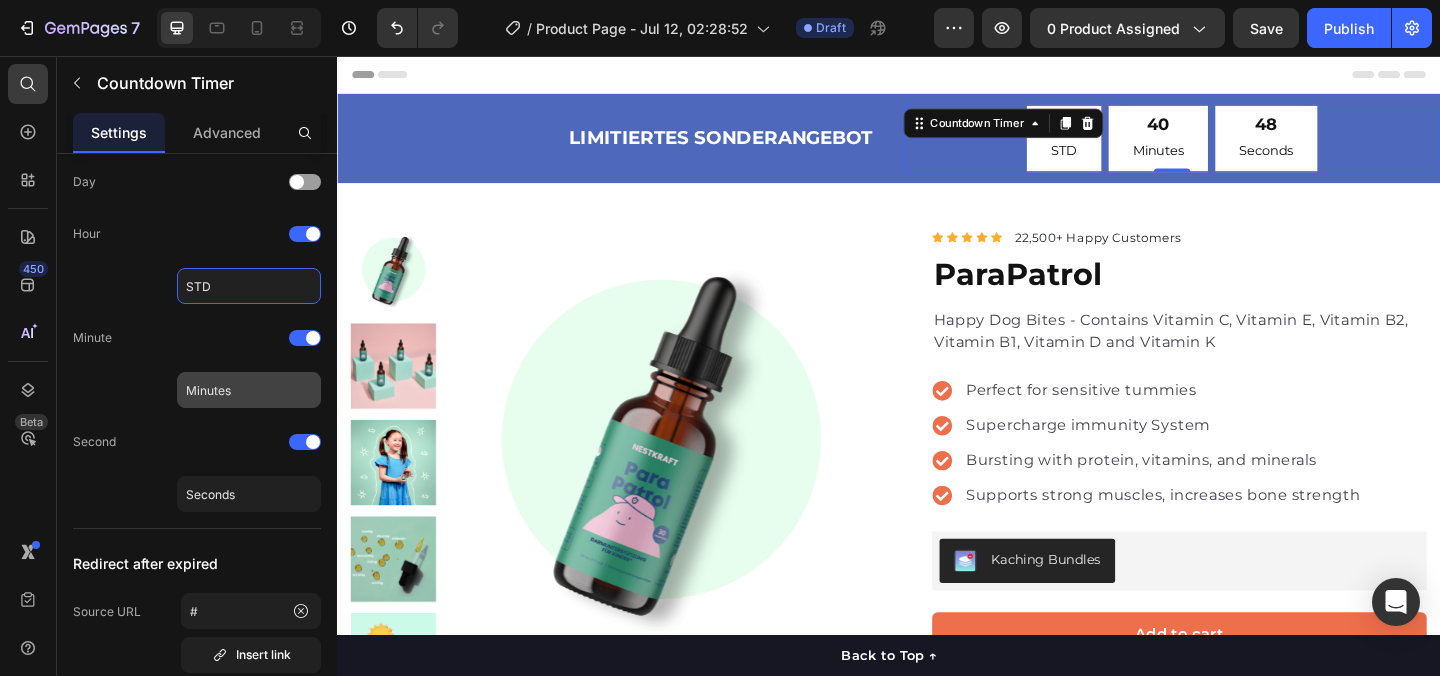 type on "STD" 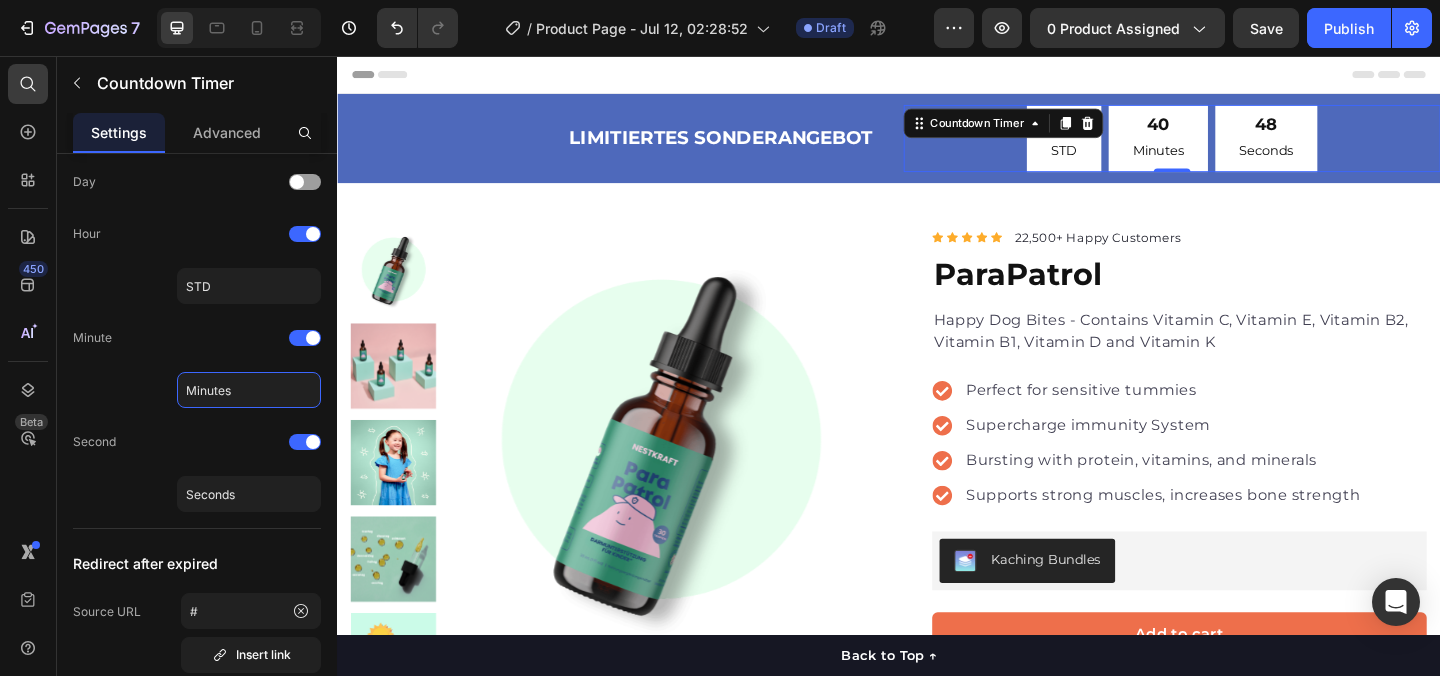 click on "Minutes" 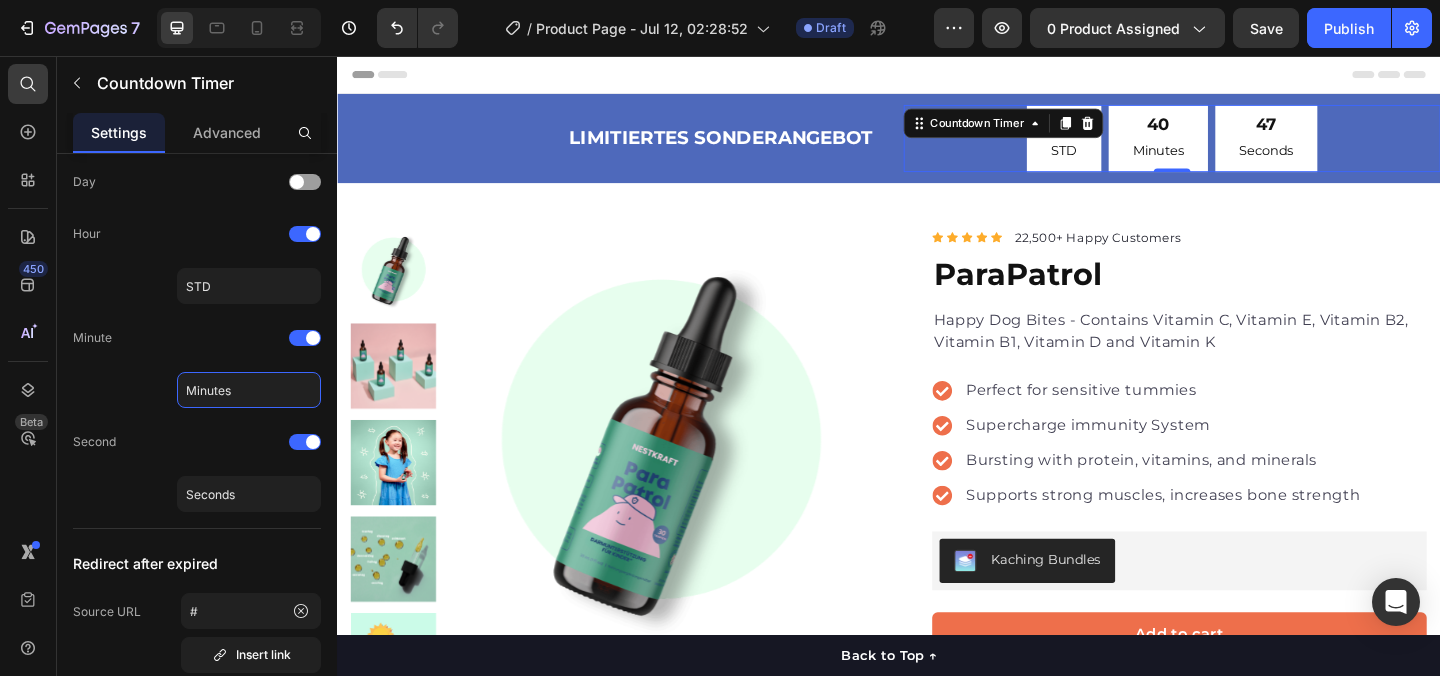 click on "Minutes" 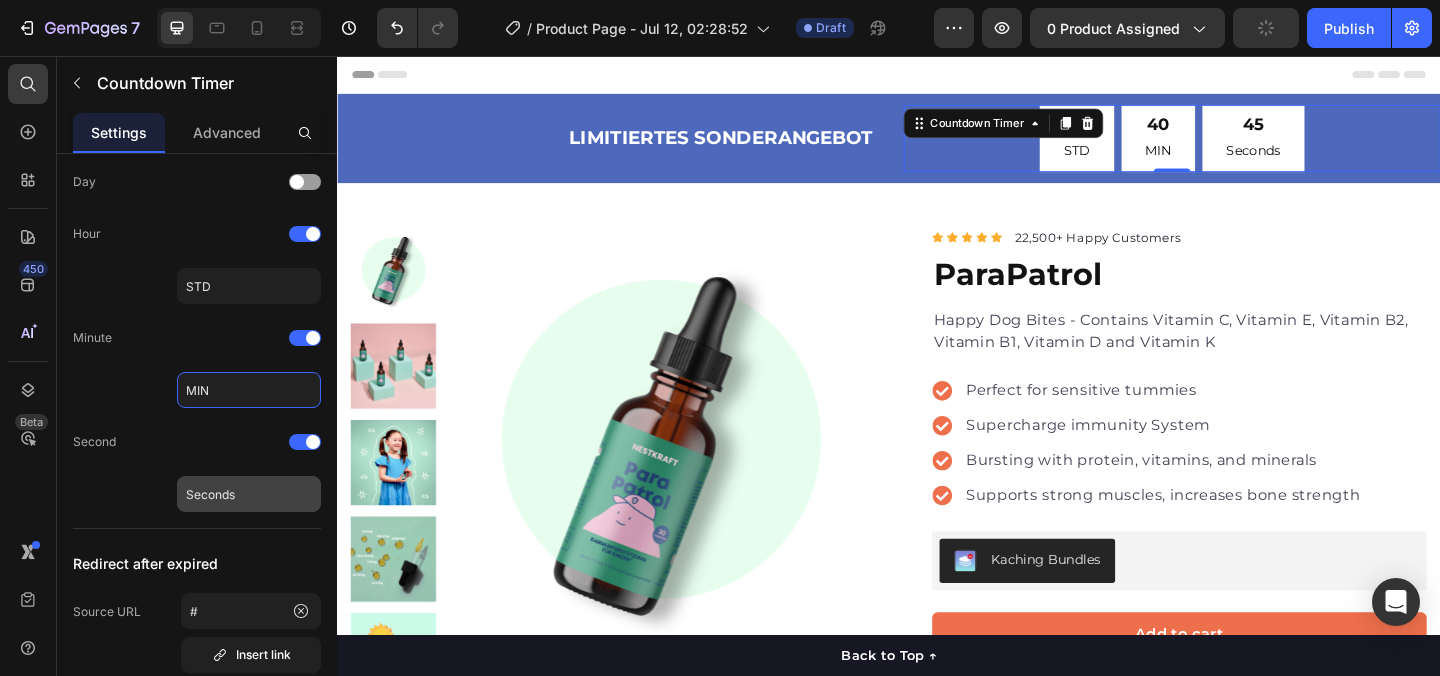 type on "MIN" 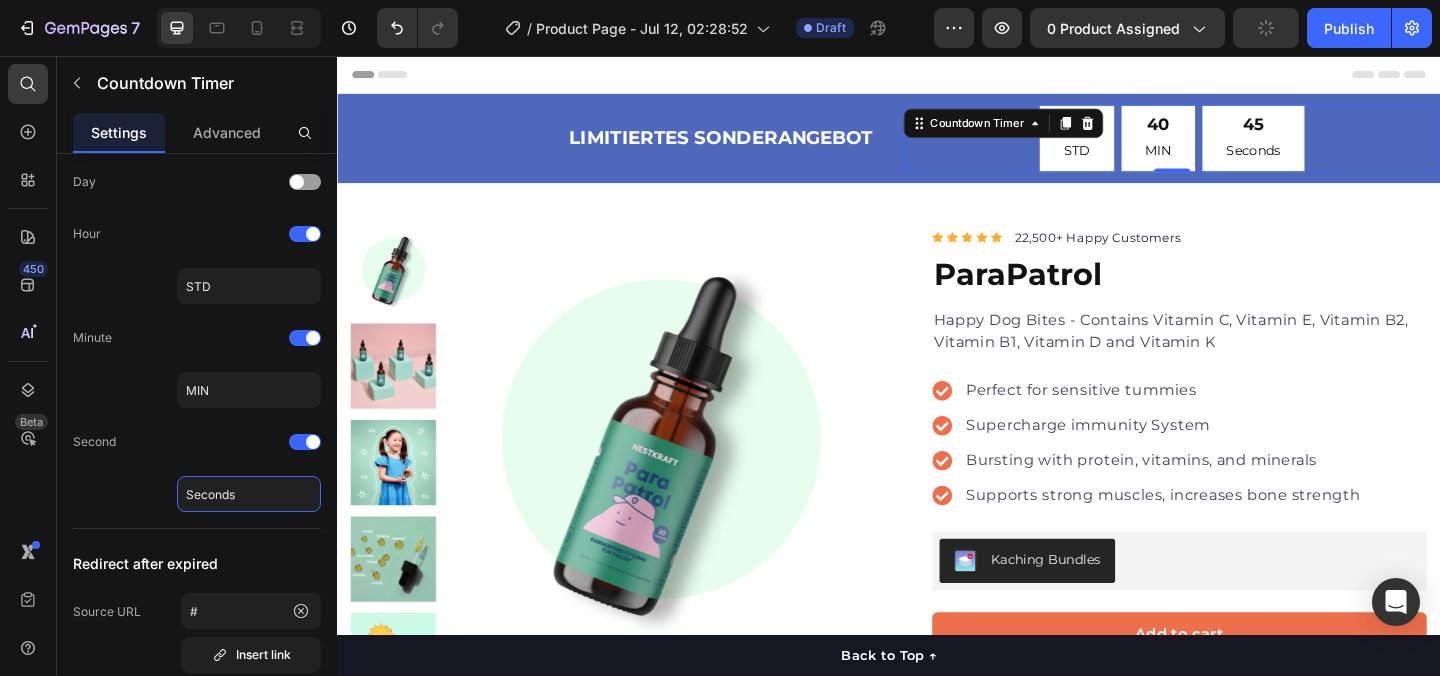 click on "Seconds" 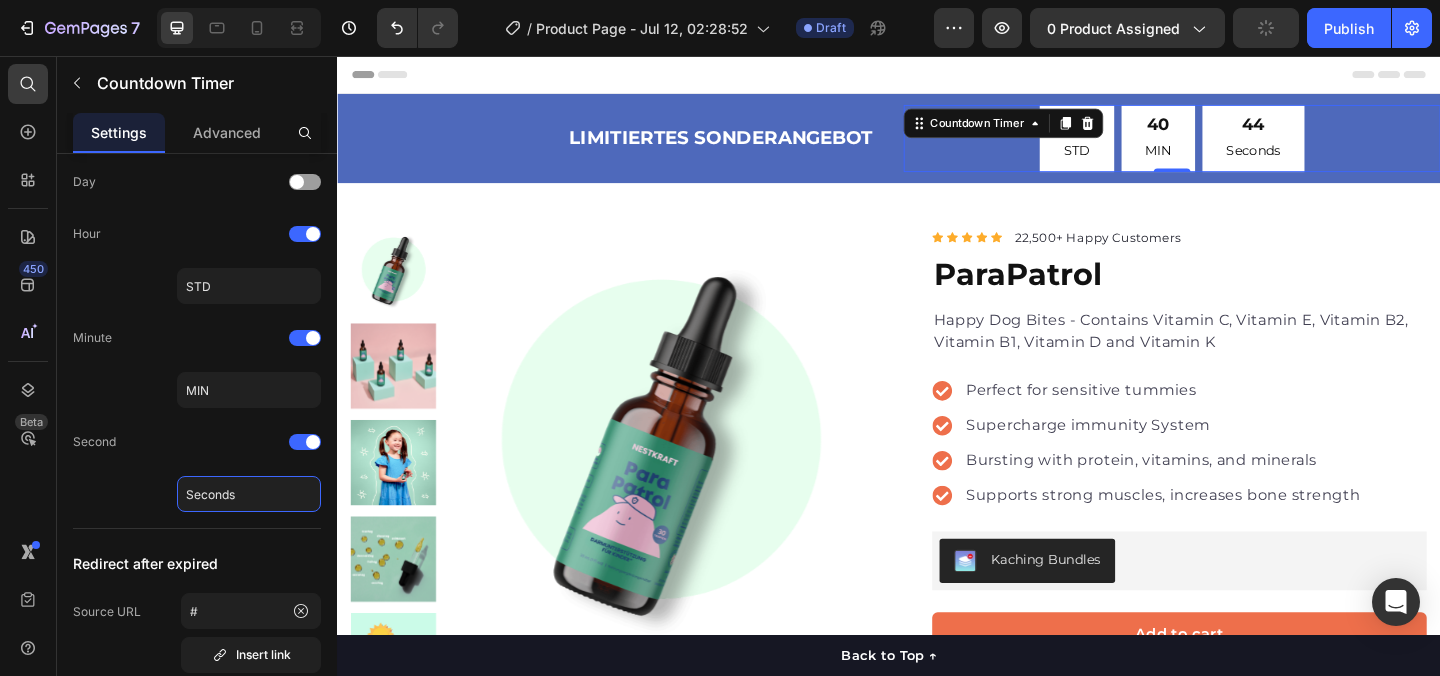 click on "Seconds" 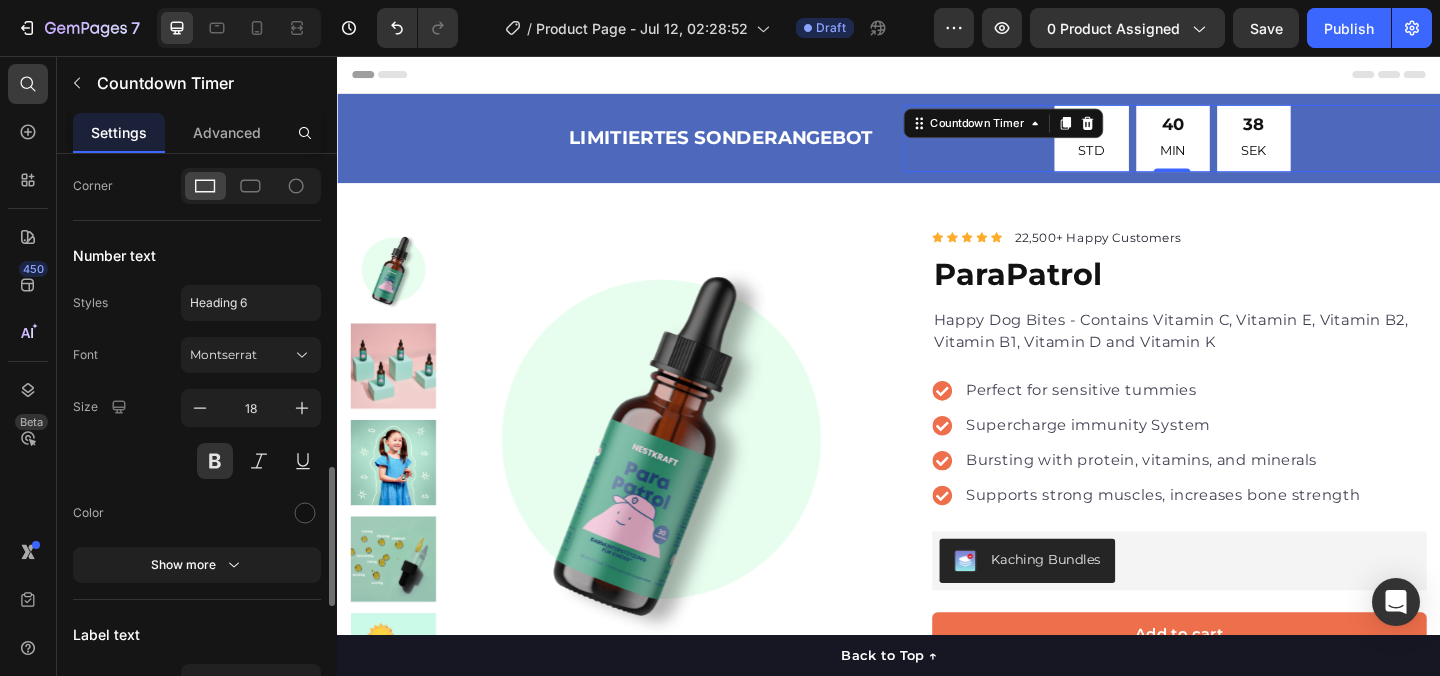 scroll, scrollTop: 1349, scrollLeft: 0, axis: vertical 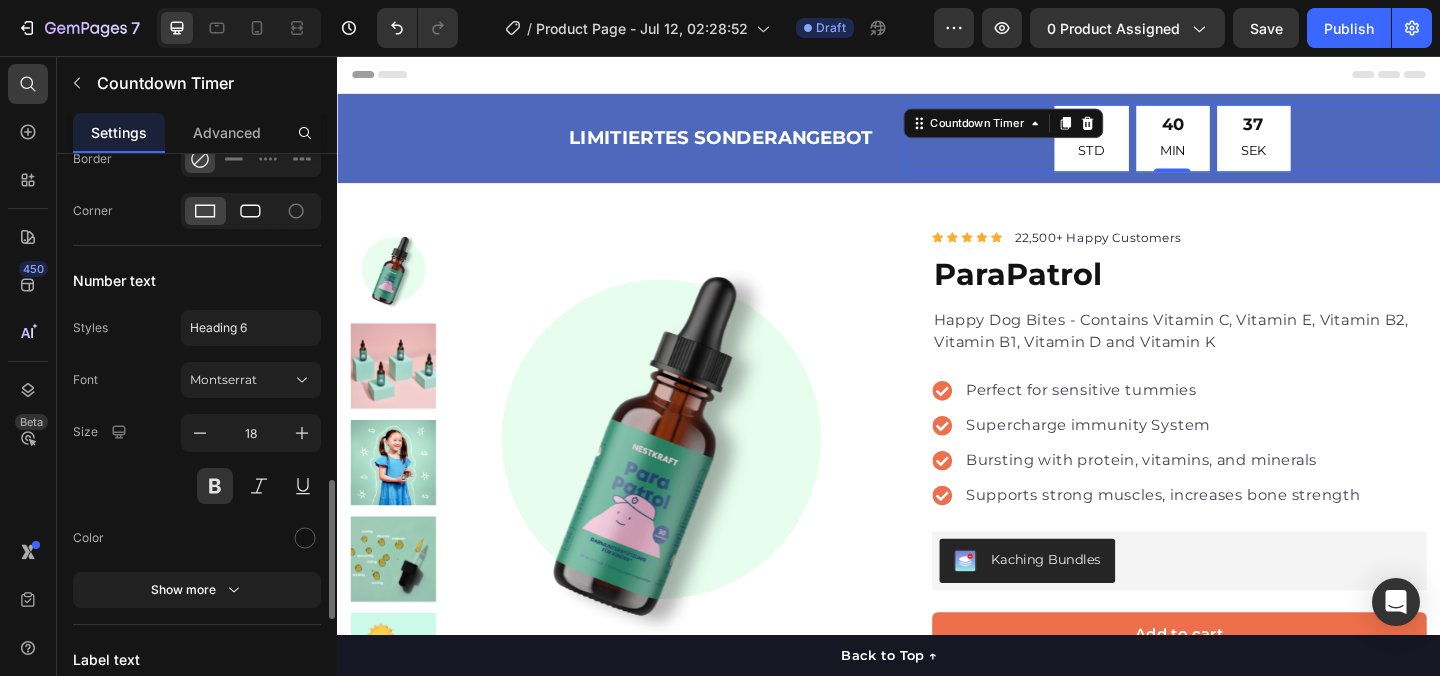 type on "SEK" 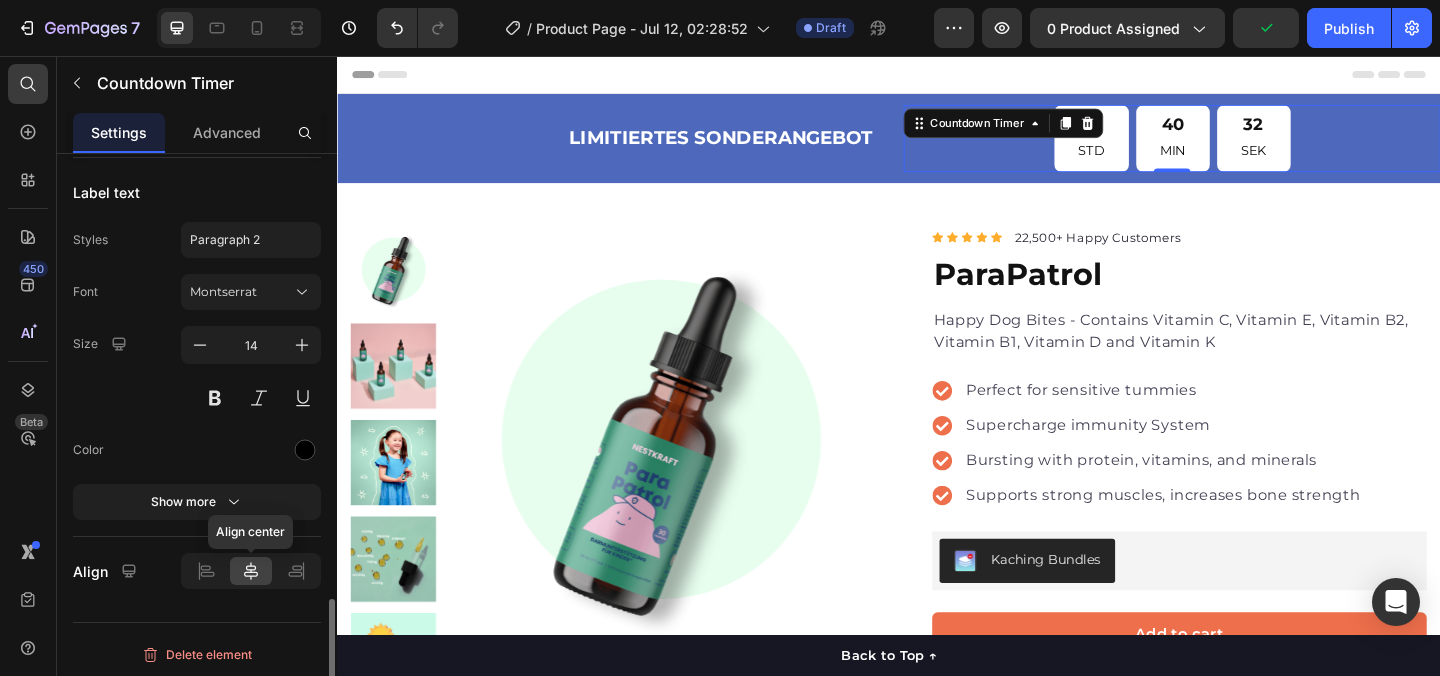 scroll, scrollTop: 1924, scrollLeft: 0, axis: vertical 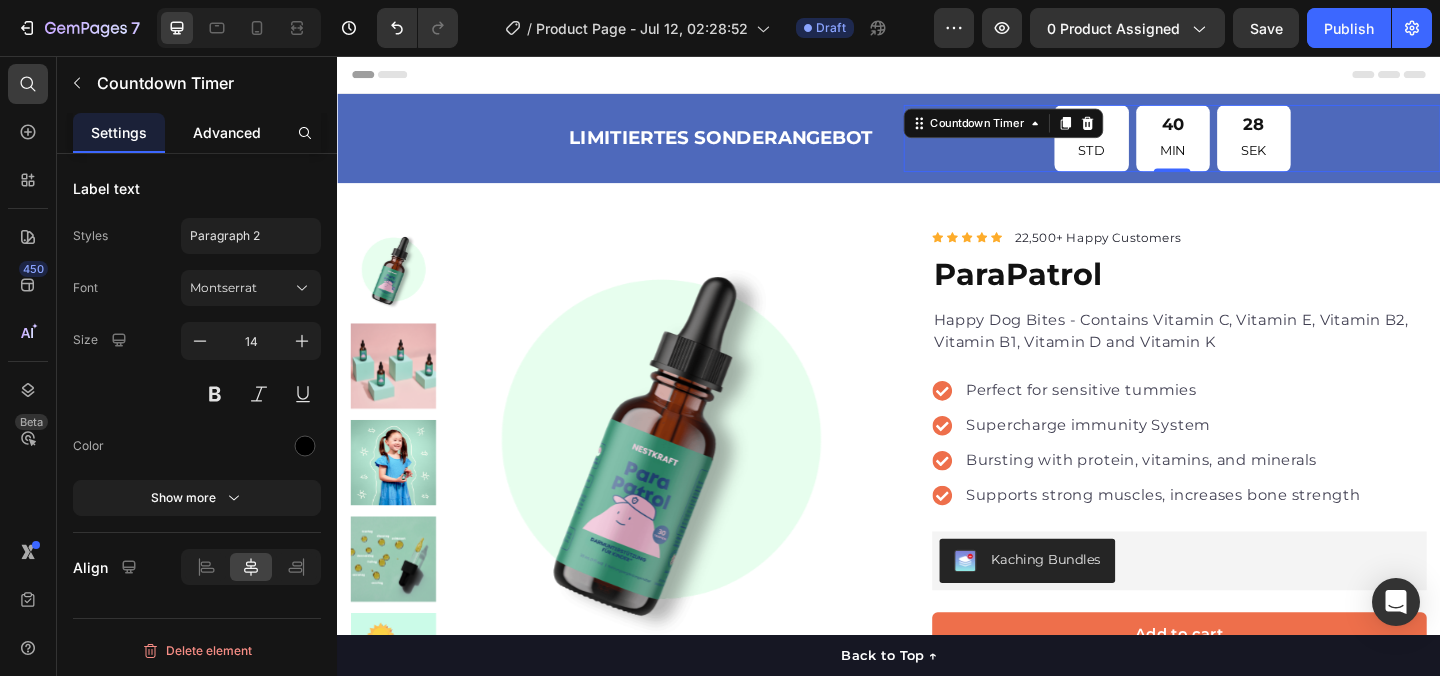click on "Advanced" 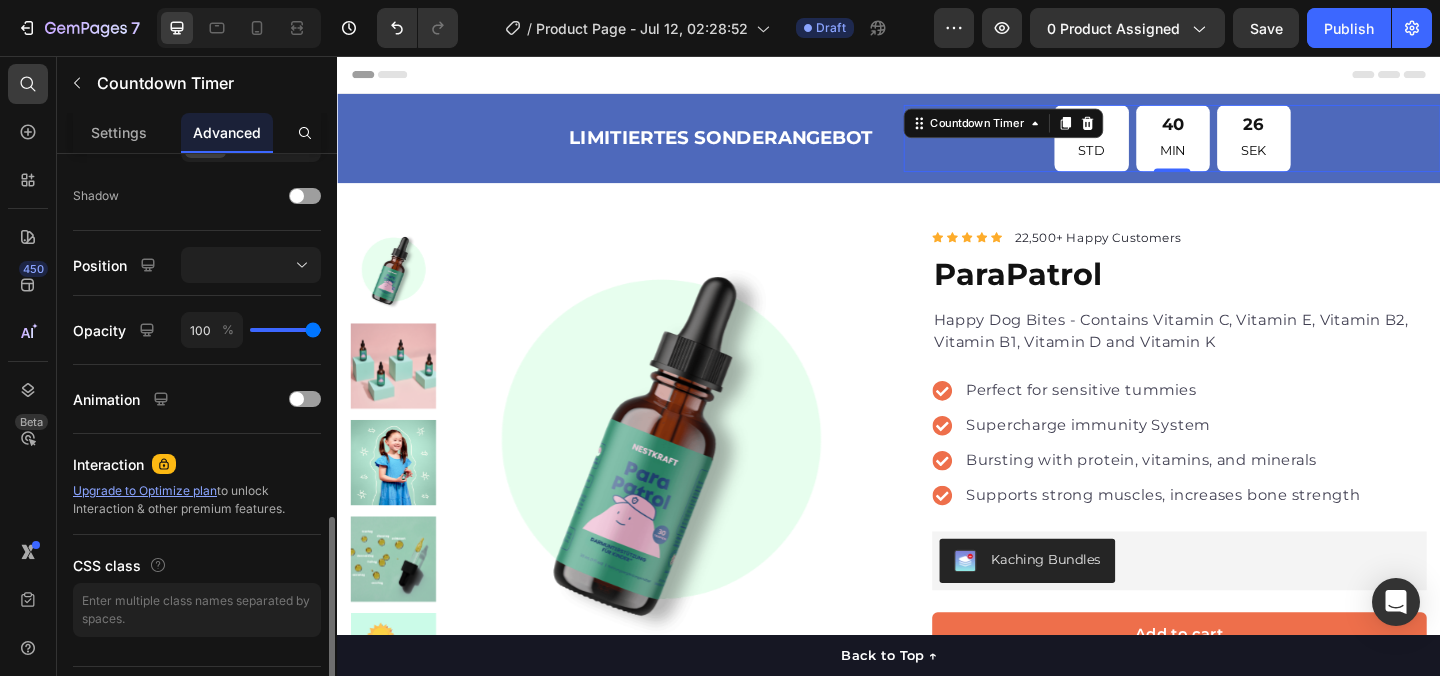 scroll, scrollTop: 690, scrollLeft: 0, axis: vertical 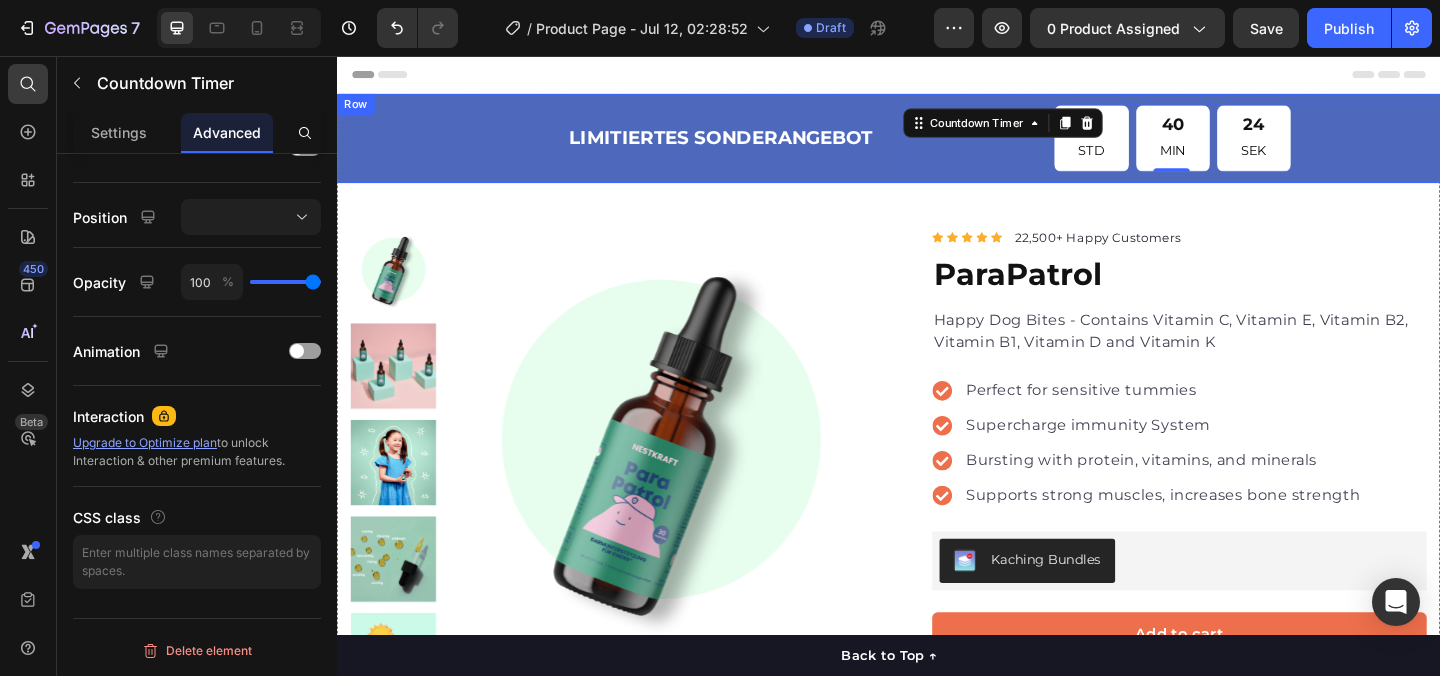 click on "LIMITIERTES SONDERANGEBOT Text Block 23 STD 40 MIN 24 SEK Countdown Timer   0 Row" at bounding box center [937, 145] 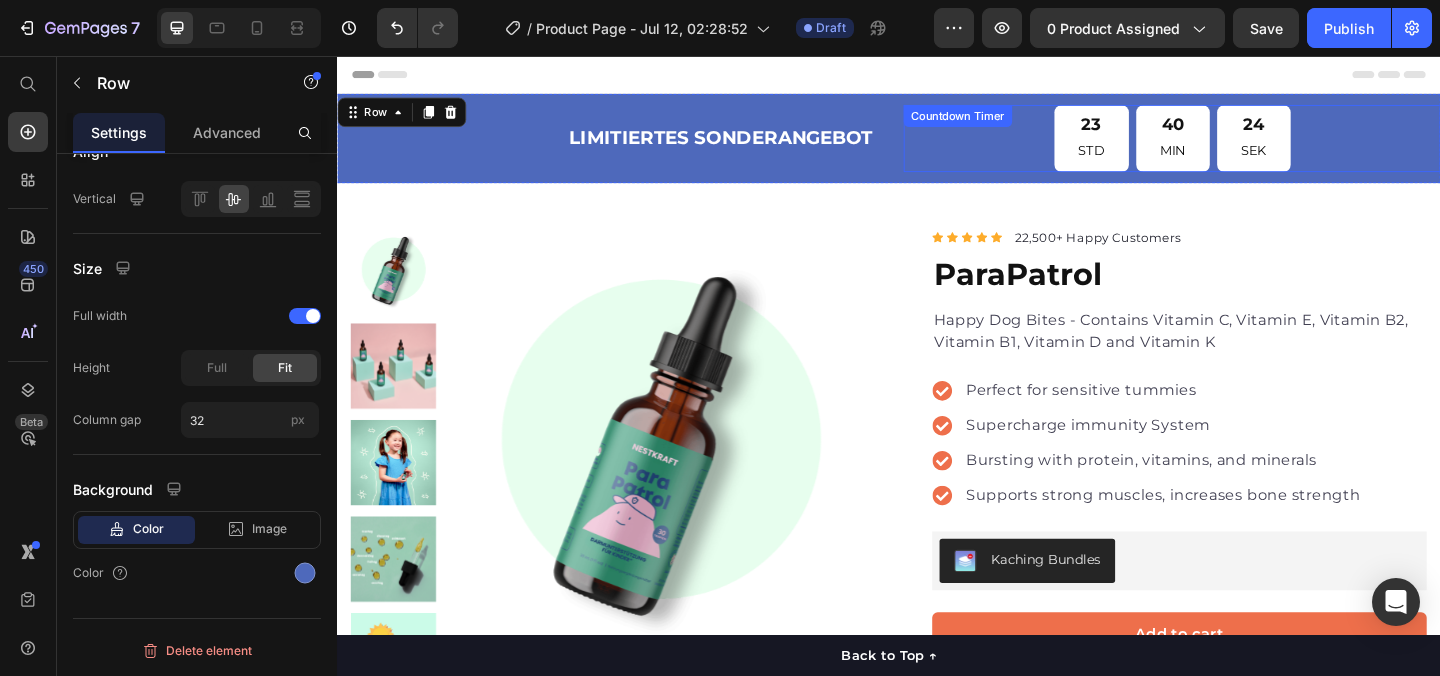 scroll, scrollTop: 0, scrollLeft: 0, axis: both 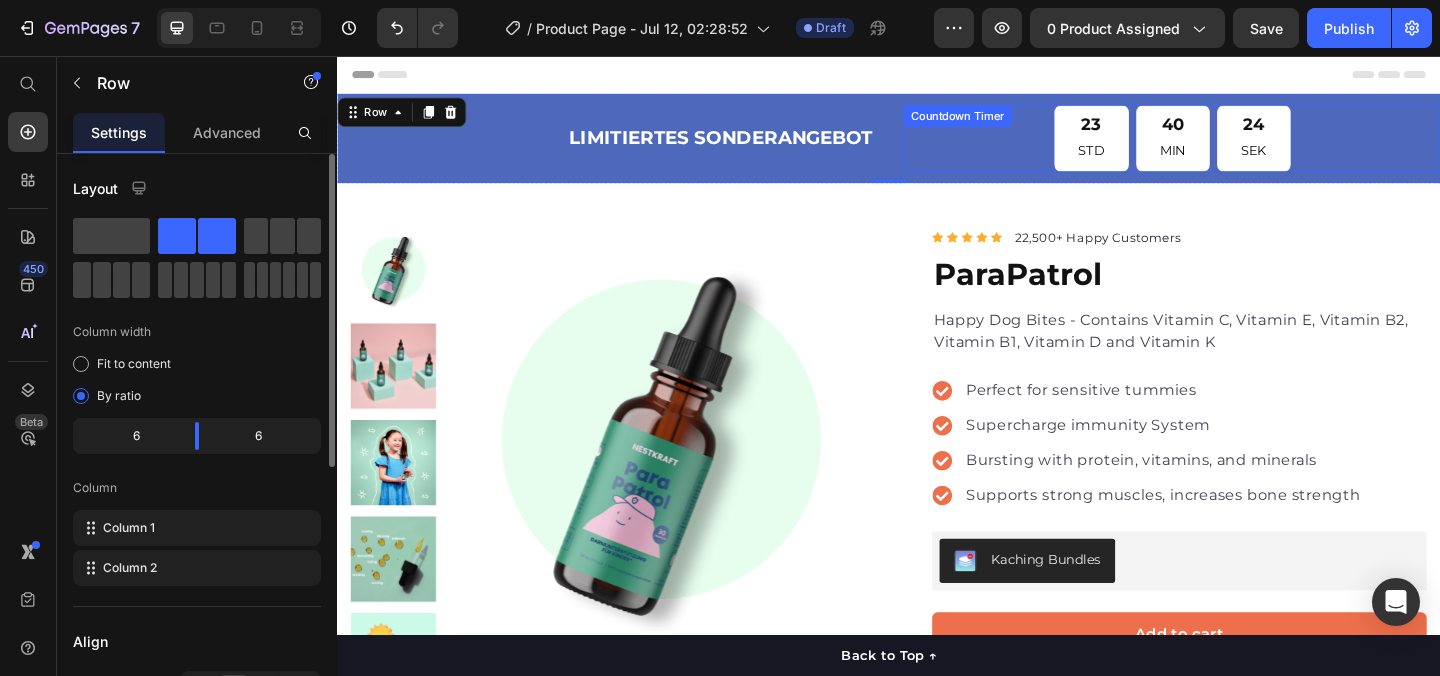 click on "24 SEK" at bounding box center (1334, 145) 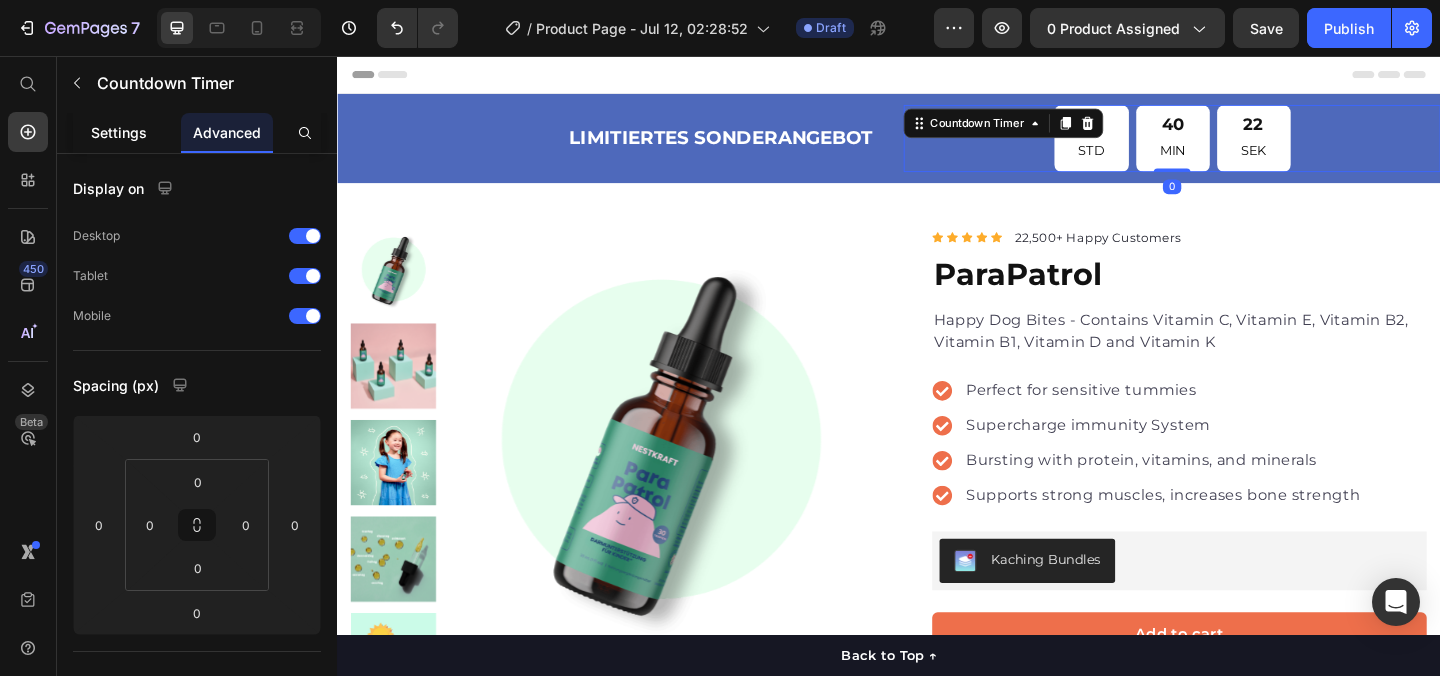 click on "Settings" at bounding box center (119, 132) 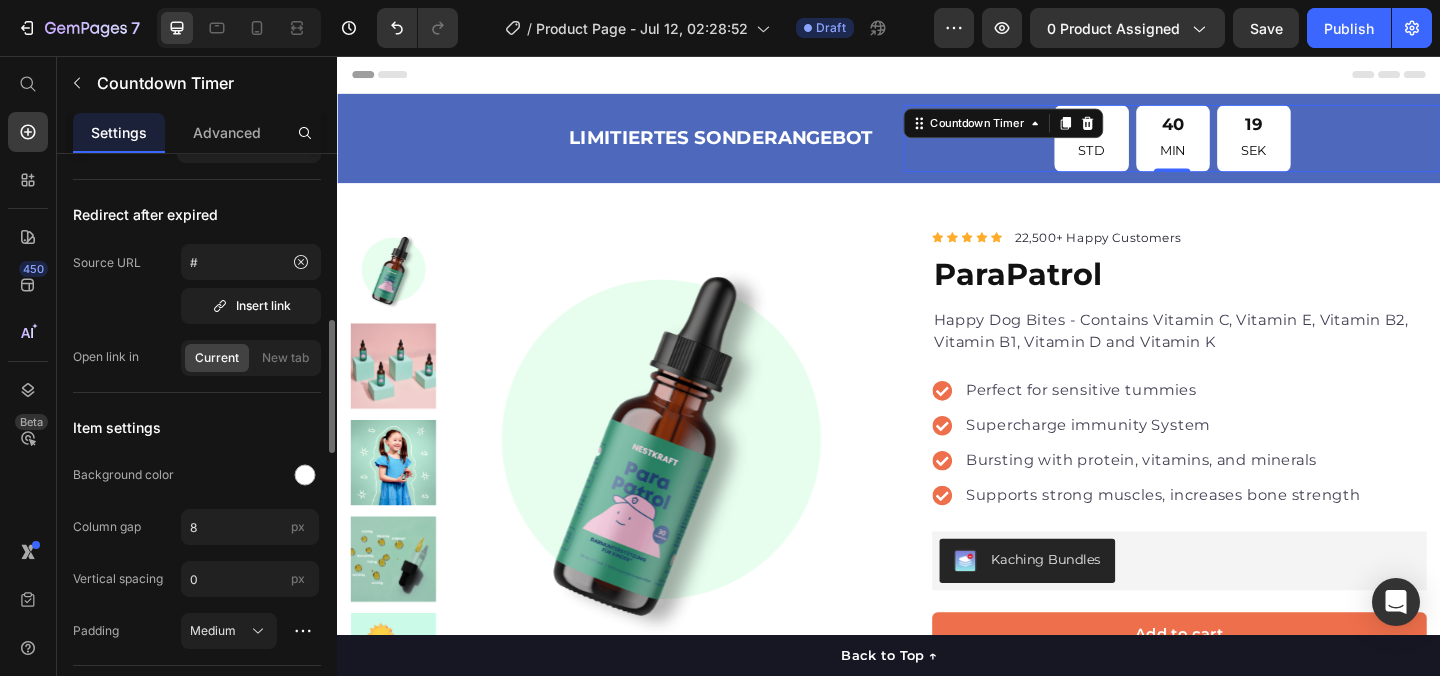 scroll, scrollTop: 708, scrollLeft: 0, axis: vertical 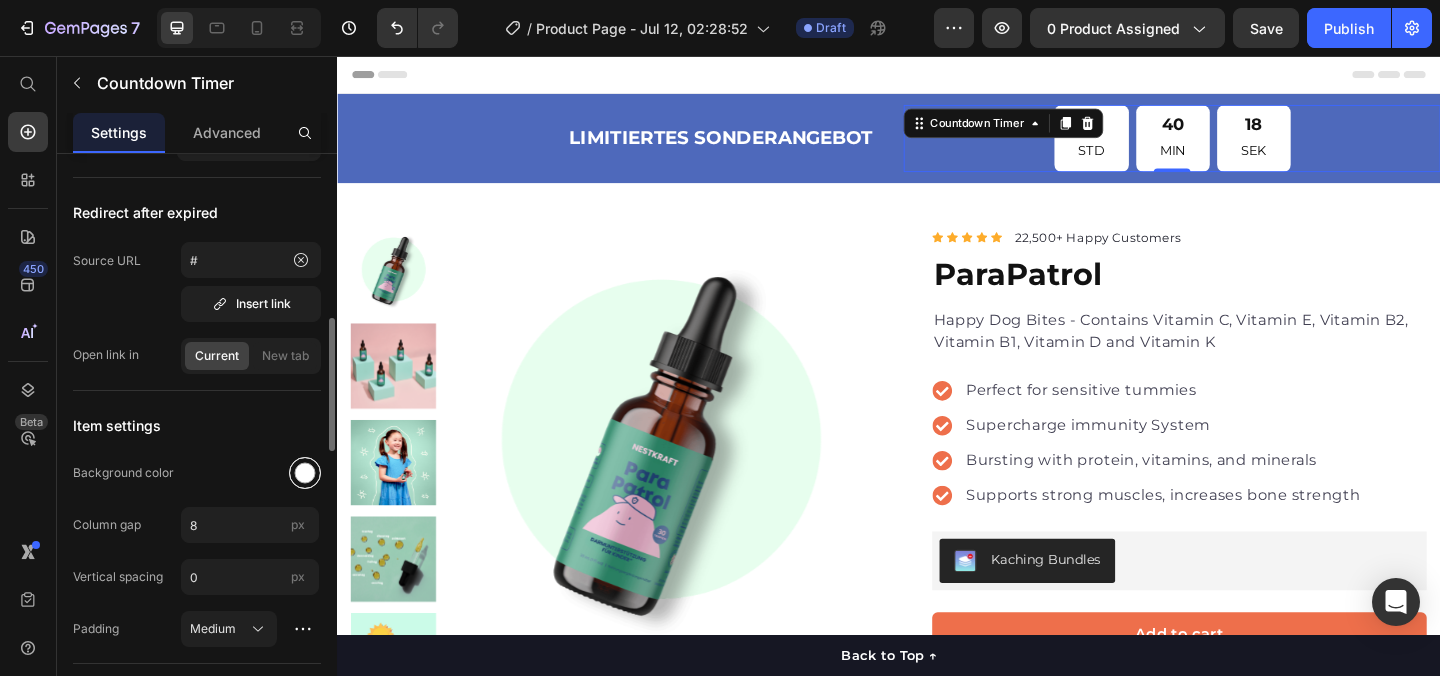 click at bounding box center [305, 473] 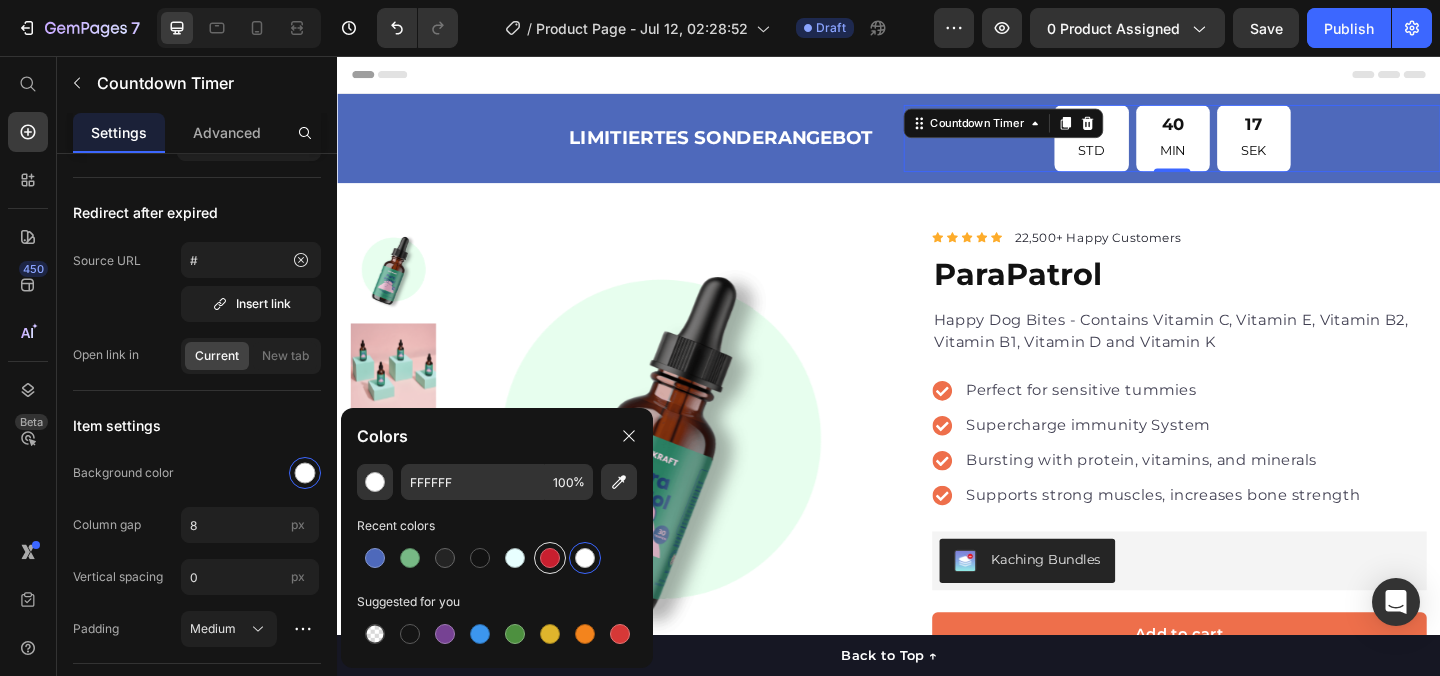 click at bounding box center (550, 558) 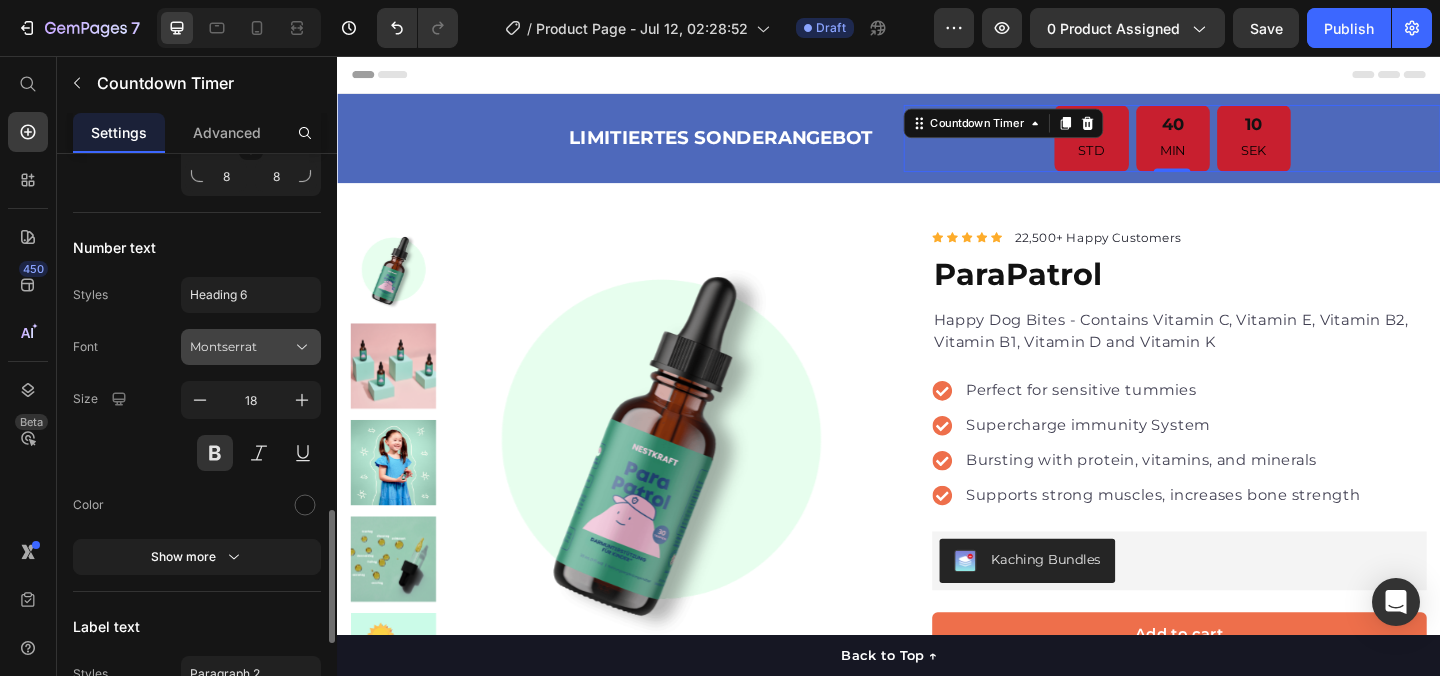 scroll, scrollTop: 1497, scrollLeft: 0, axis: vertical 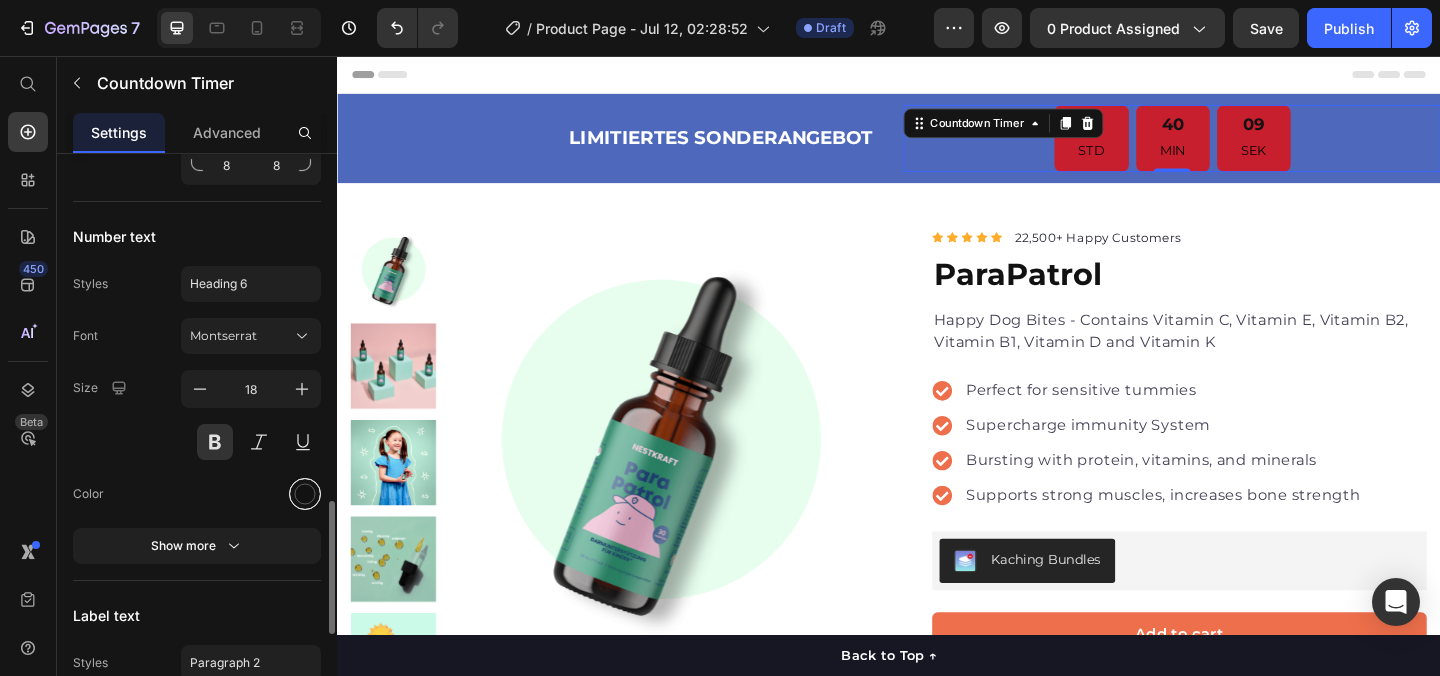 click at bounding box center [305, 494] 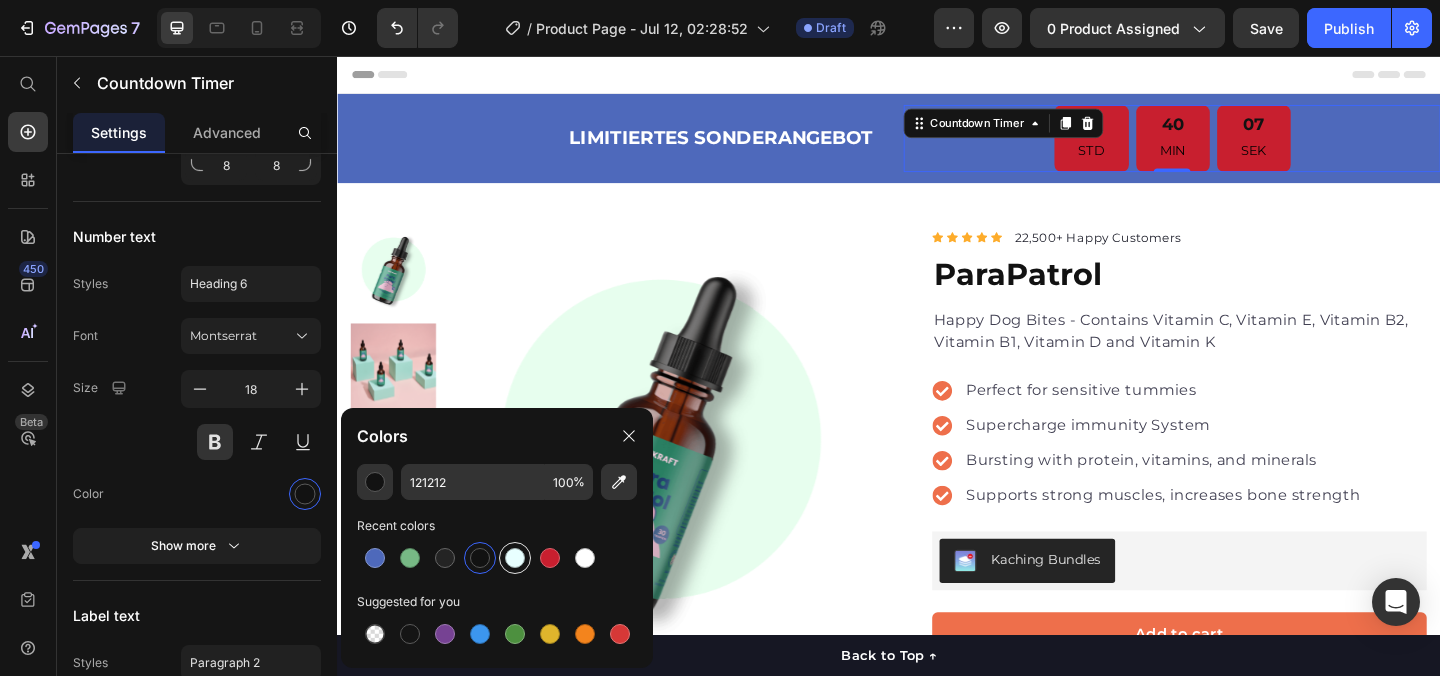 click at bounding box center (515, 558) 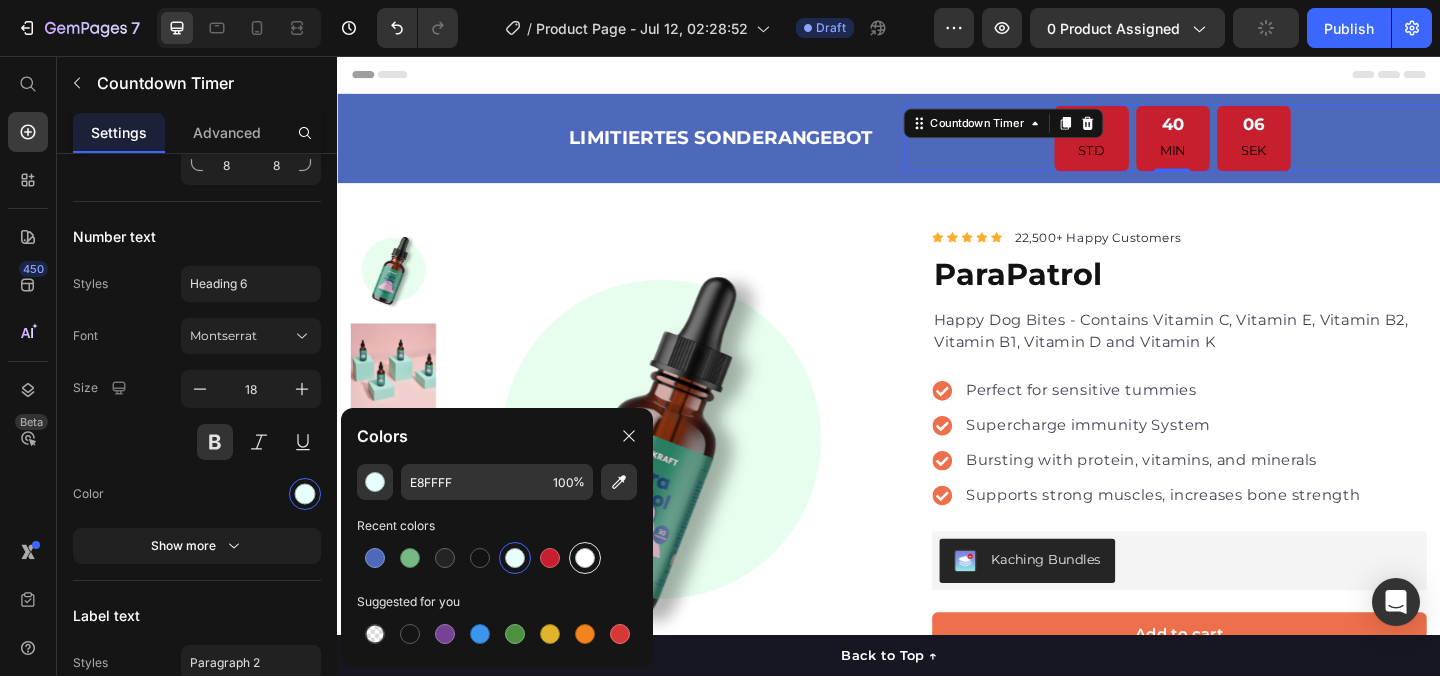 click at bounding box center [585, 558] 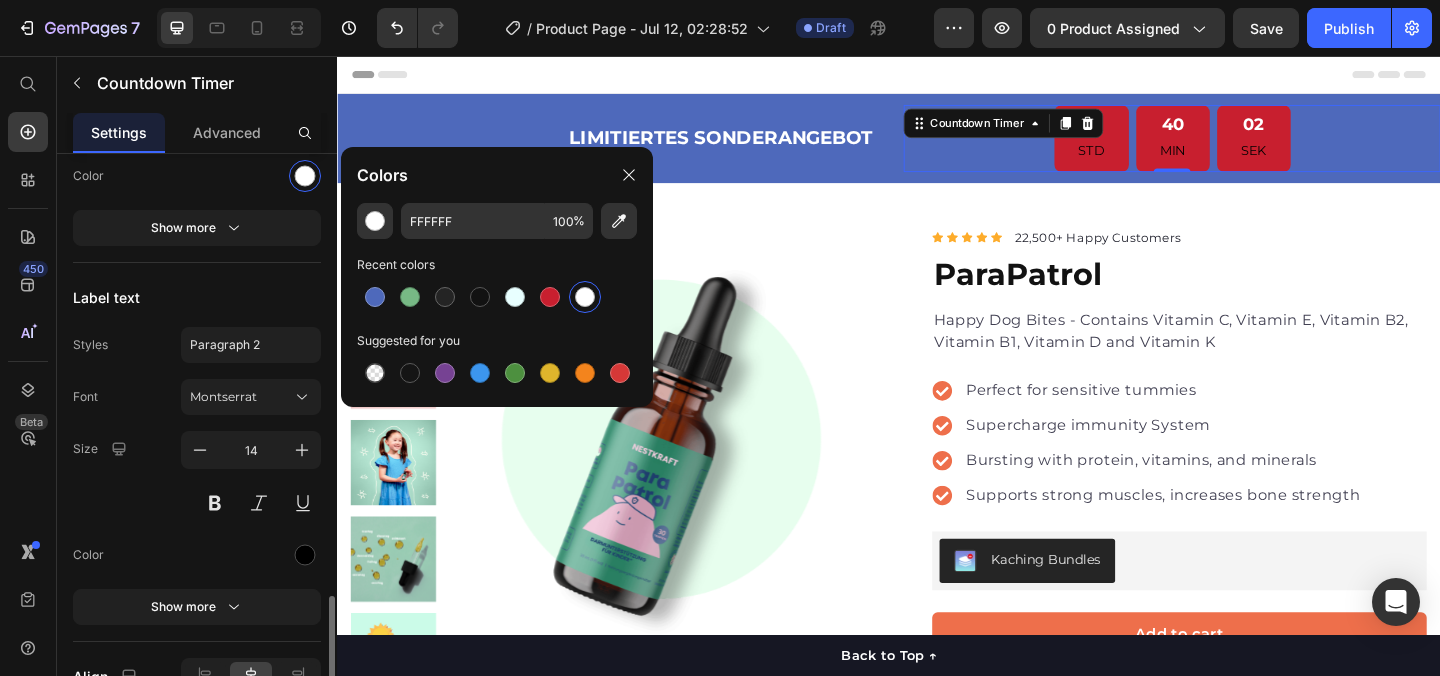 scroll, scrollTop: 1924, scrollLeft: 0, axis: vertical 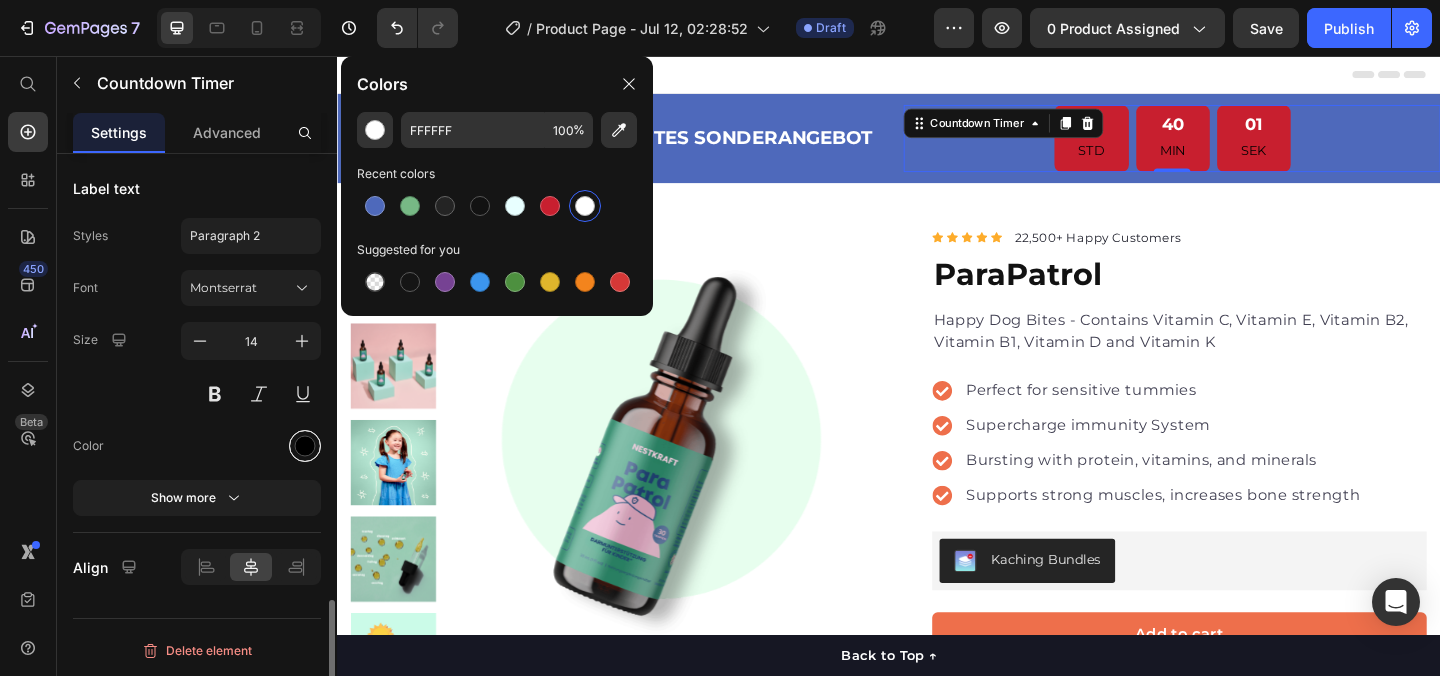 click at bounding box center [305, 446] 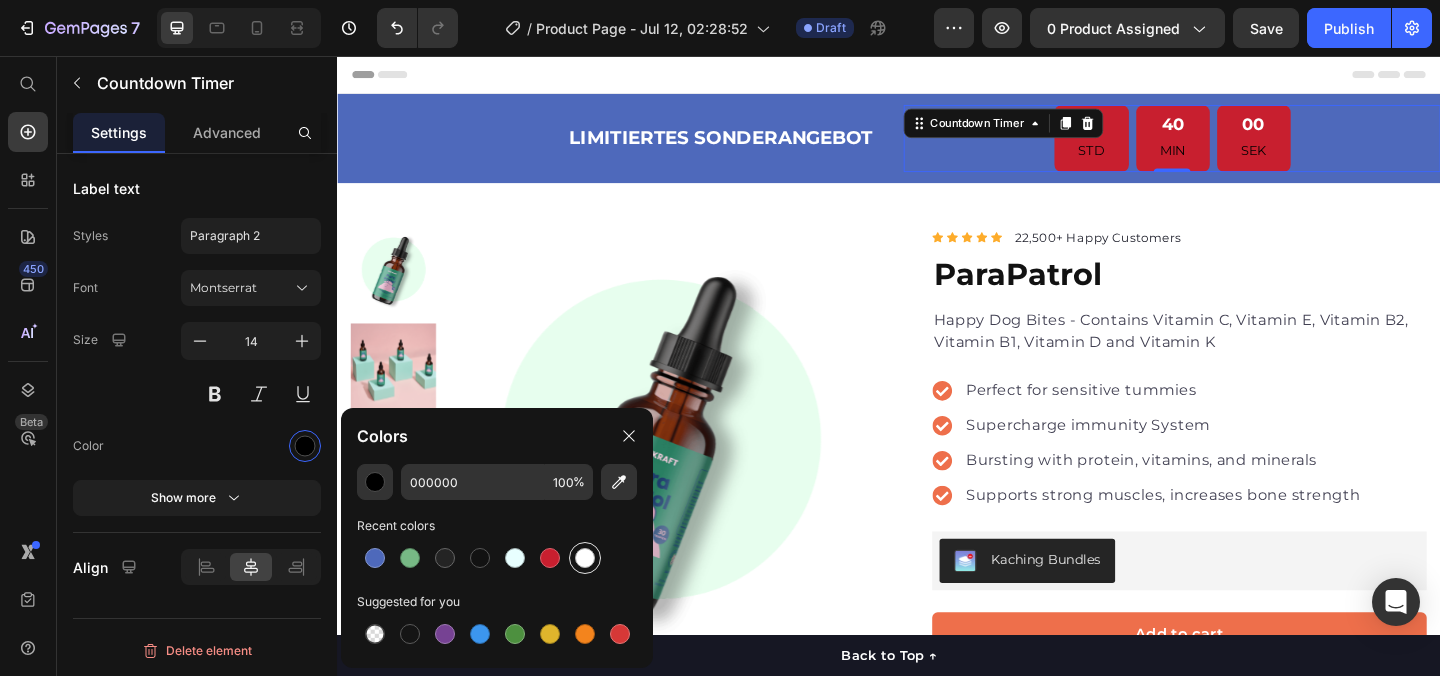 click at bounding box center [585, 558] 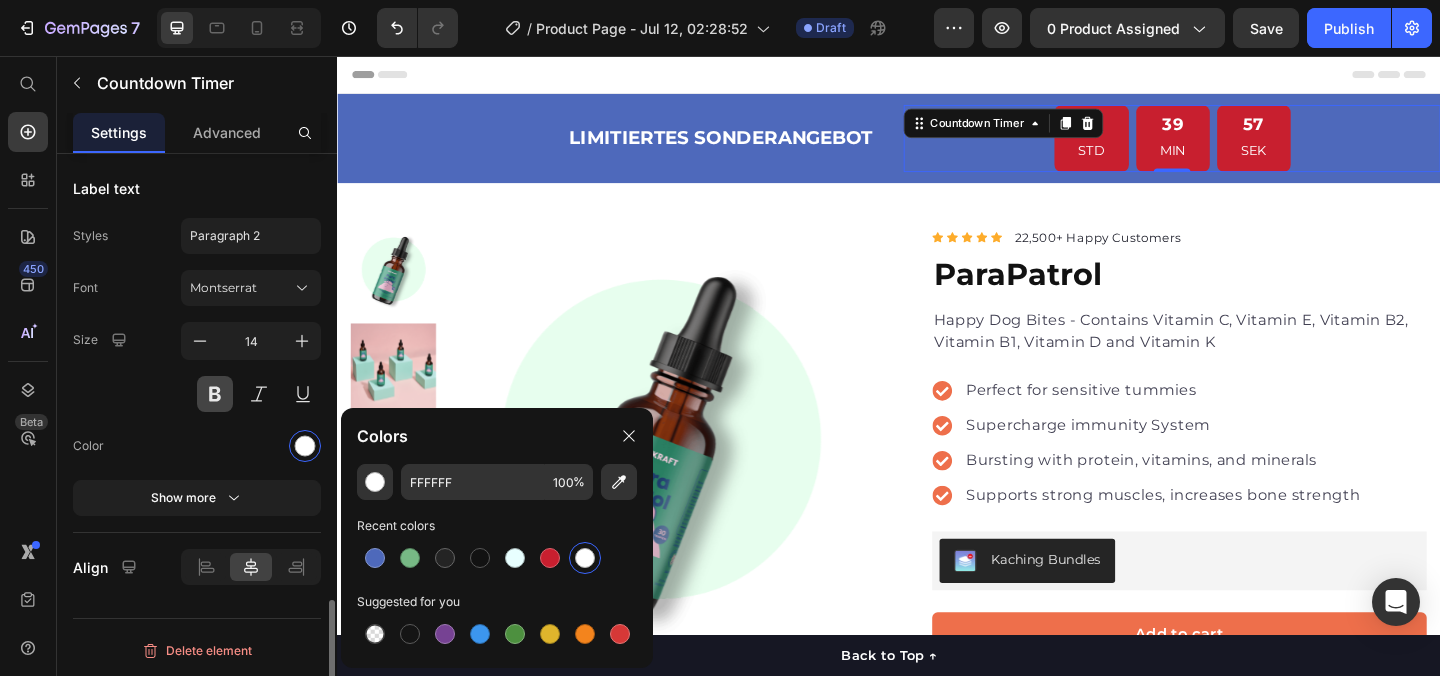 click at bounding box center [215, 394] 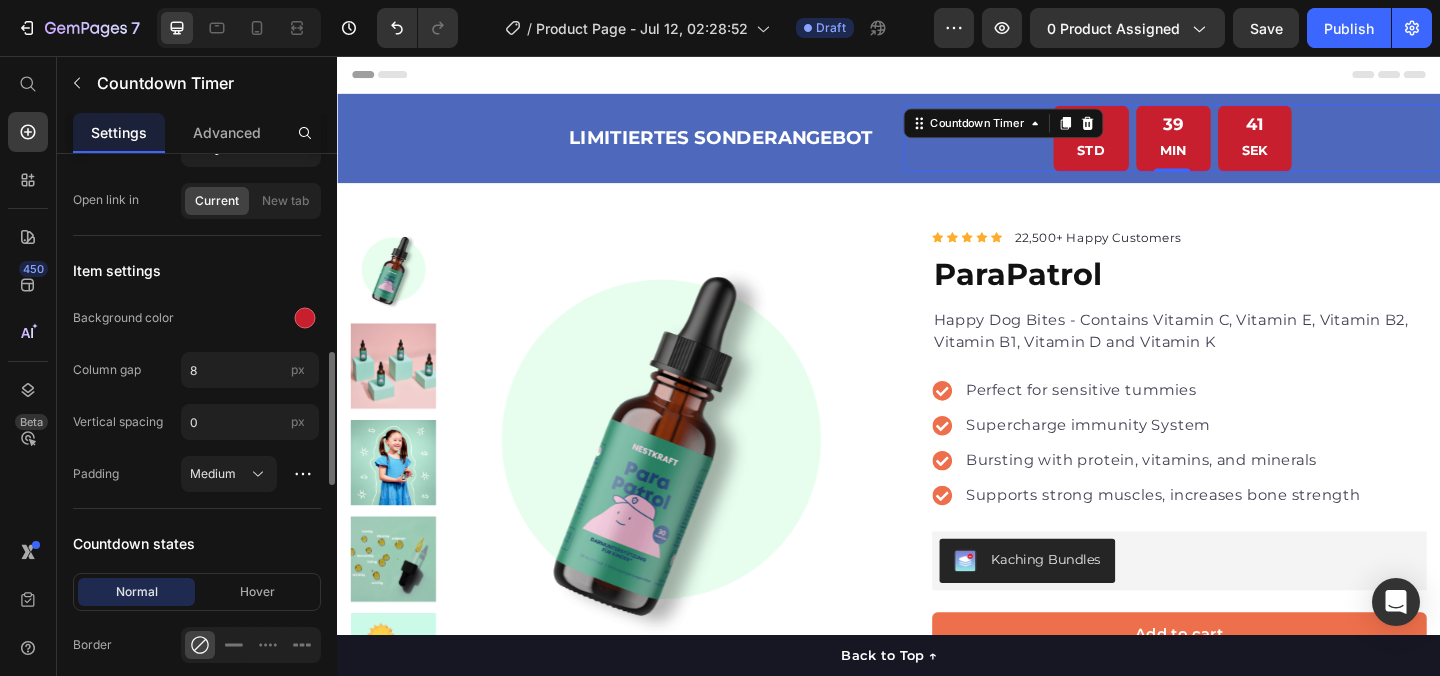 scroll, scrollTop: 862, scrollLeft: 0, axis: vertical 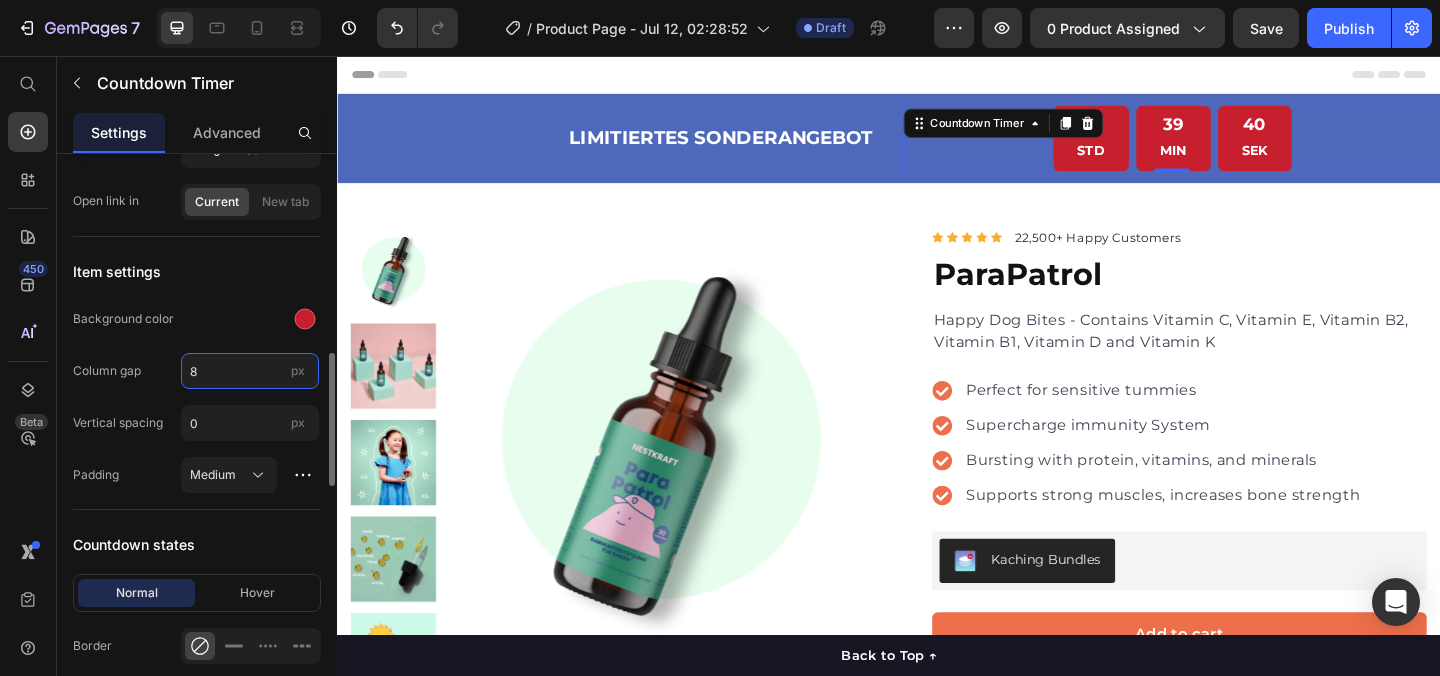 click on "8" at bounding box center (250, 371) 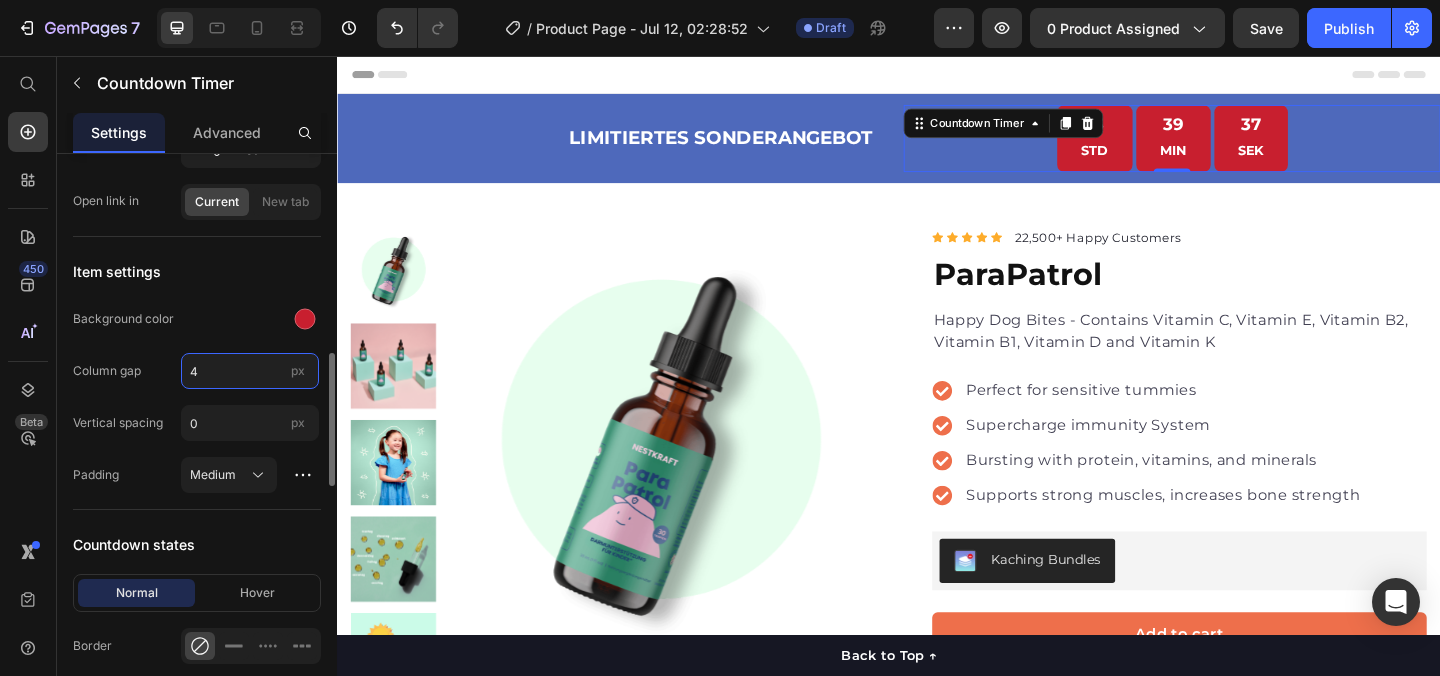 type on "4" 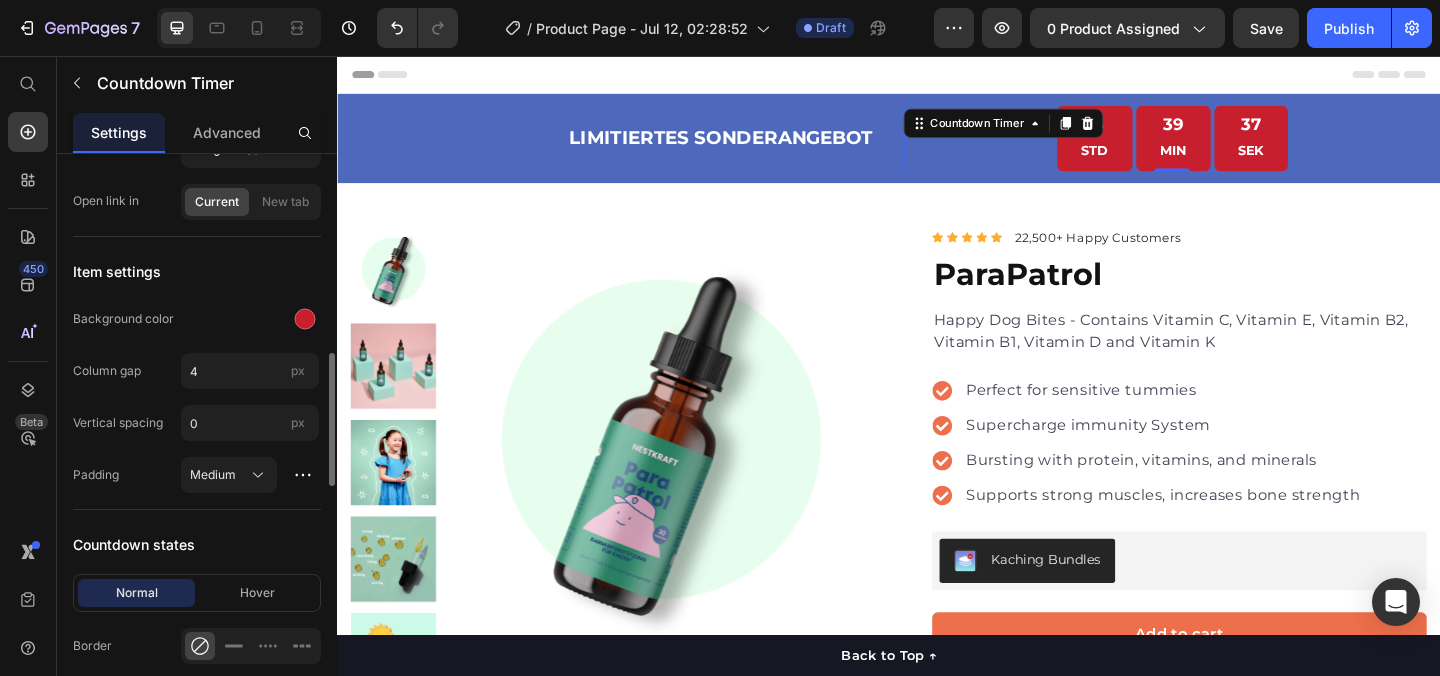 click on "Column gap" at bounding box center (107, 371) 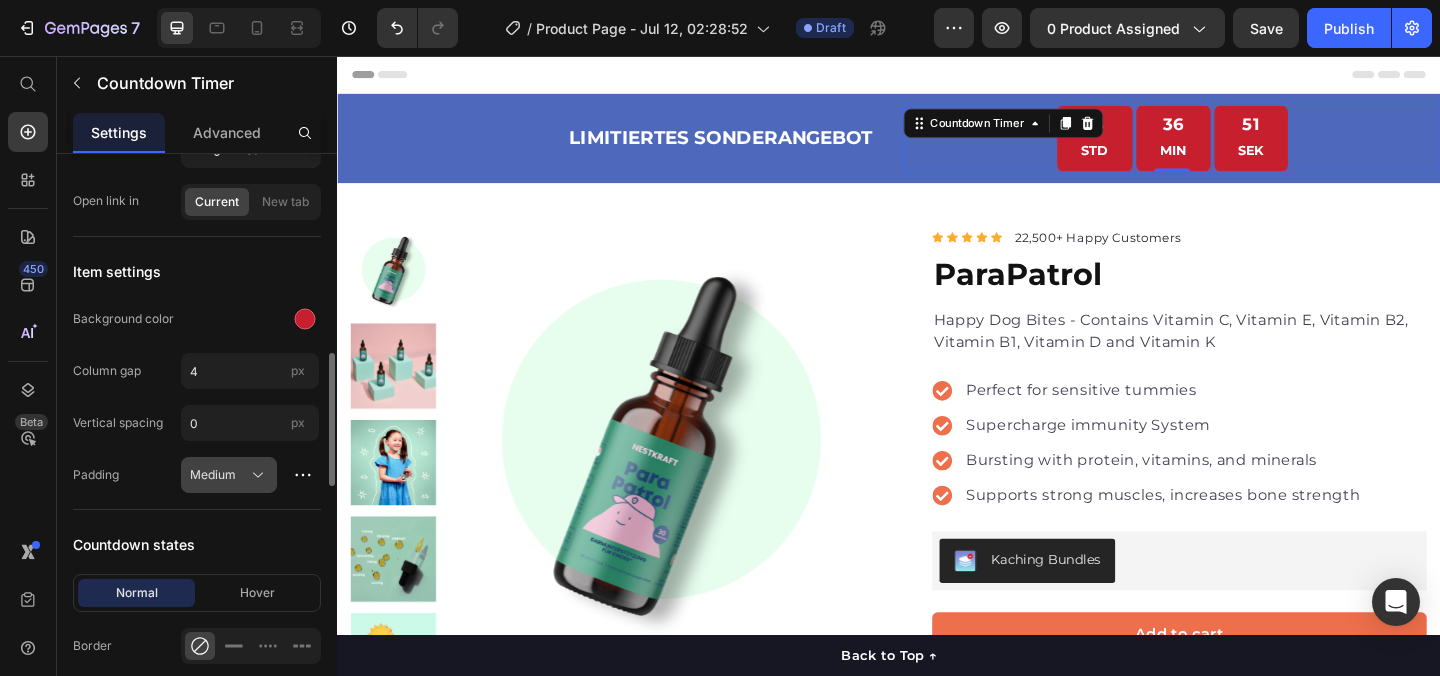click on "Medium" at bounding box center [229, 475] 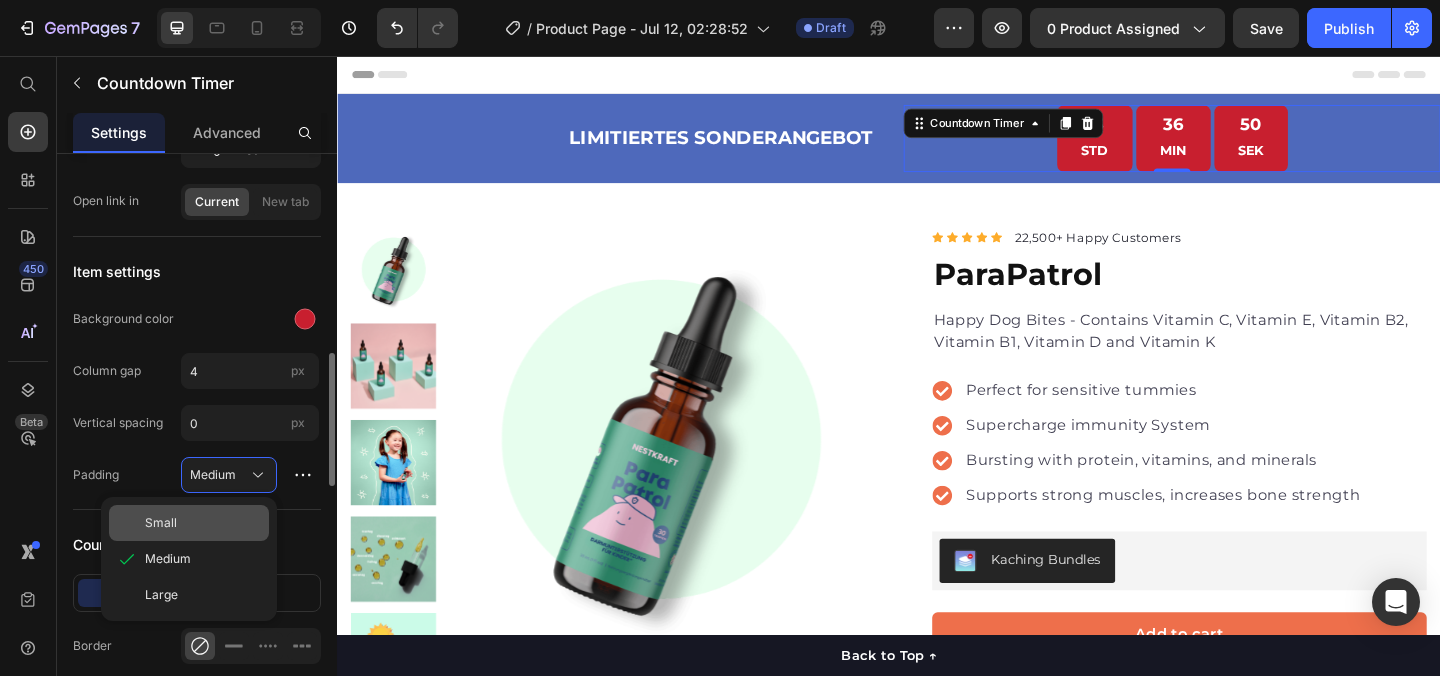 click on "Small" at bounding box center [203, 523] 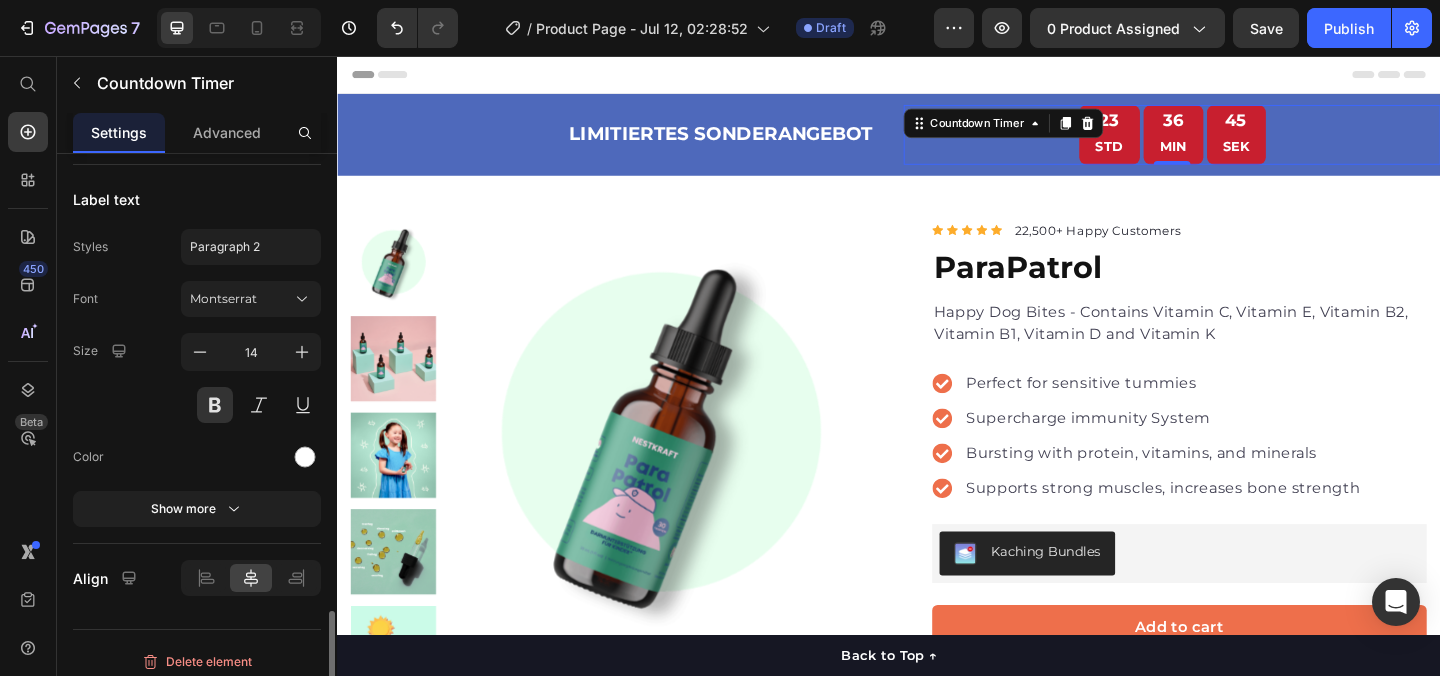 scroll, scrollTop: 1924, scrollLeft: 0, axis: vertical 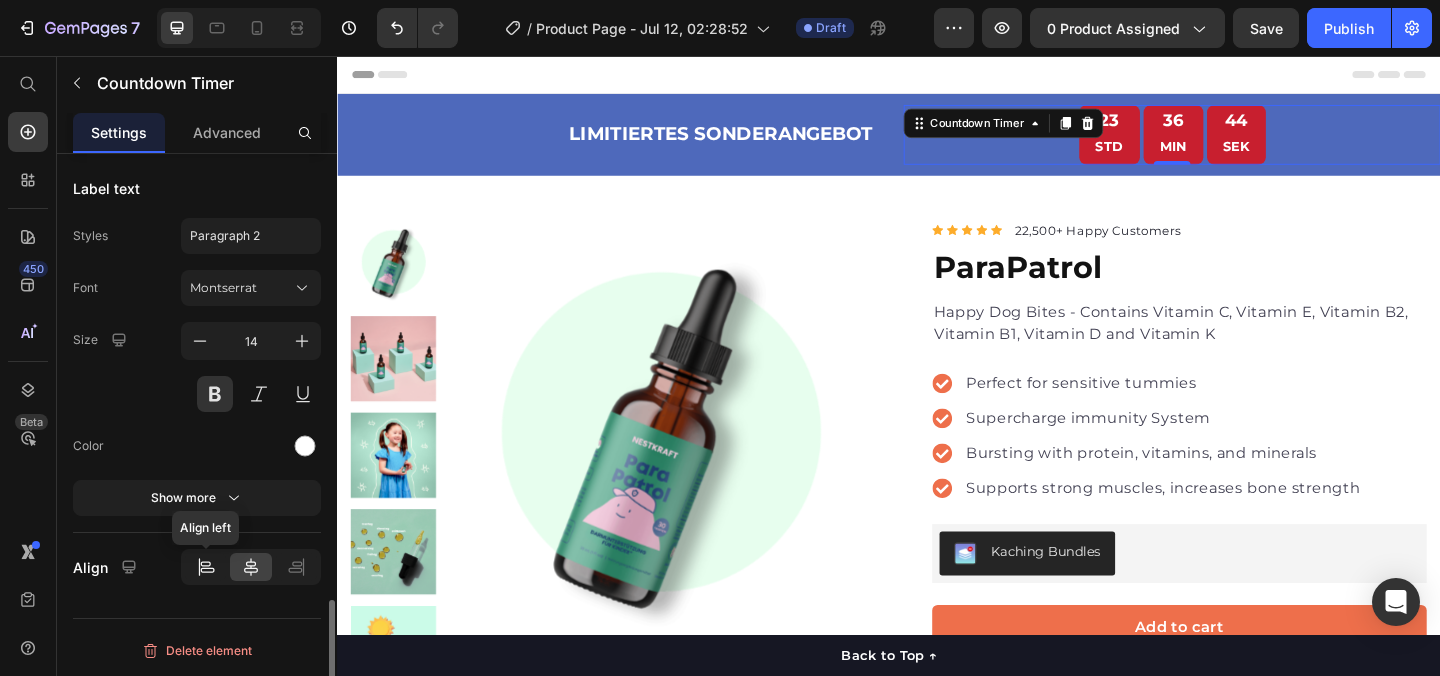 click 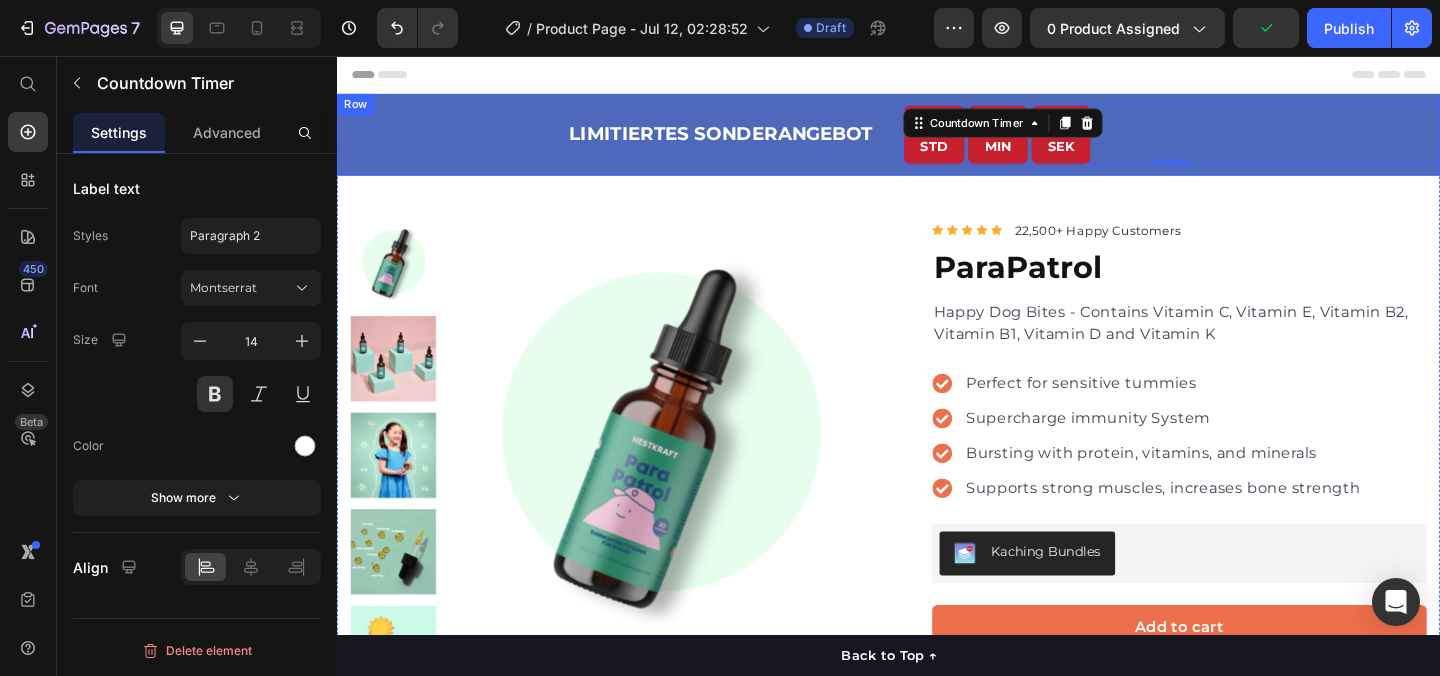 click on "LIMITIERTES SONDERANGEBOT Text Block" at bounding box center (629, 141) 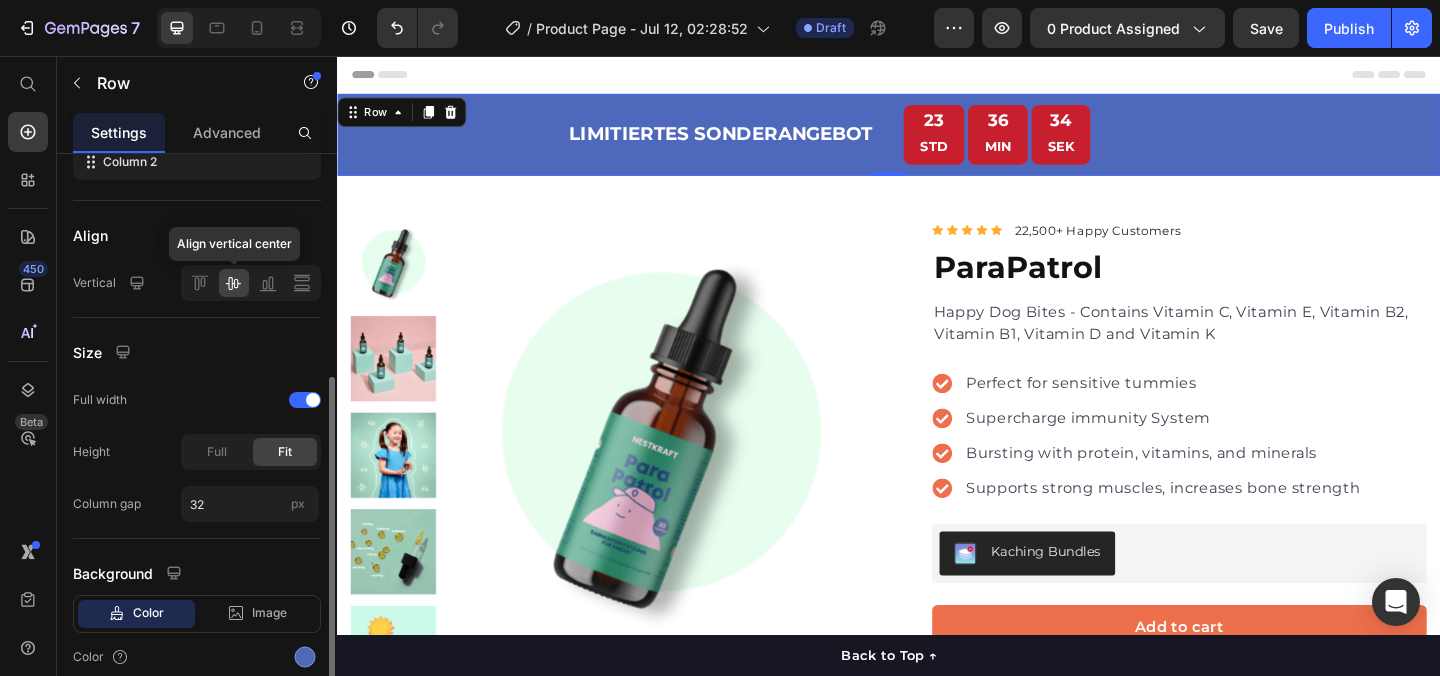 scroll, scrollTop: 416, scrollLeft: 0, axis: vertical 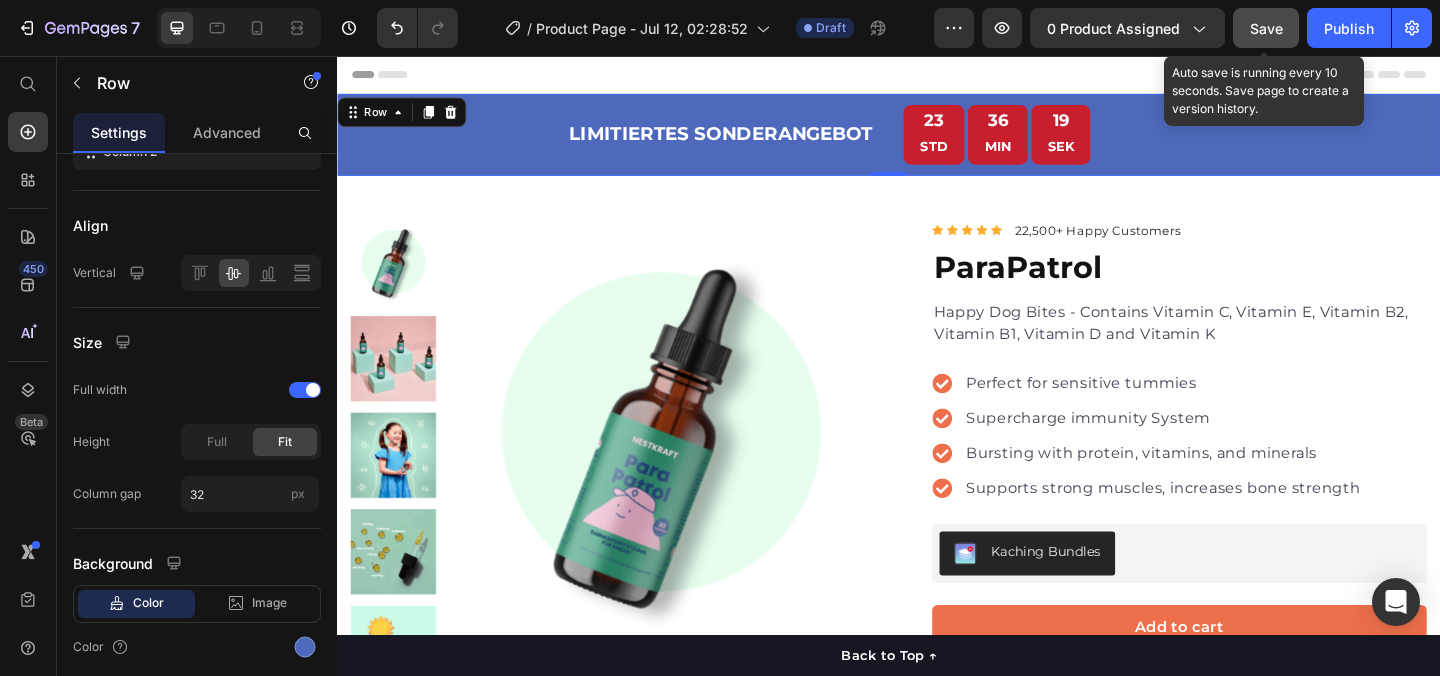 click on "Save" at bounding box center (1266, 28) 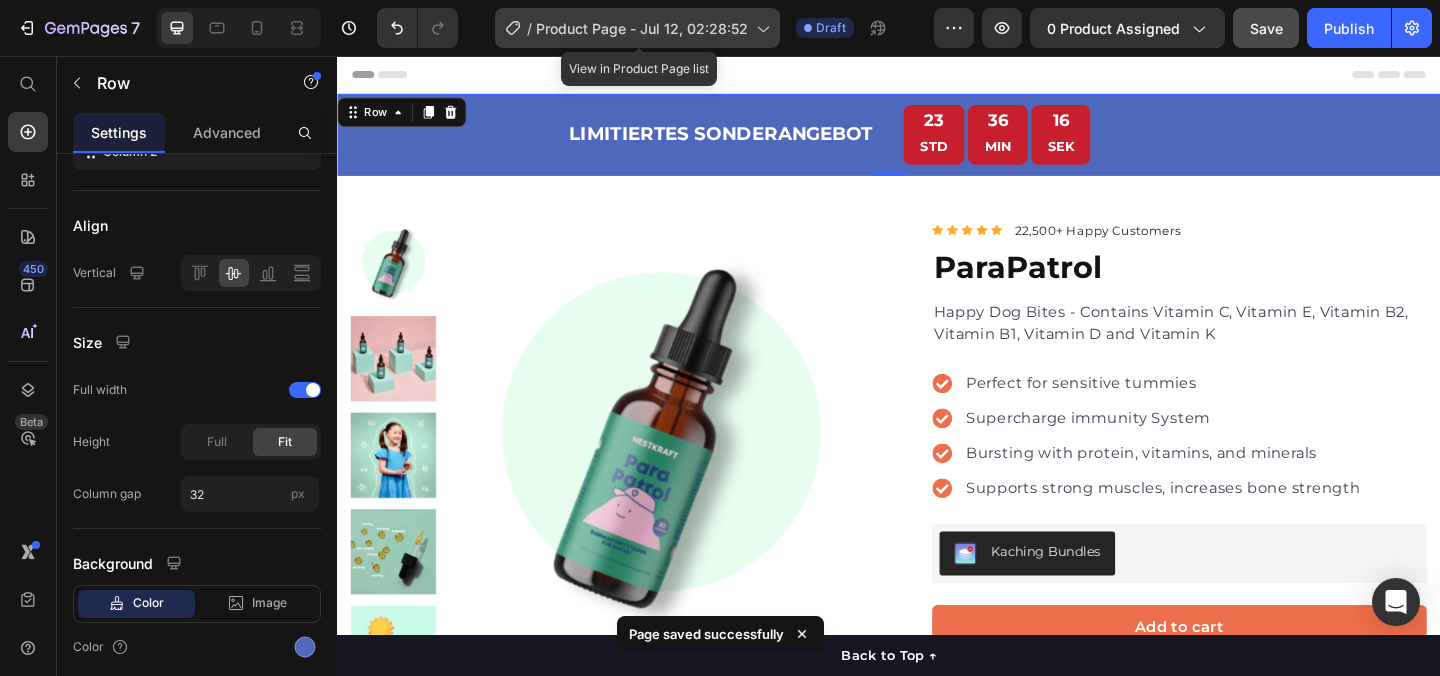 click on "Product Page - Jul 12, 02:28:52" at bounding box center (642, 28) 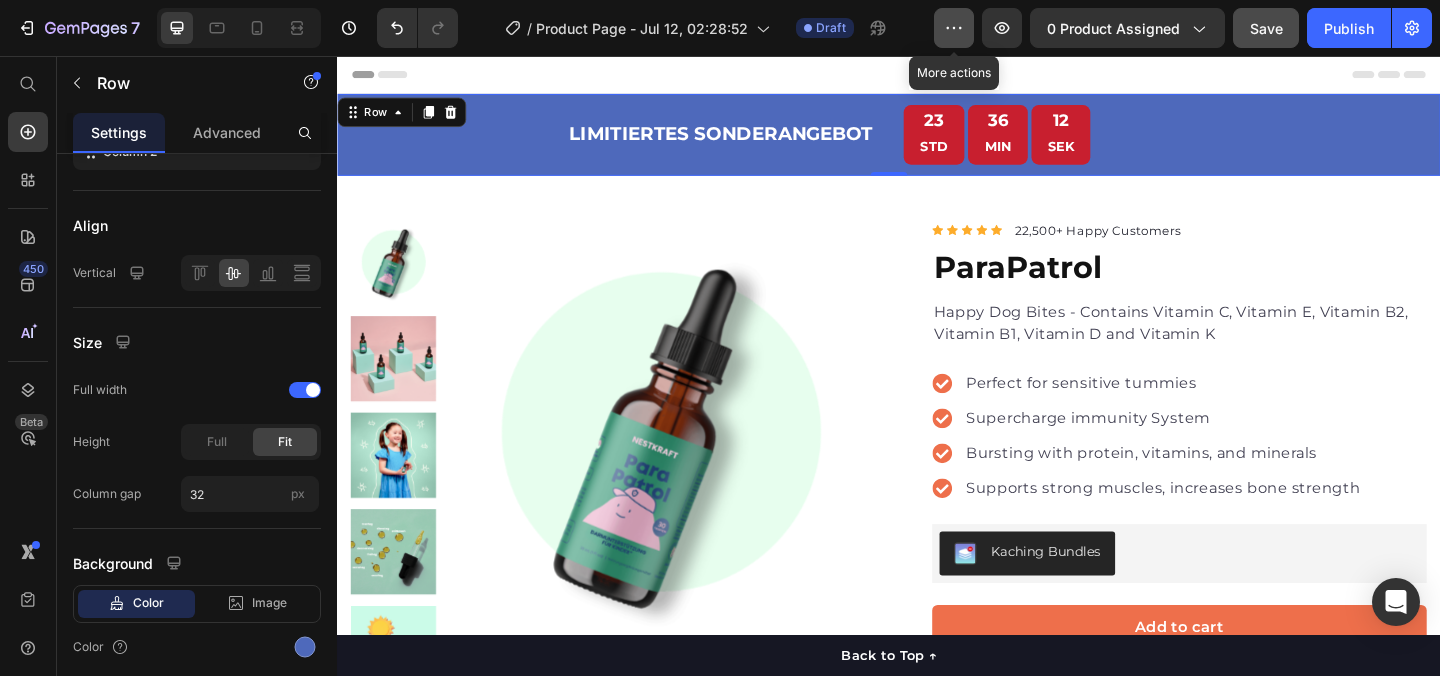 click 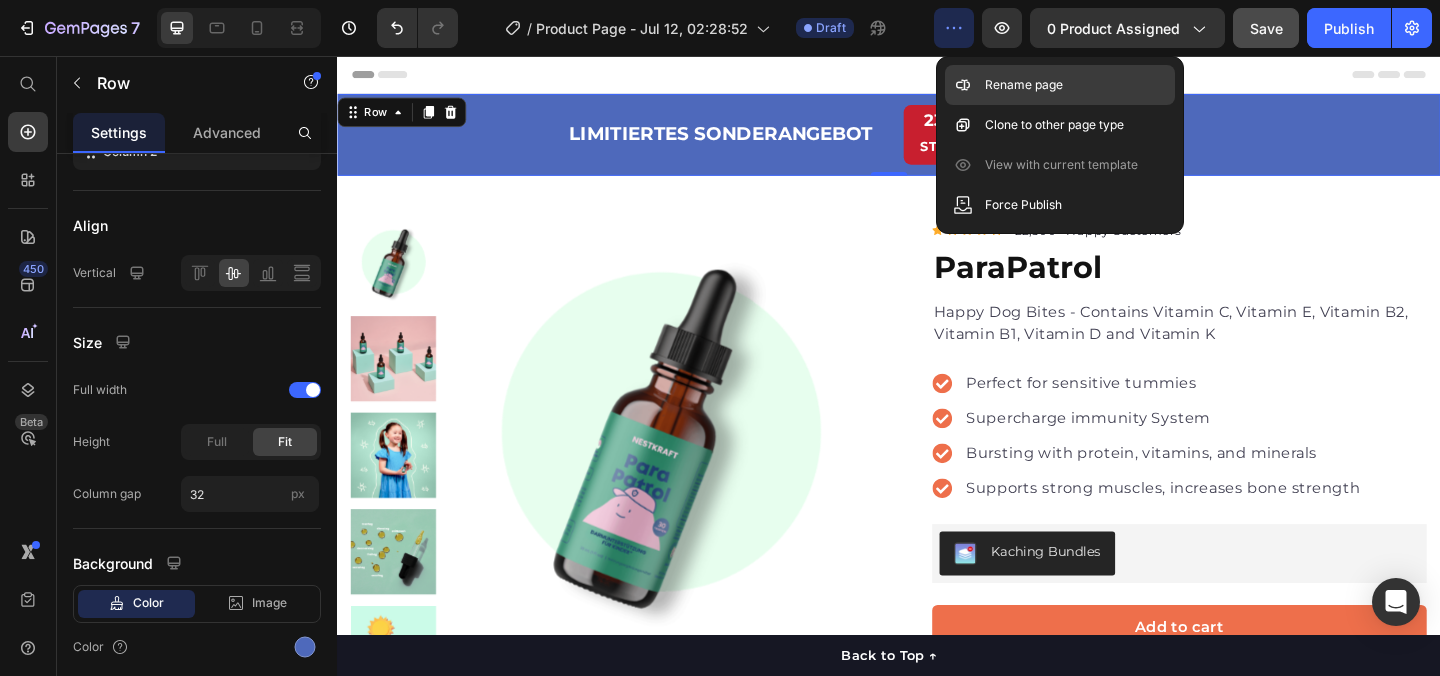 click on "Rename page" at bounding box center [1024, 85] 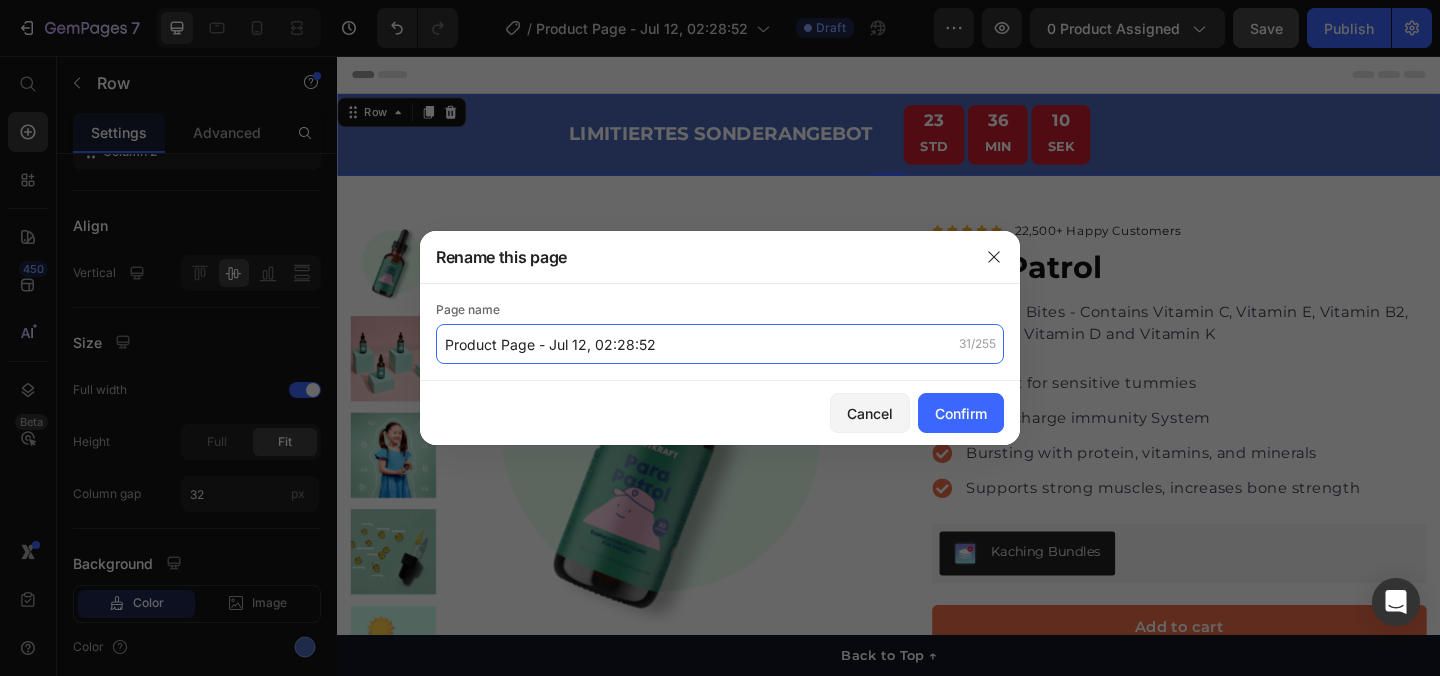 click on "Product Page - Jul 12, 02:28:52" 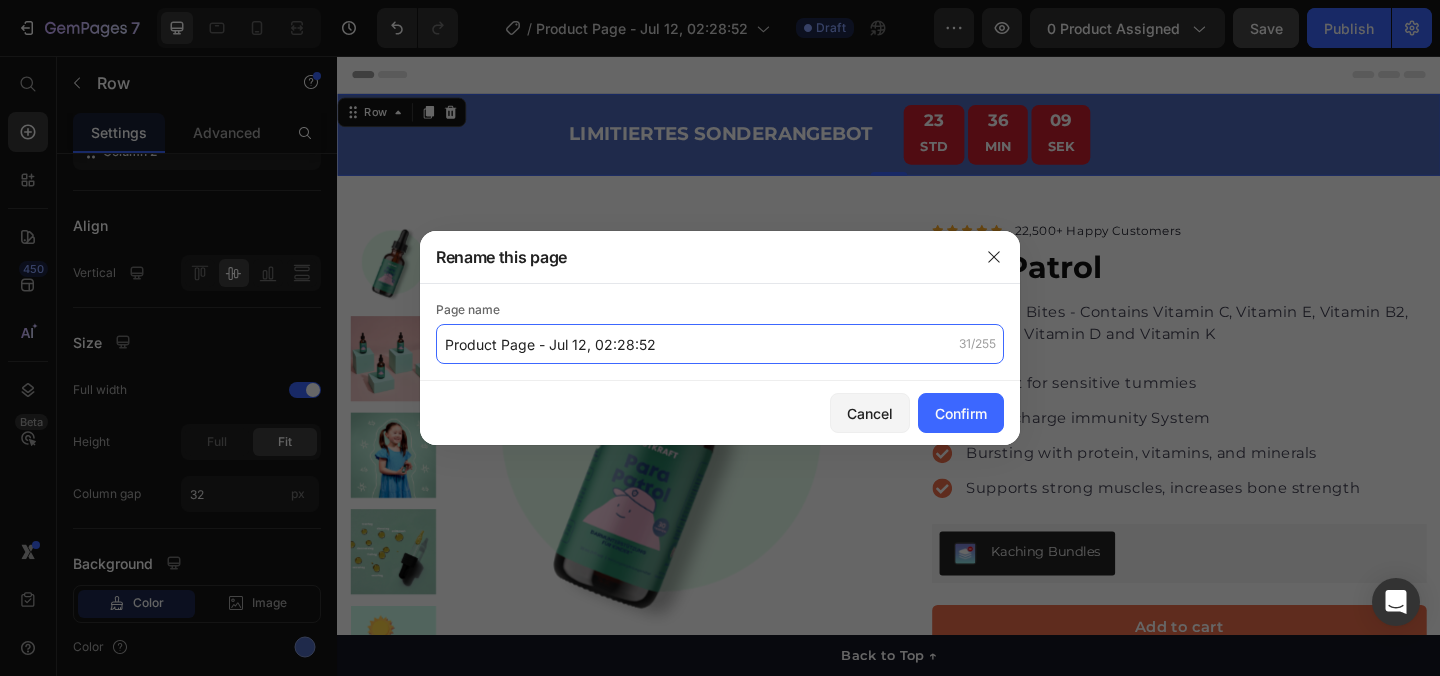 click on "Product Page - Jul 12, 02:28:52" 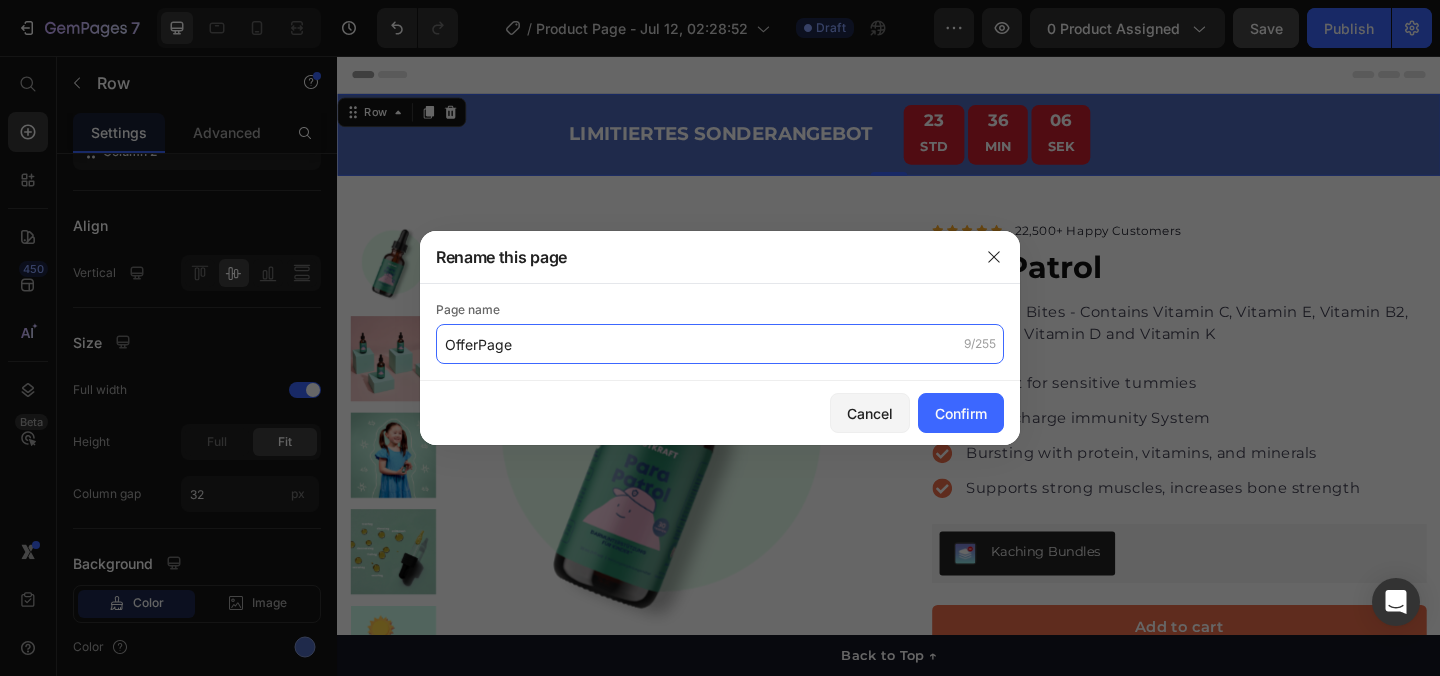 type on "OfferPage" 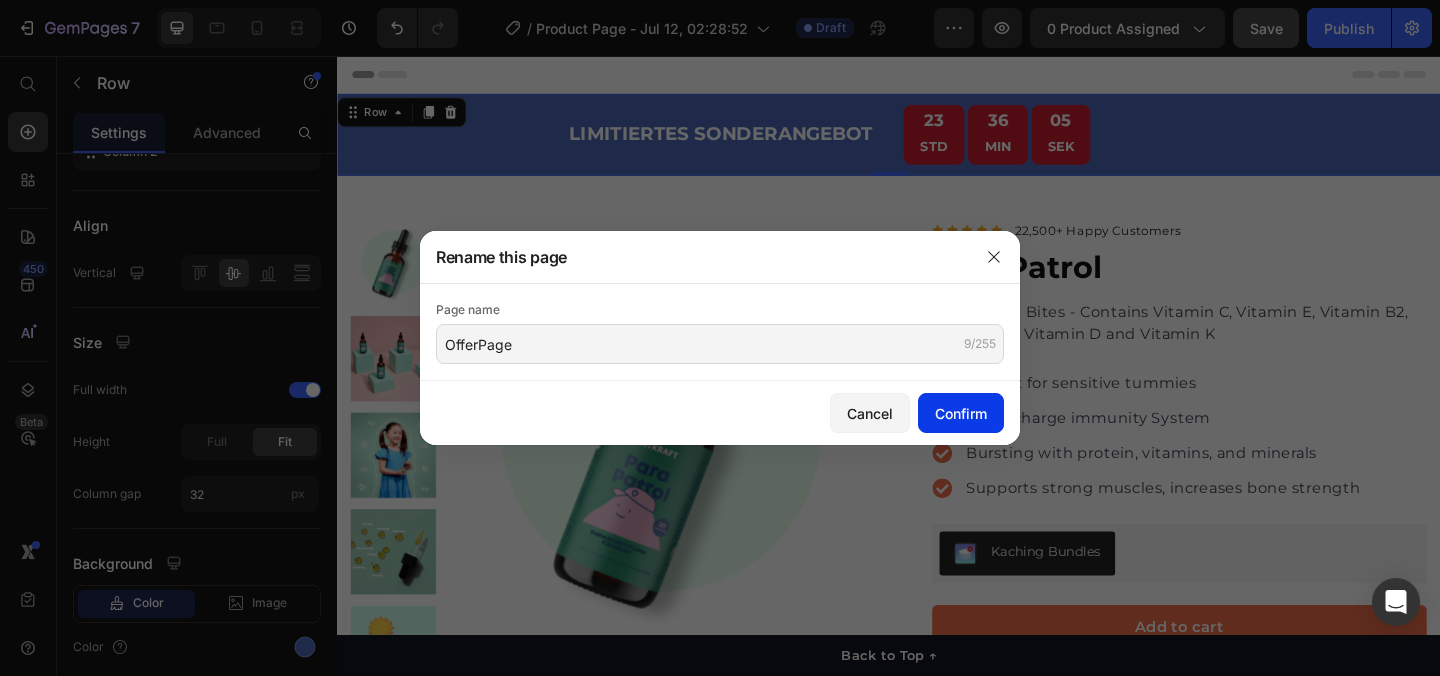 click on "Confirm" 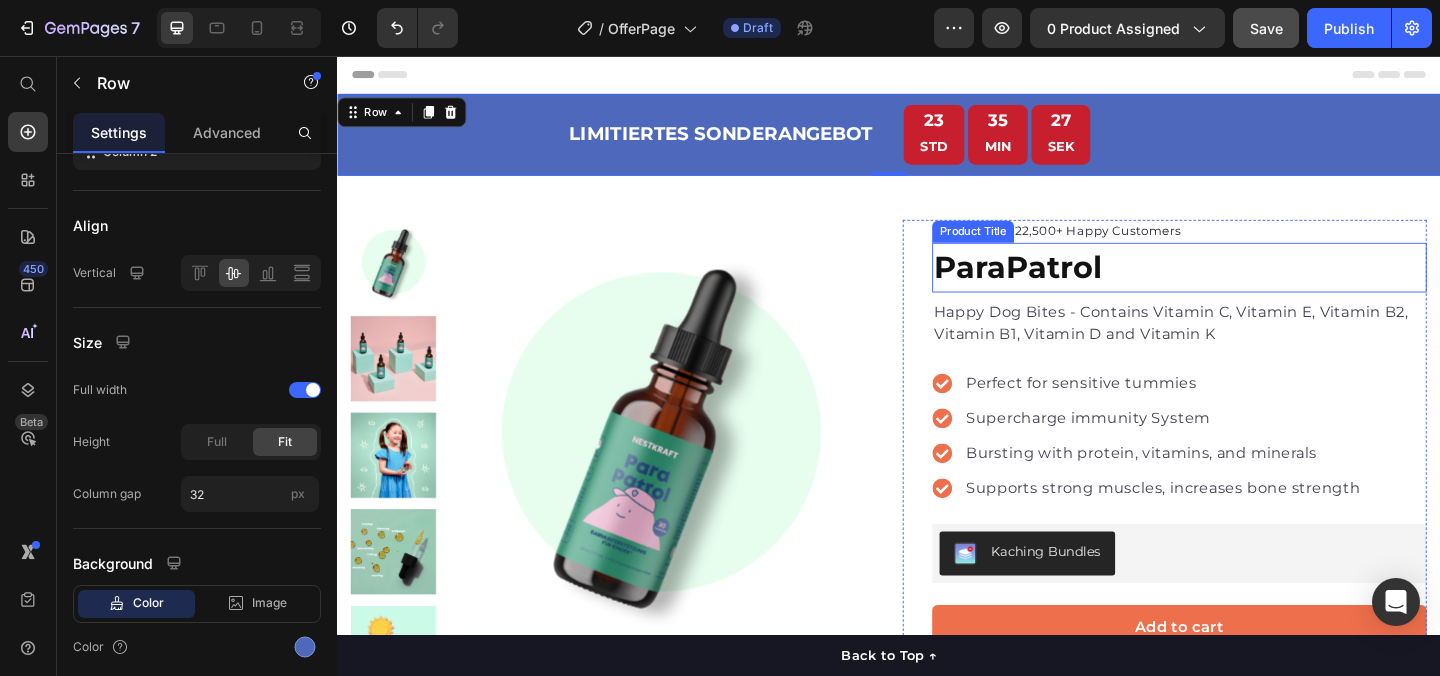 click on "ParaPatrol" at bounding box center (1253, 286) 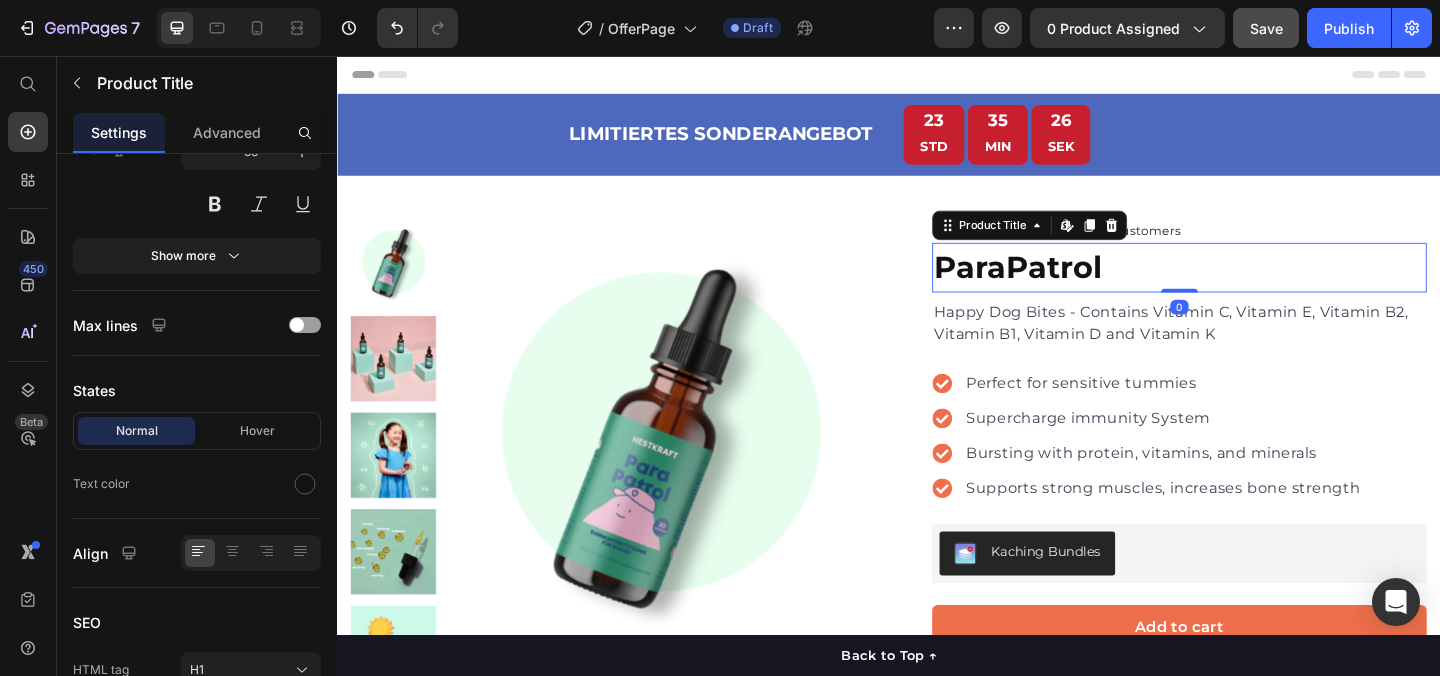 scroll, scrollTop: 0, scrollLeft: 0, axis: both 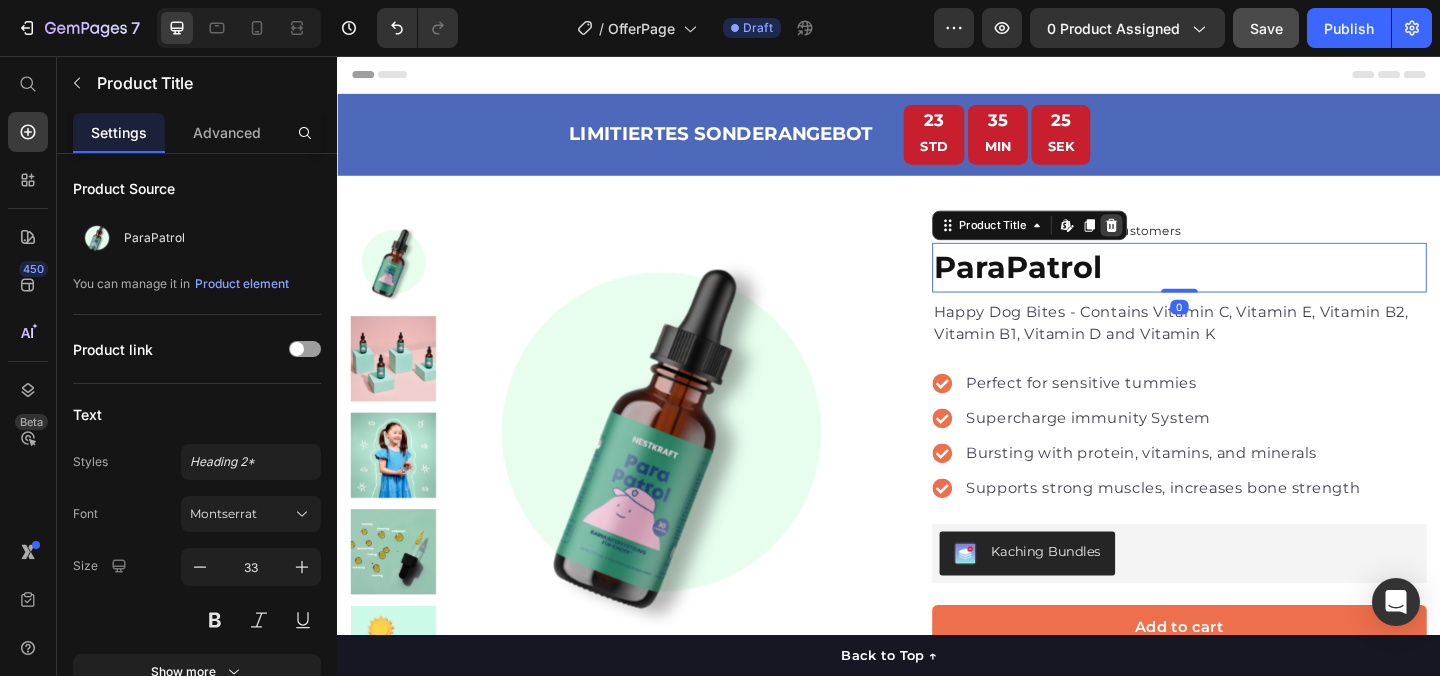 click 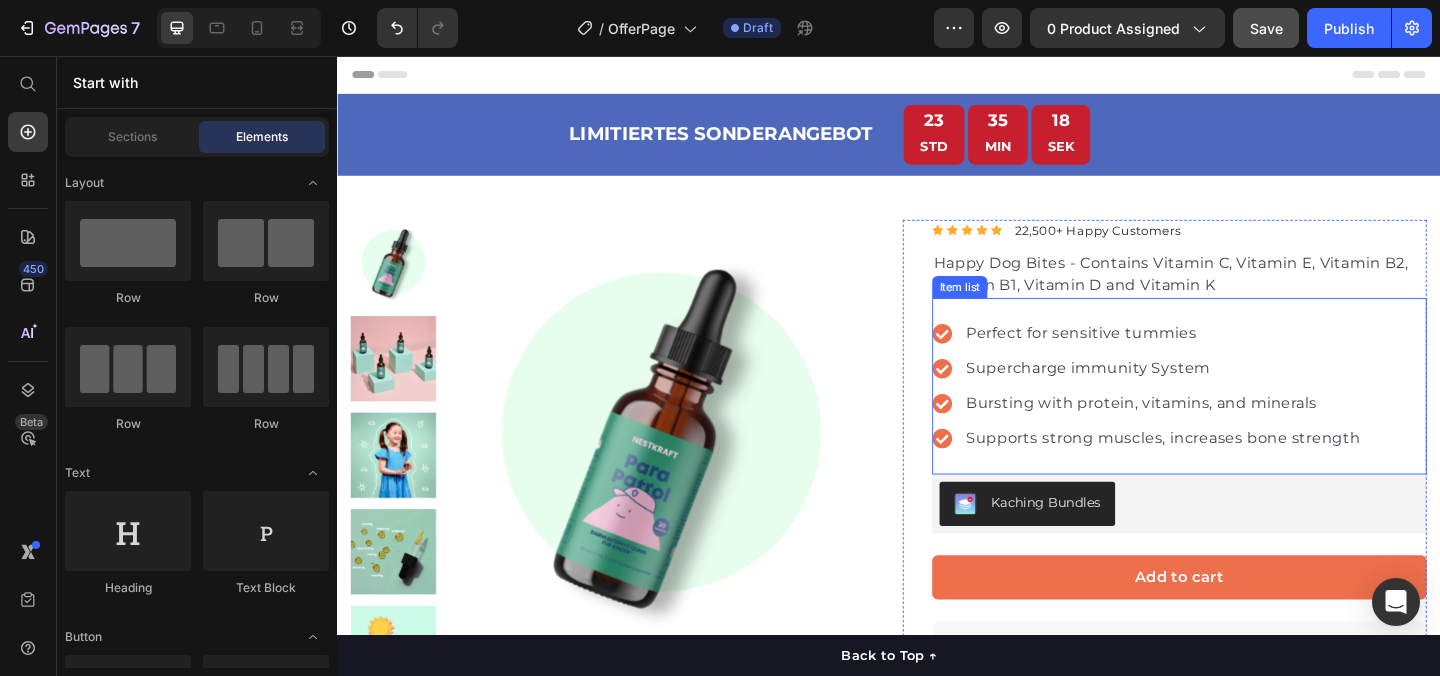 click on "Icon Icon Icon Icon Icon Icon List Hoz 22,500+ Happy Customers Text block Row Happy Dog Bites - Contains Vitamin C, Vitamin E, Vitamin B2, Vitamin B1, Vitamin D and Vitamin K Text block Perfect for sensitive tummies Supercharge immunity System Bursting with protein, vitamins, and minerals Supports strong muscles, increases bone strength Item list Kaching Bundles Kaching Bundles Add to cart Product Cart Button Perfect for sensitive tummies Supercharge immunity System Bursting with protein, vitamins, and minerals Supports strong muscles, increases bone strength Item list
Description This product does not have a description Product Description
How to use it? Accordion" at bounding box center (1253, 551) 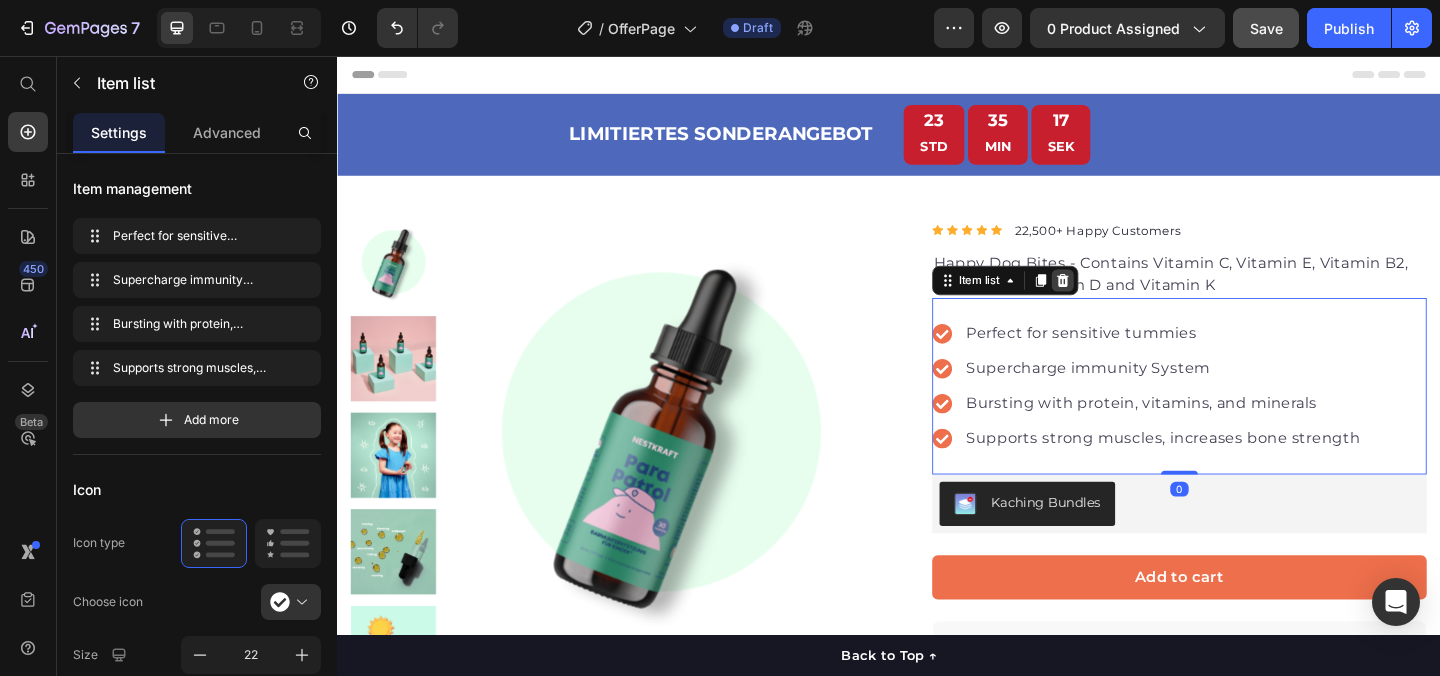 click at bounding box center (1126, 300) 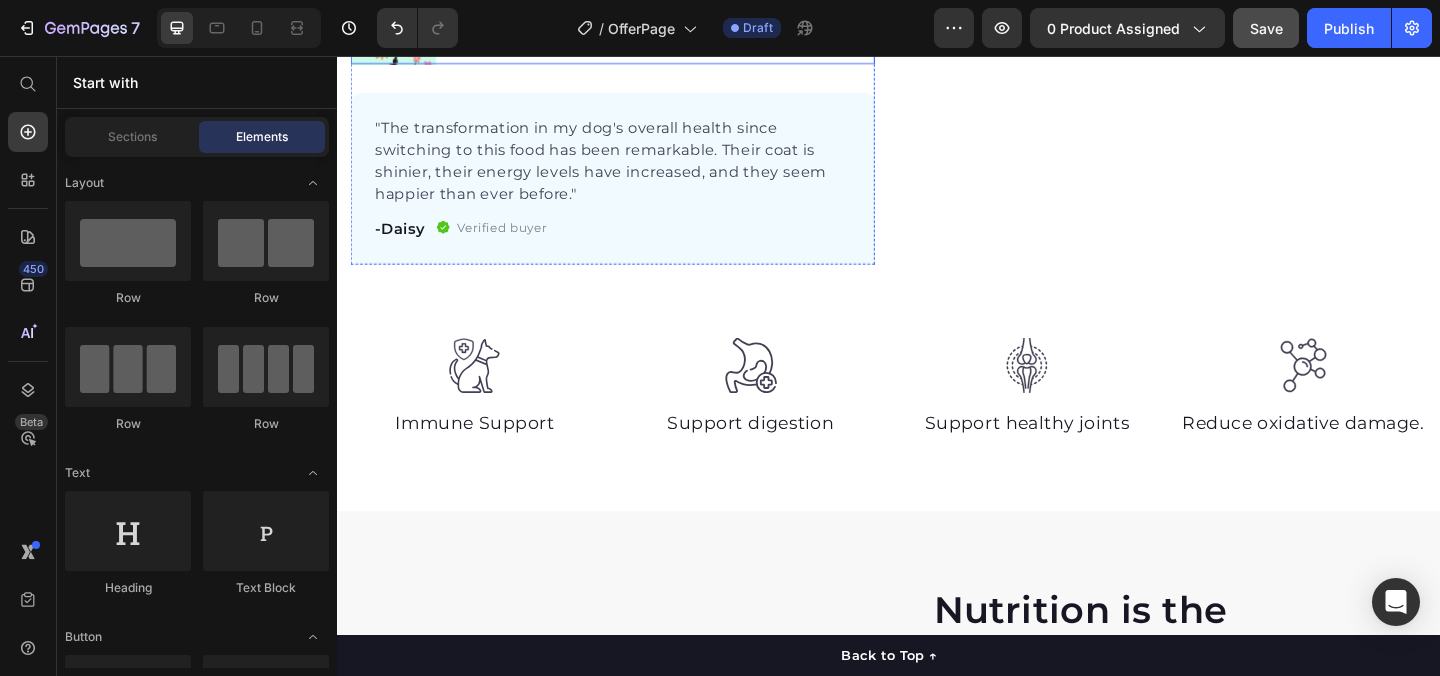 scroll, scrollTop: 645, scrollLeft: 0, axis: vertical 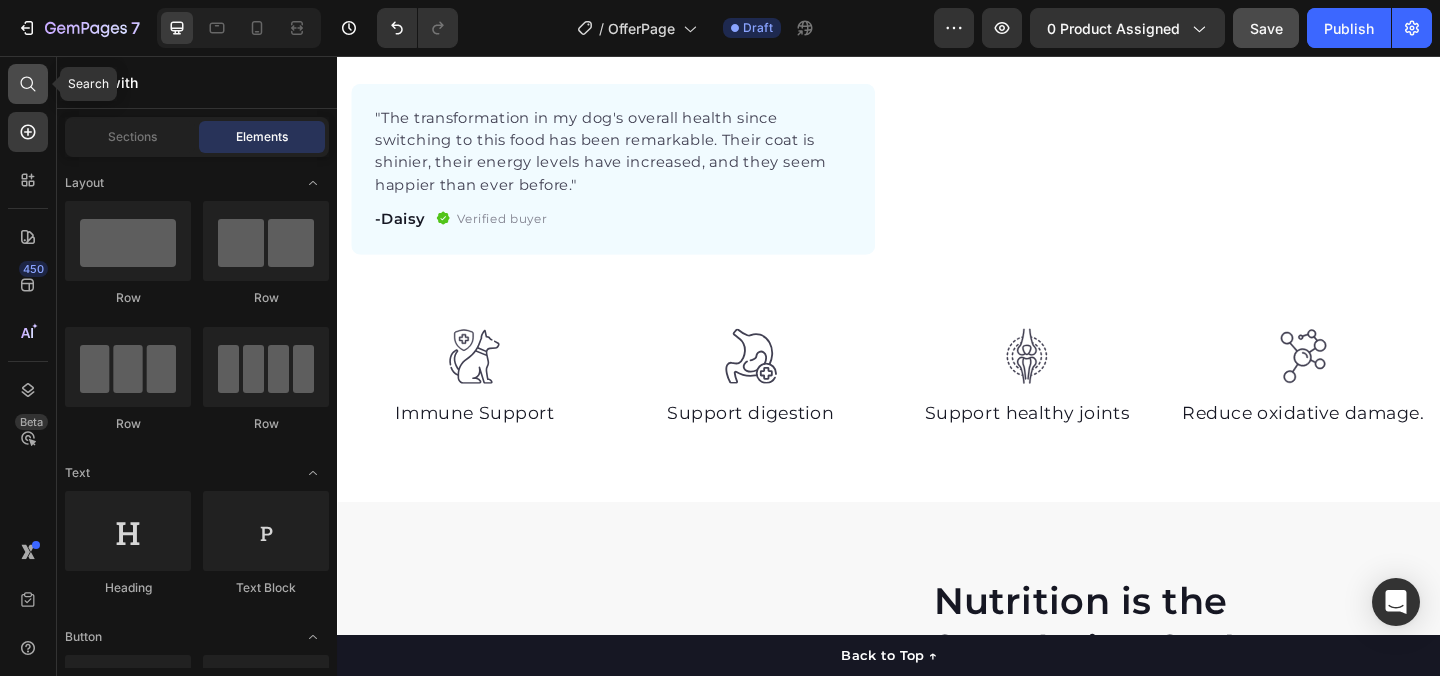 click 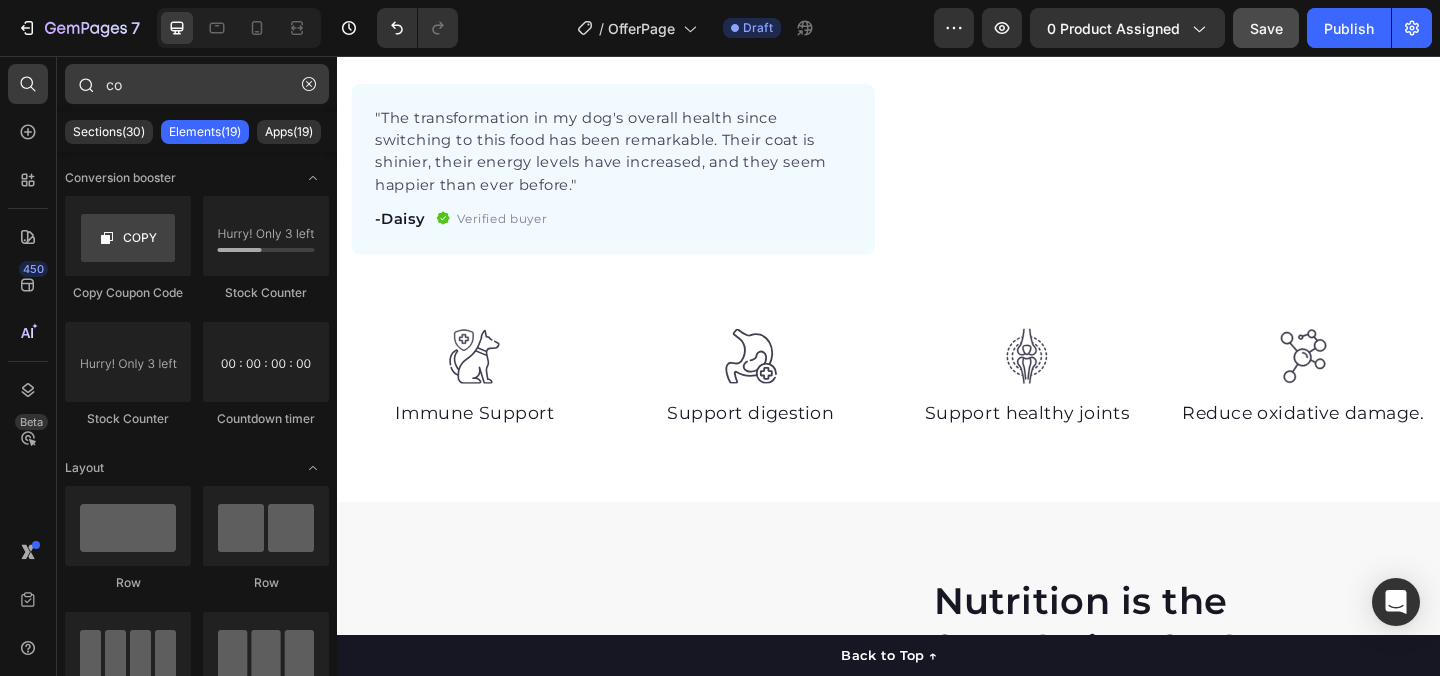 click on "co" at bounding box center (197, 84) 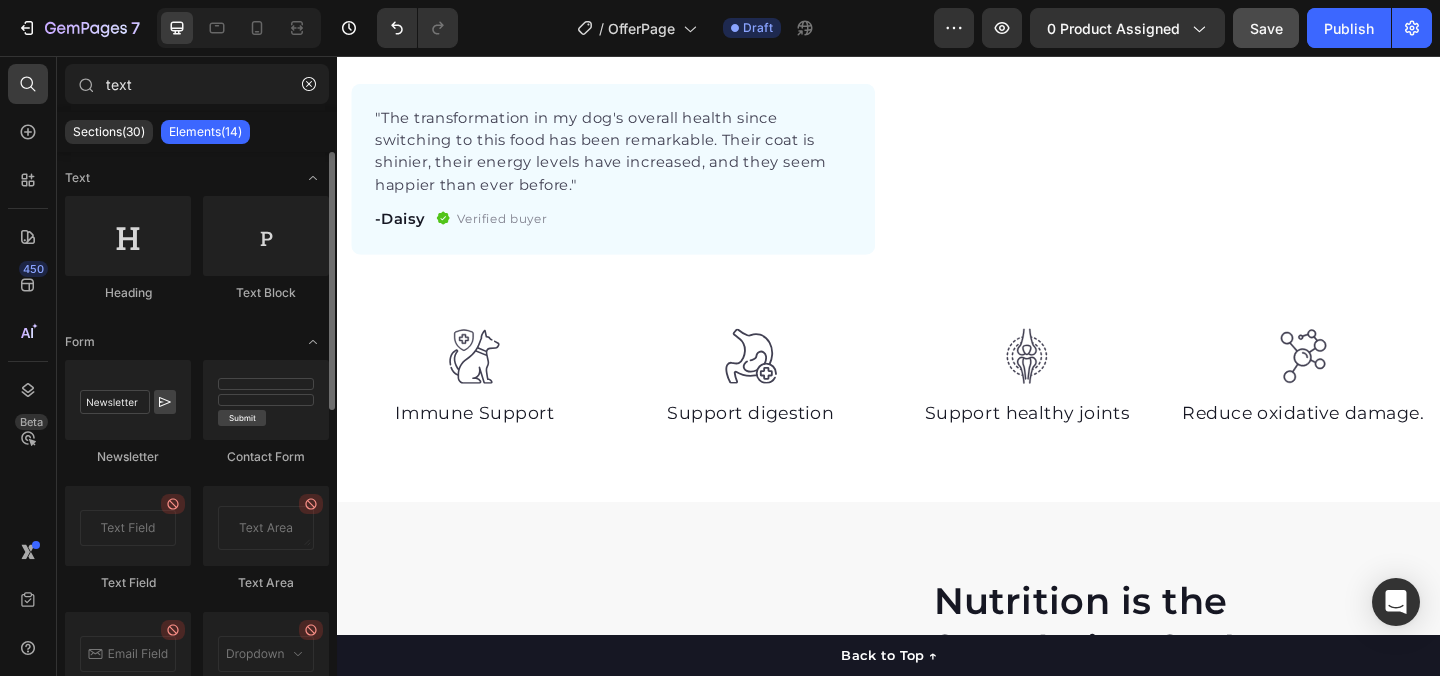 type on "text" 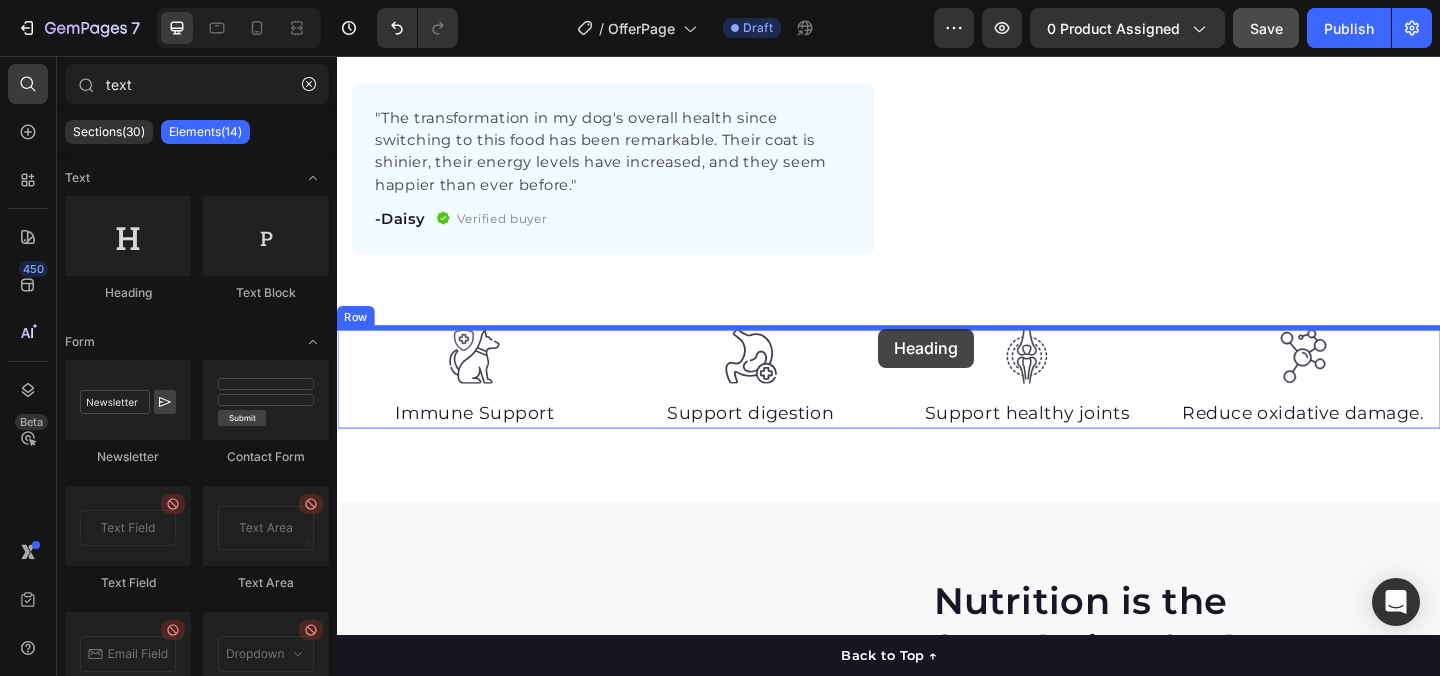 drag, startPoint x: 638, startPoint y: 335, endPoint x: 926, endPoint y: 350, distance: 288.39035 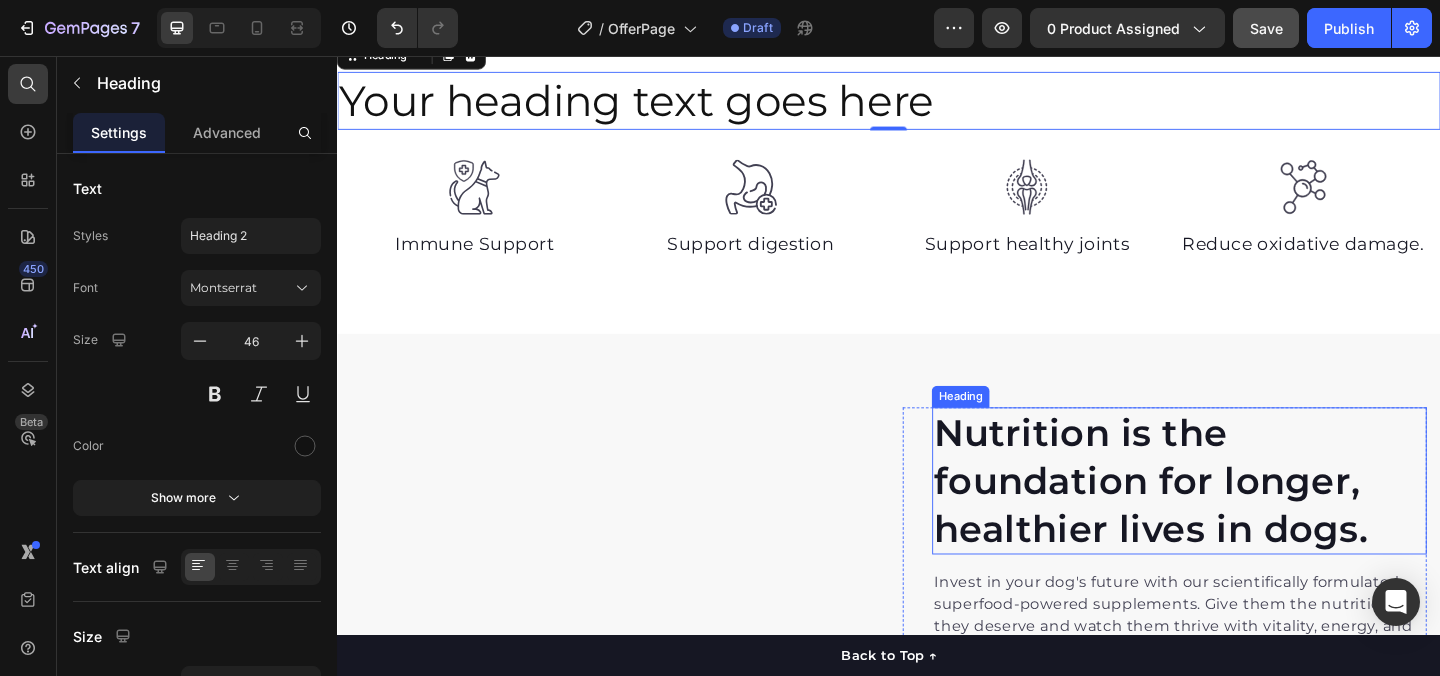 scroll, scrollTop: 1005, scrollLeft: 0, axis: vertical 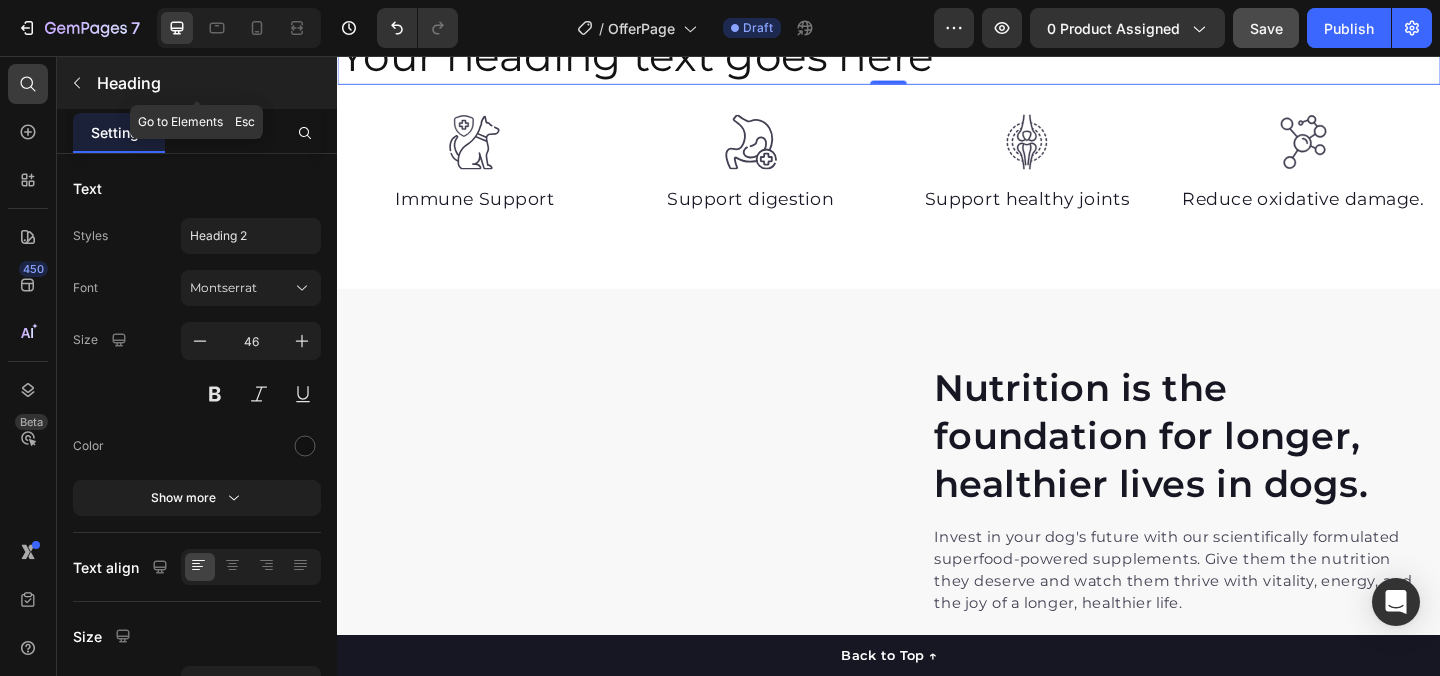 click 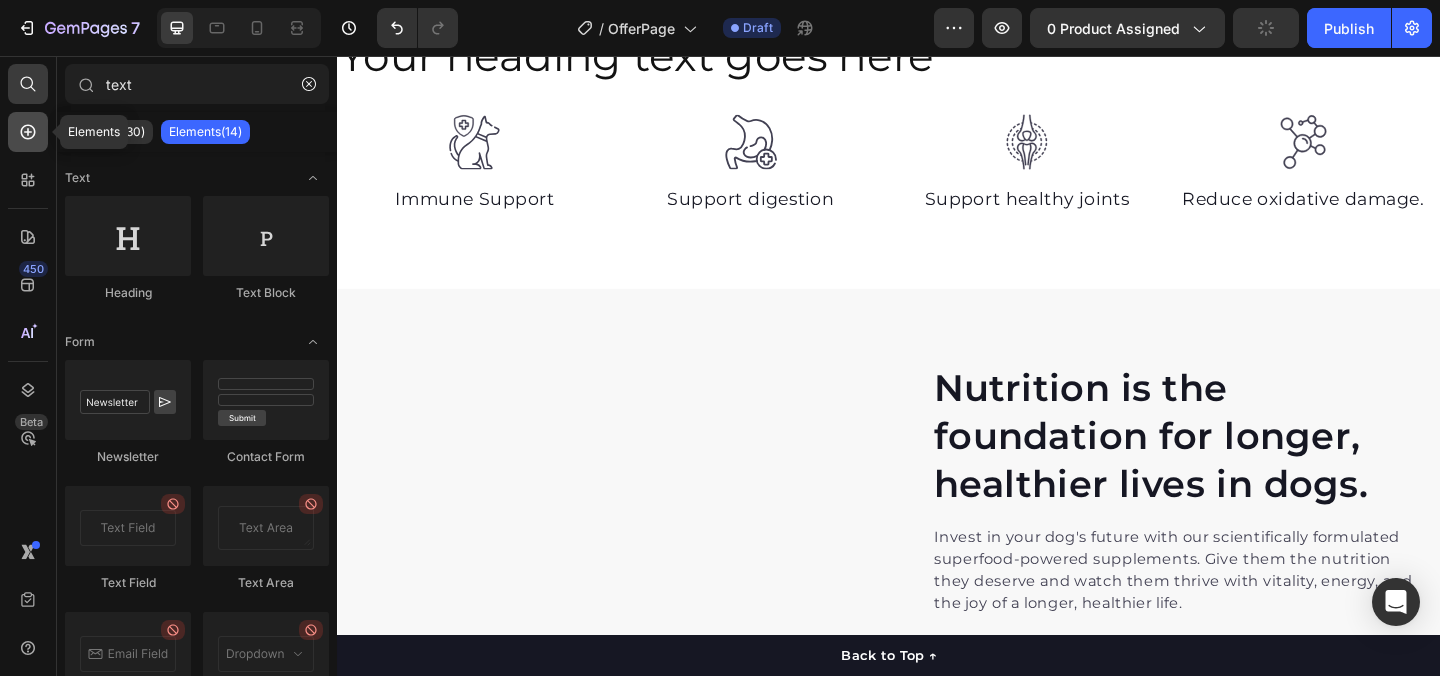 click 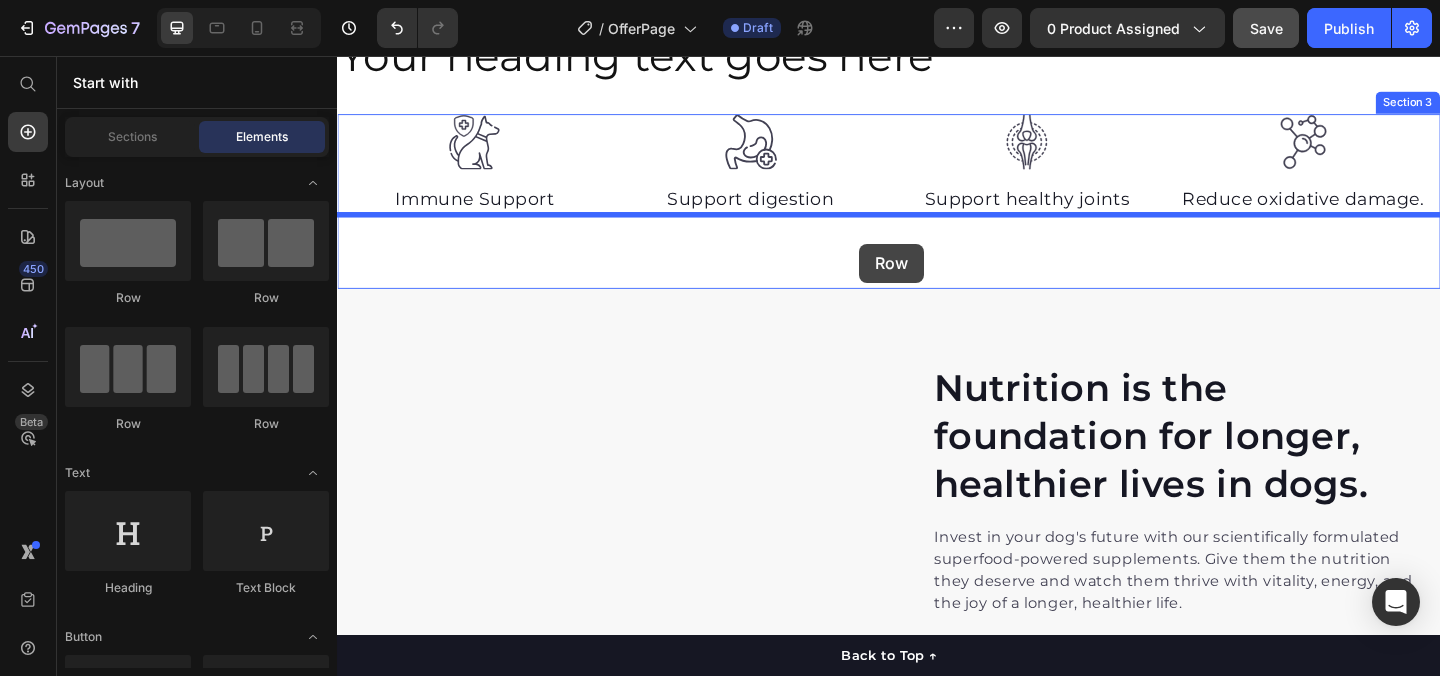 drag, startPoint x: 471, startPoint y: 428, endPoint x: 906, endPoint y: 263, distance: 465.24188 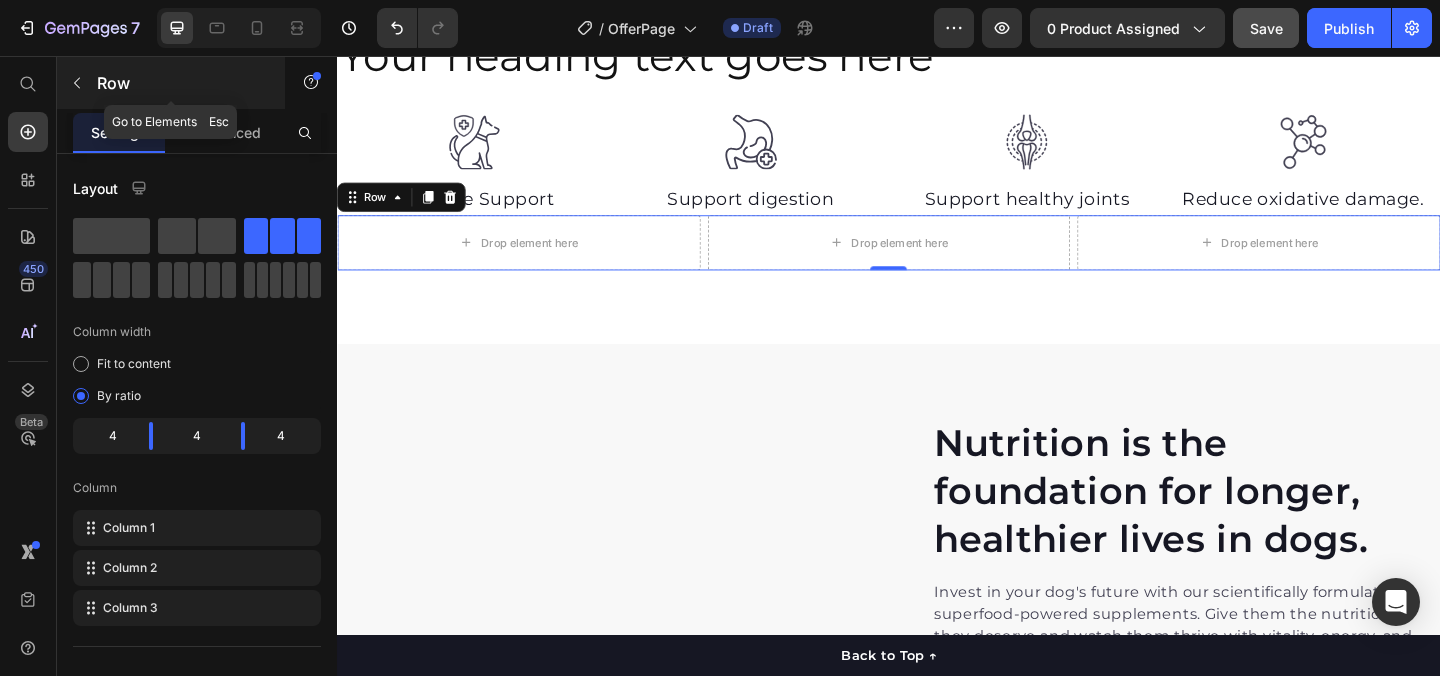 click 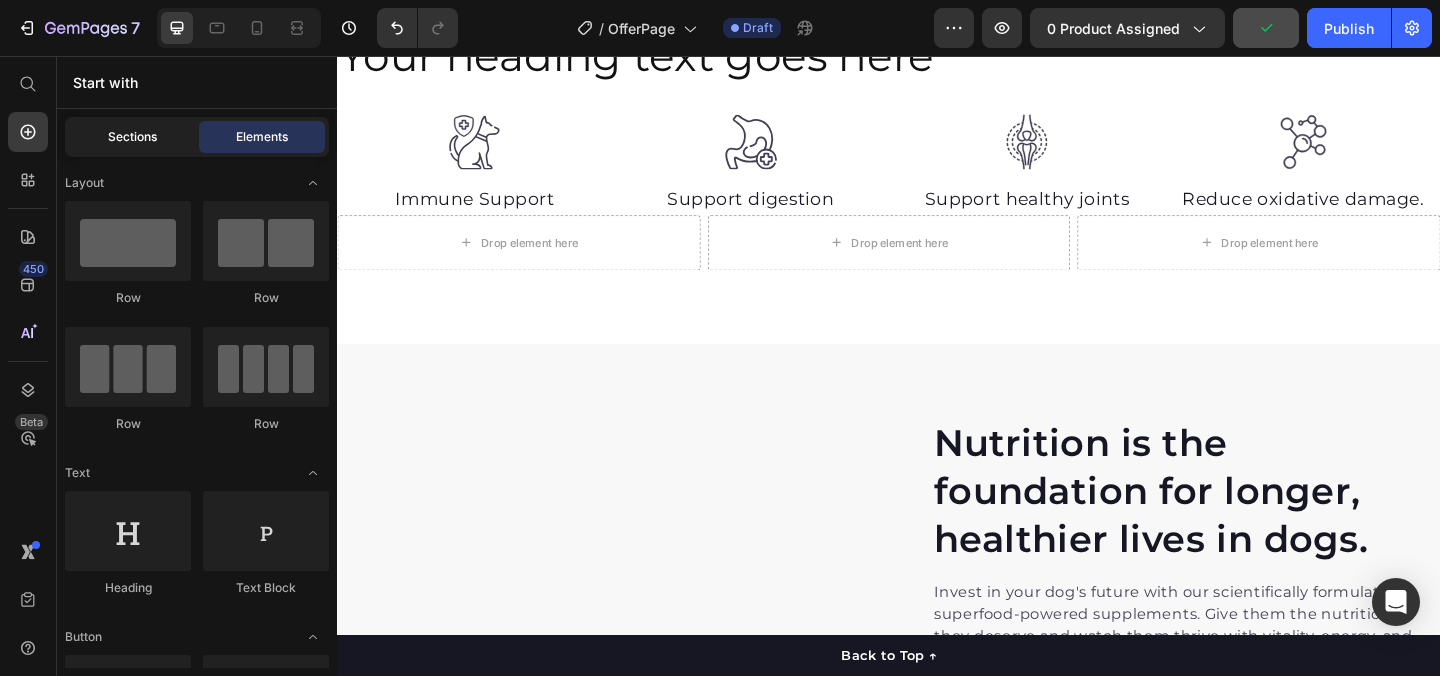 click on "Sections" at bounding box center (132, 137) 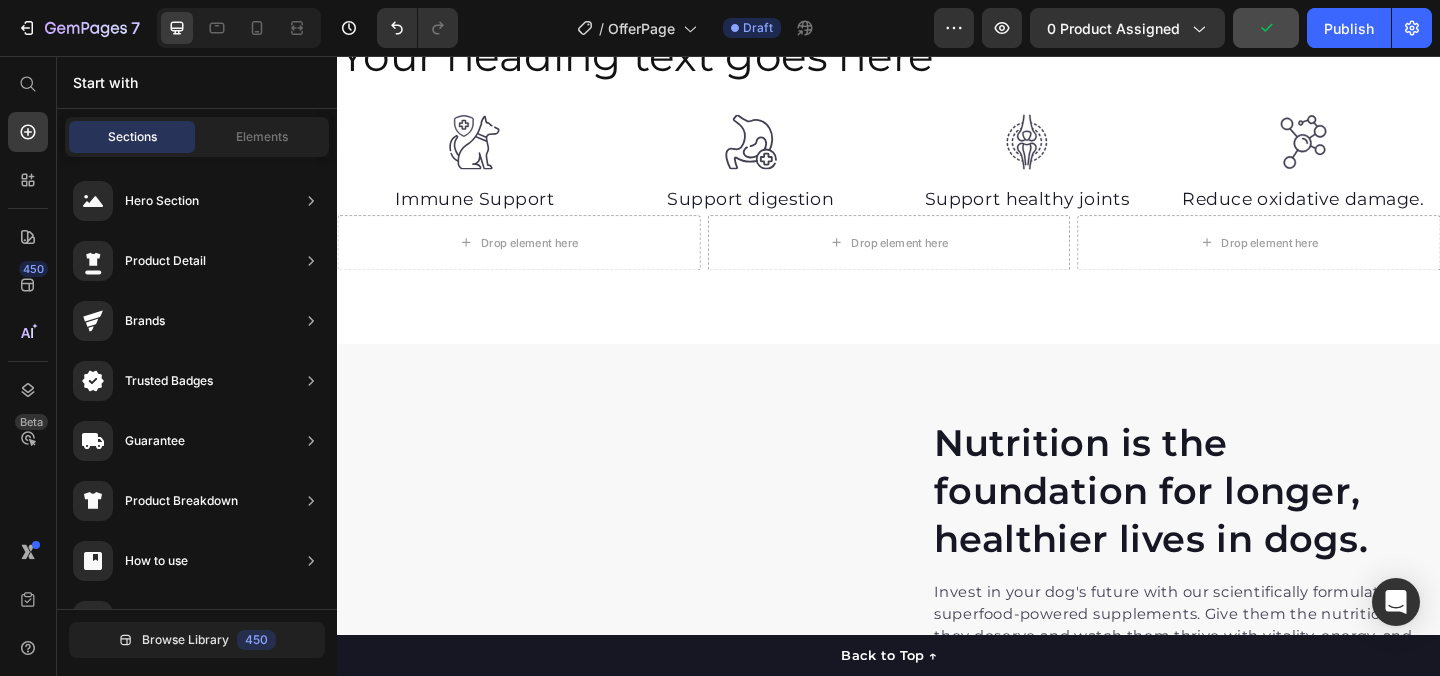 click on "Start with" at bounding box center (197, 82) 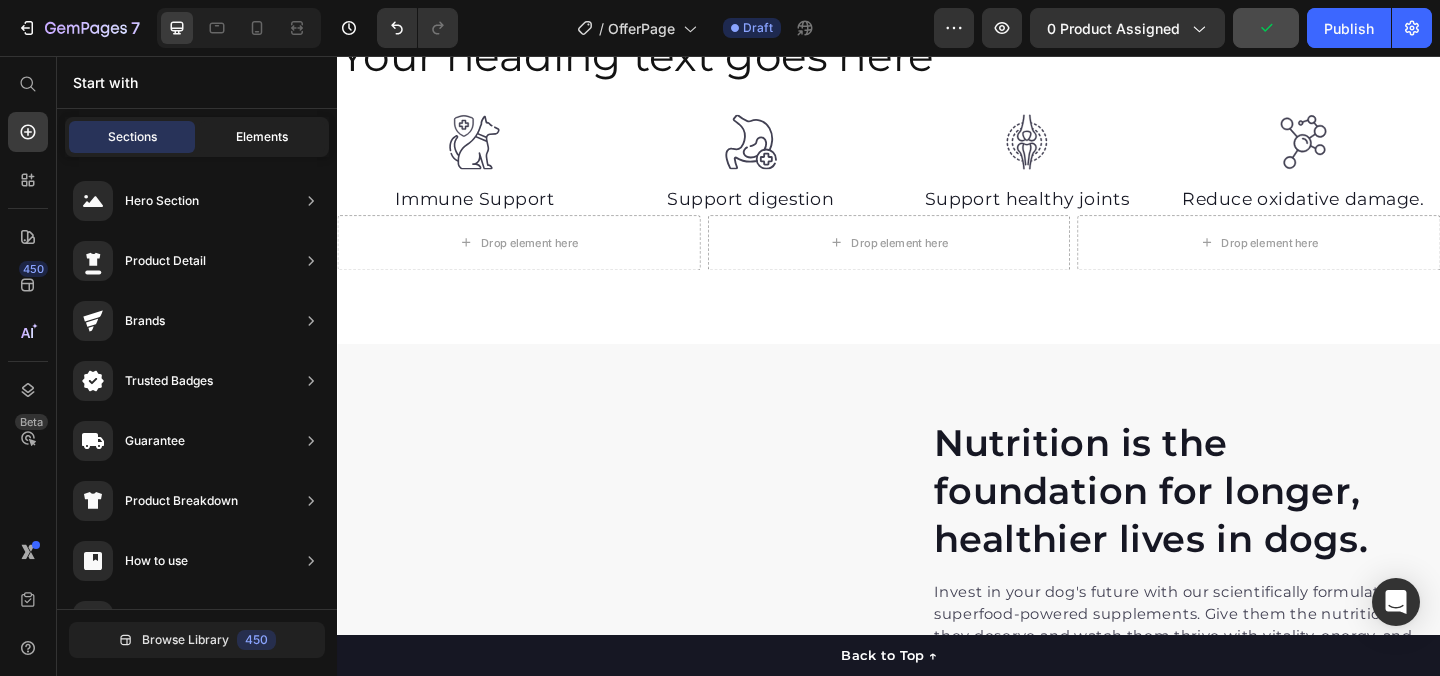 click on "Elements" 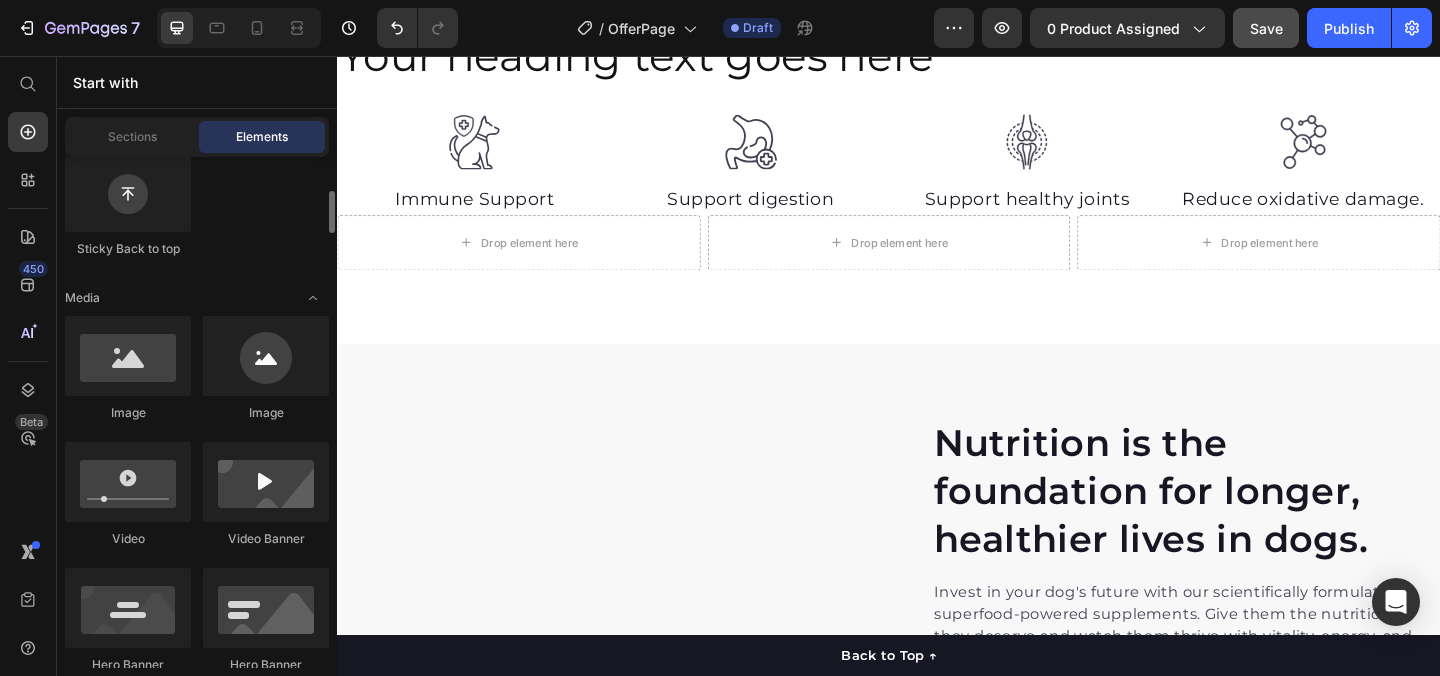 scroll, scrollTop: 653, scrollLeft: 0, axis: vertical 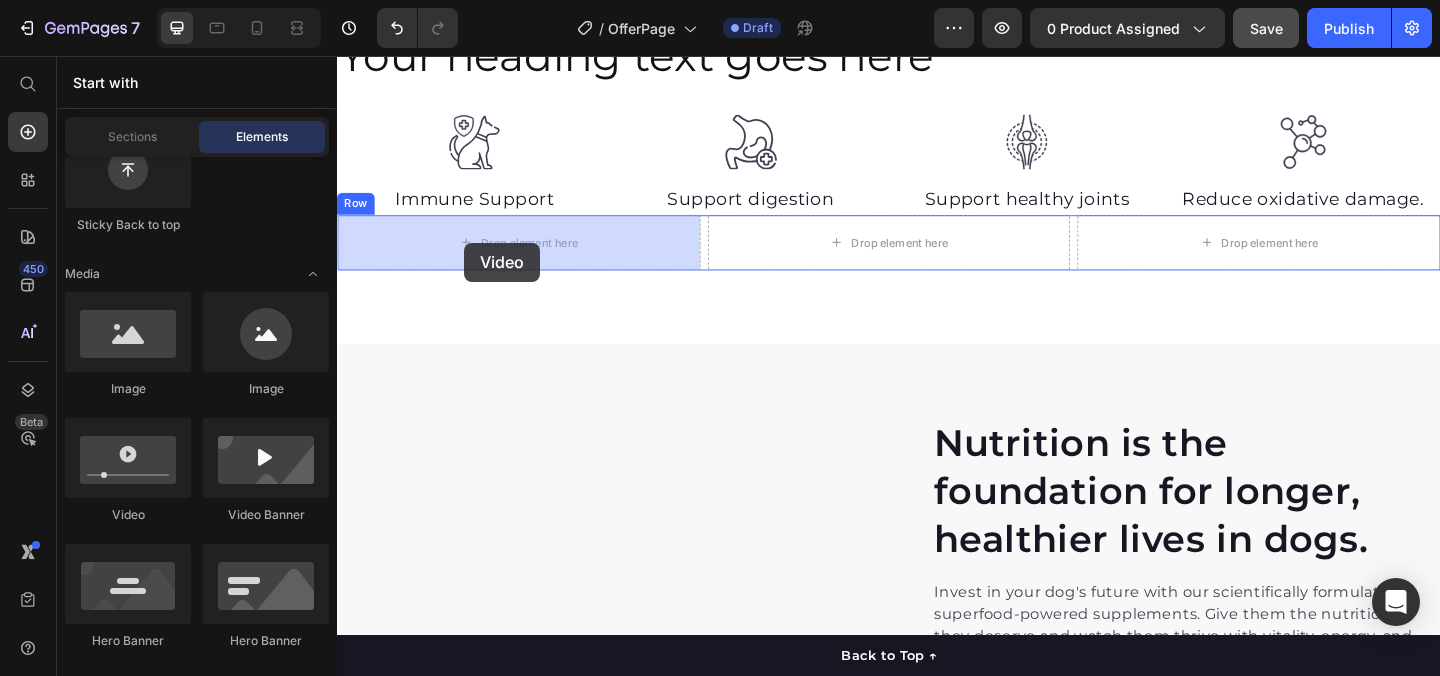 drag, startPoint x: 457, startPoint y: 534, endPoint x: 475, endPoint y: 258, distance: 276.58633 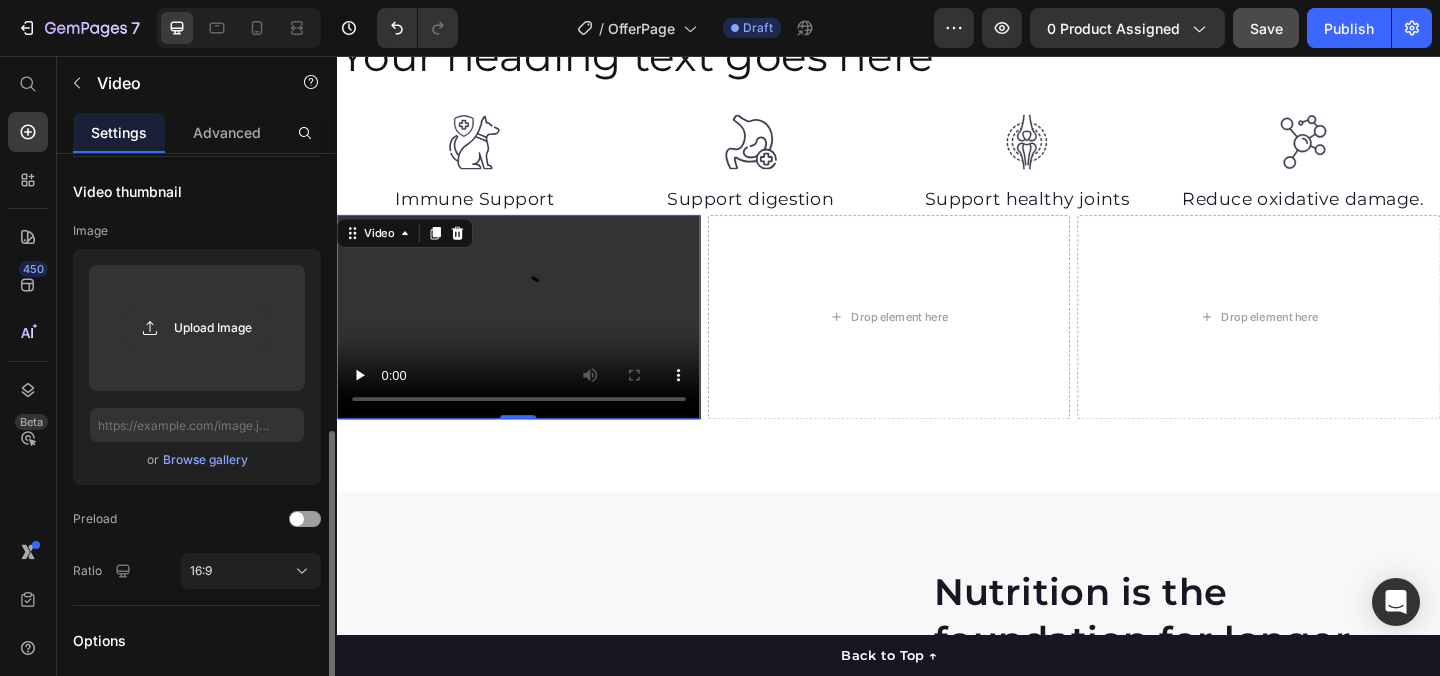 scroll, scrollTop: 76, scrollLeft: 0, axis: vertical 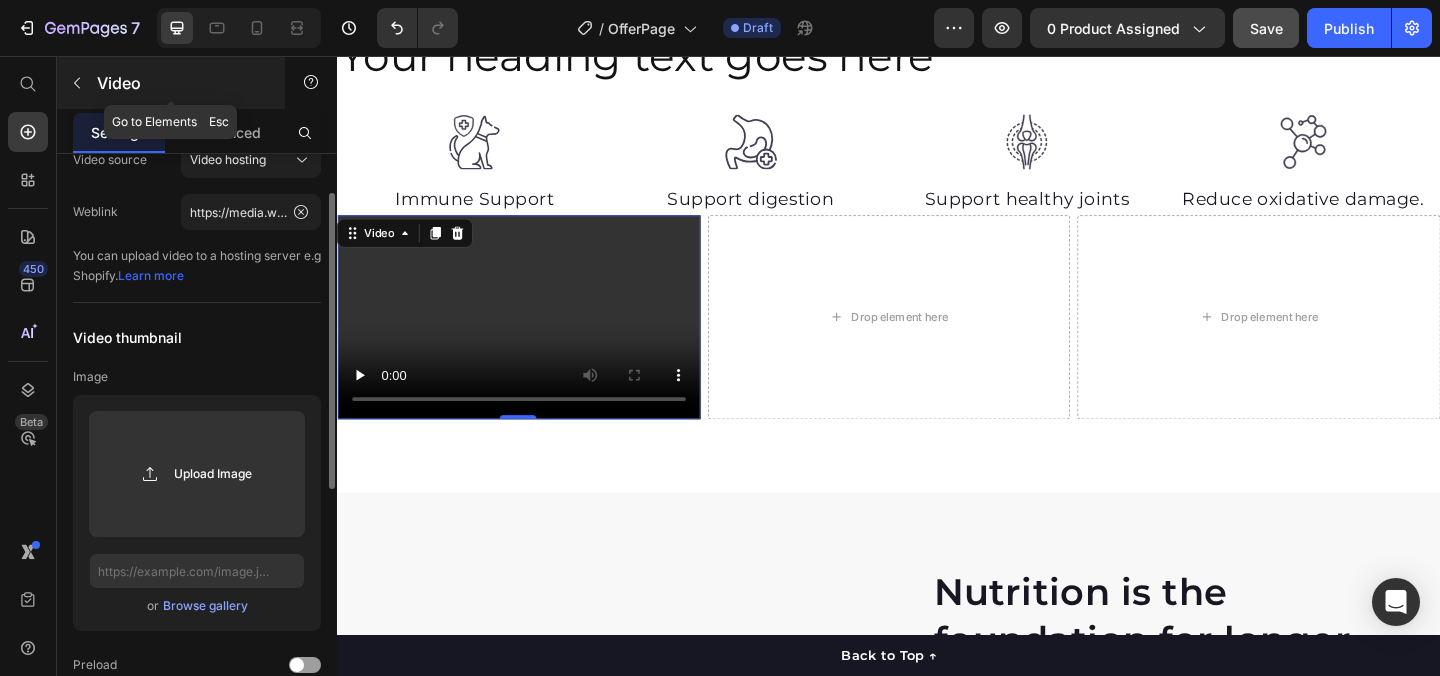 click at bounding box center (77, 83) 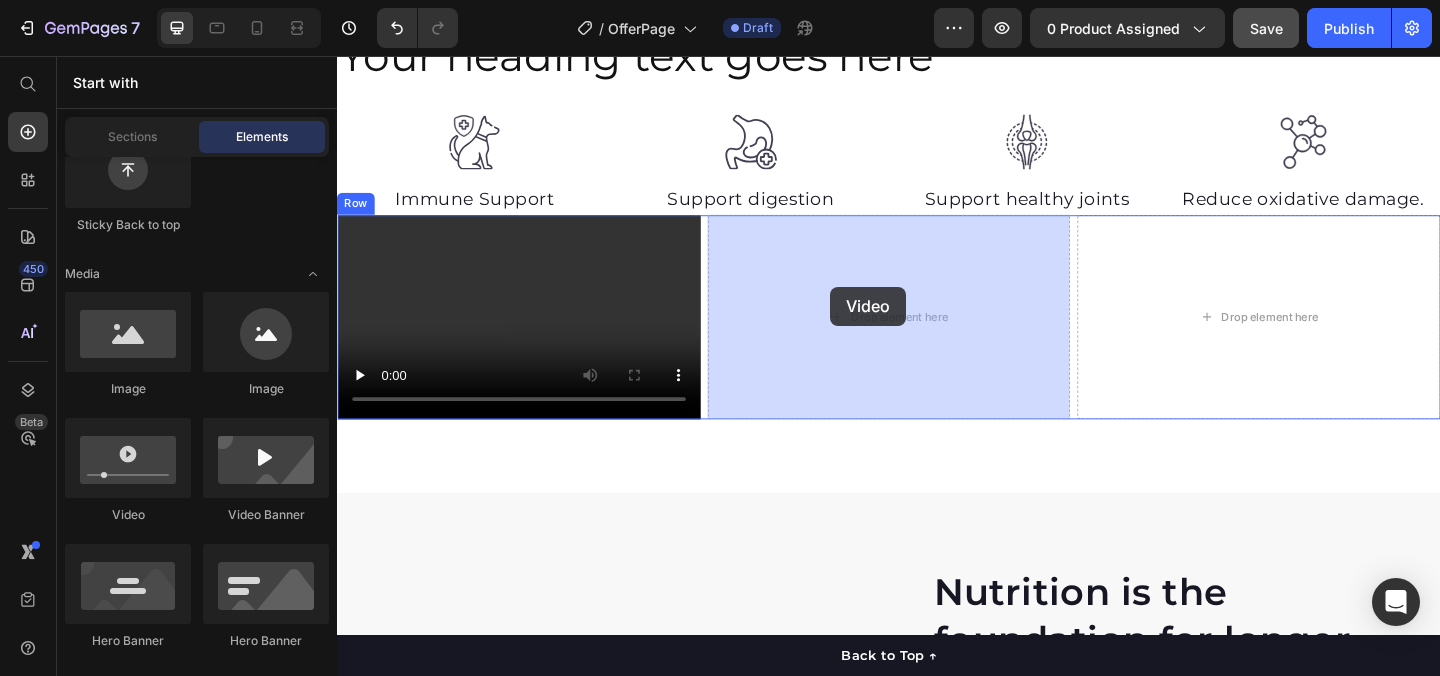 drag, startPoint x: 476, startPoint y: 541, endPoint x: 647, endPoint y: 392, distance: 226.80829 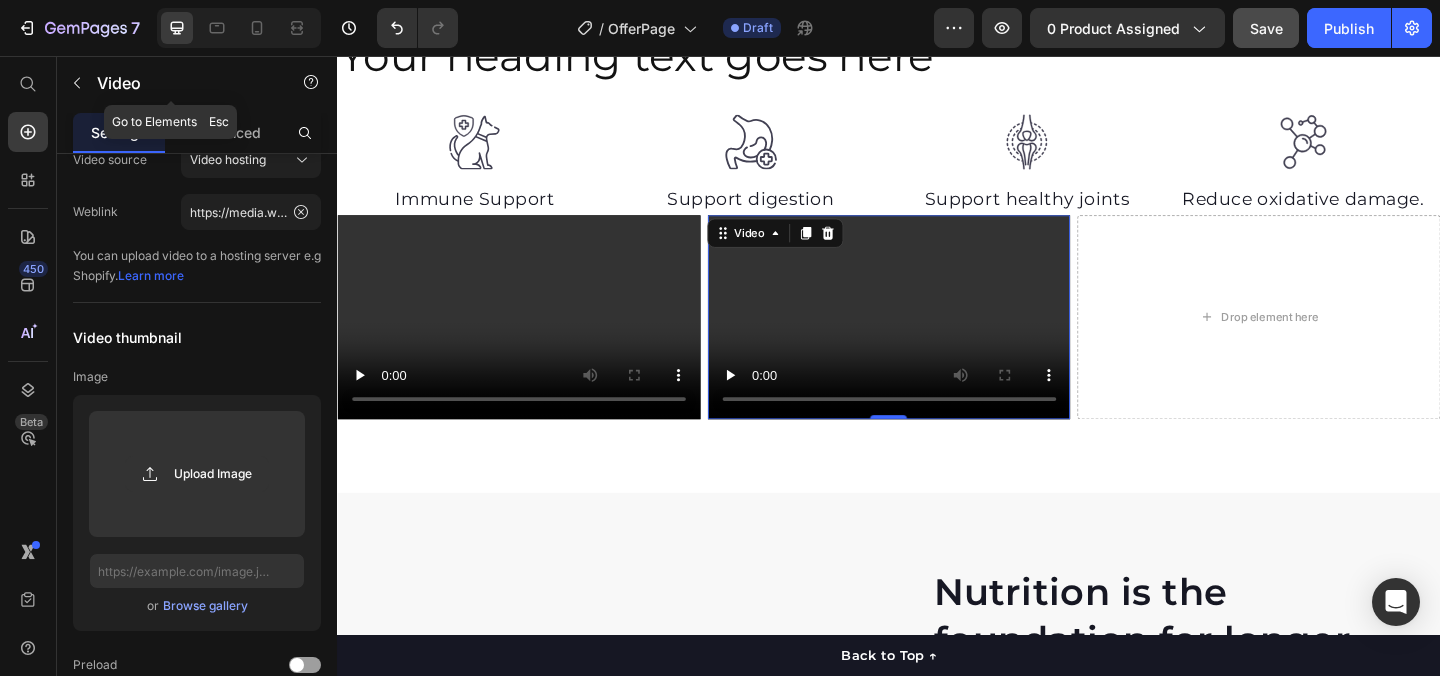 click 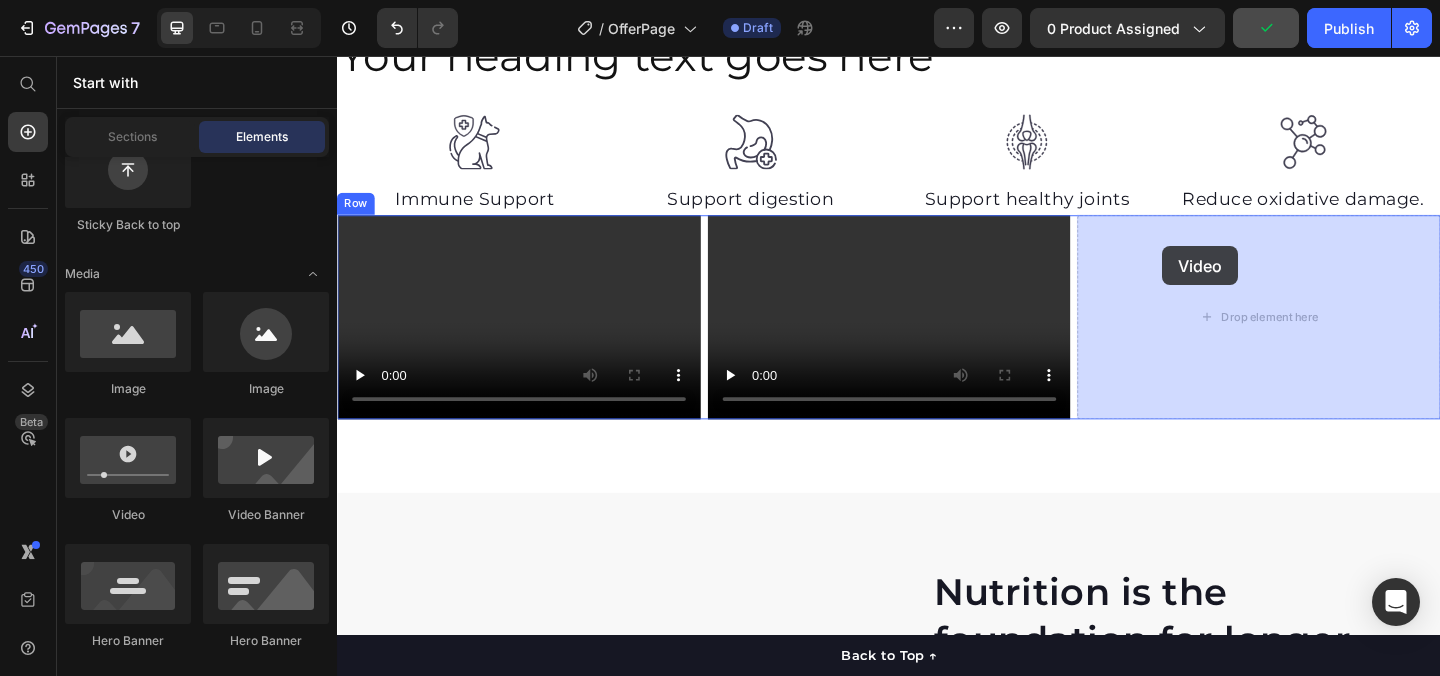 drag, startPoint x: 444, startPoint y: 502, endPoint x: 1235, endPoint y: 265, distance: 825.74207 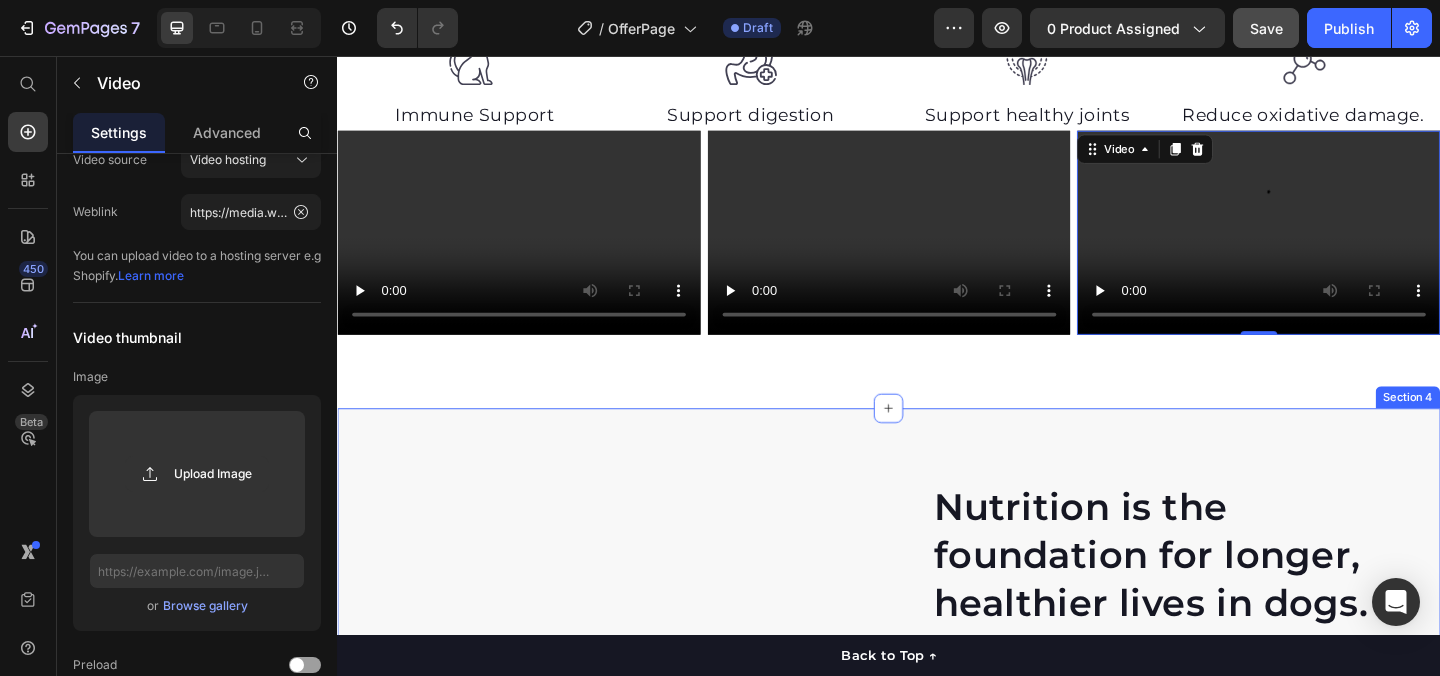 scroll, scrollTop: 1098, scrollLeft: 0, axis: vertical 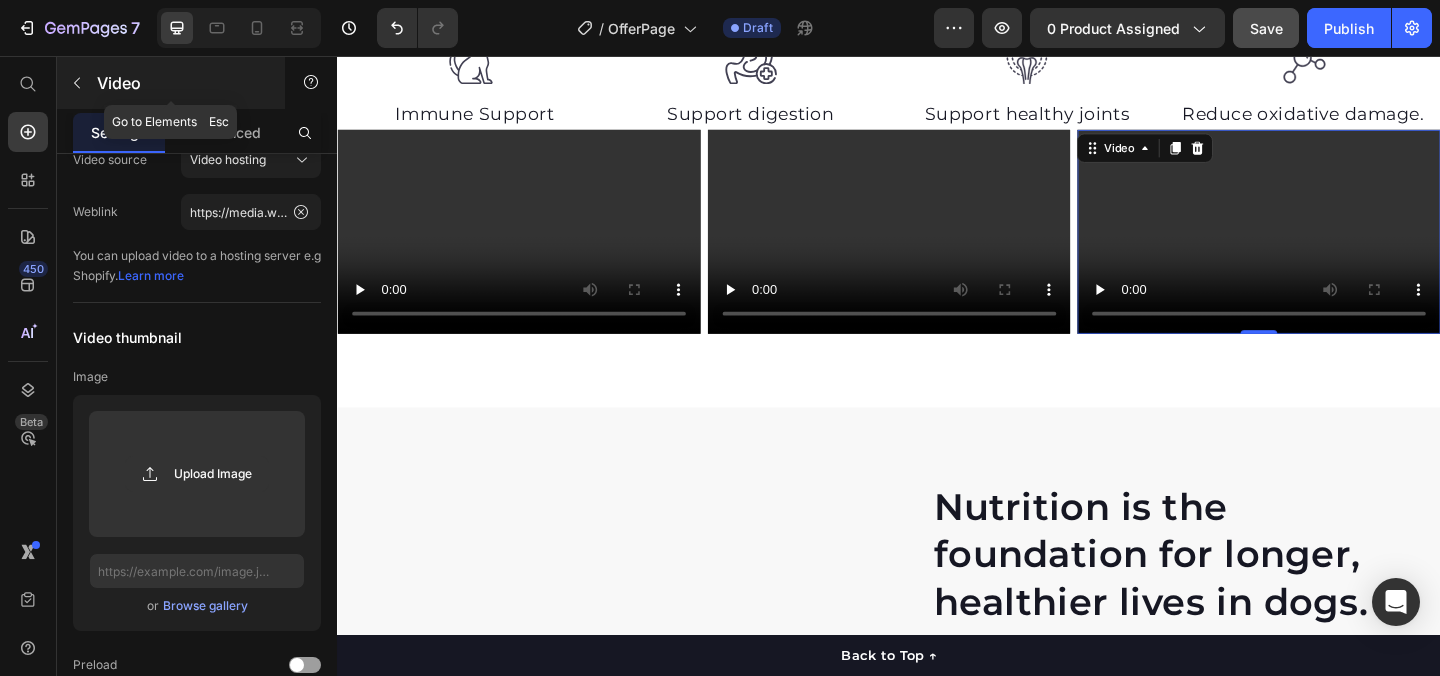 click at bounding box center (77, 83) 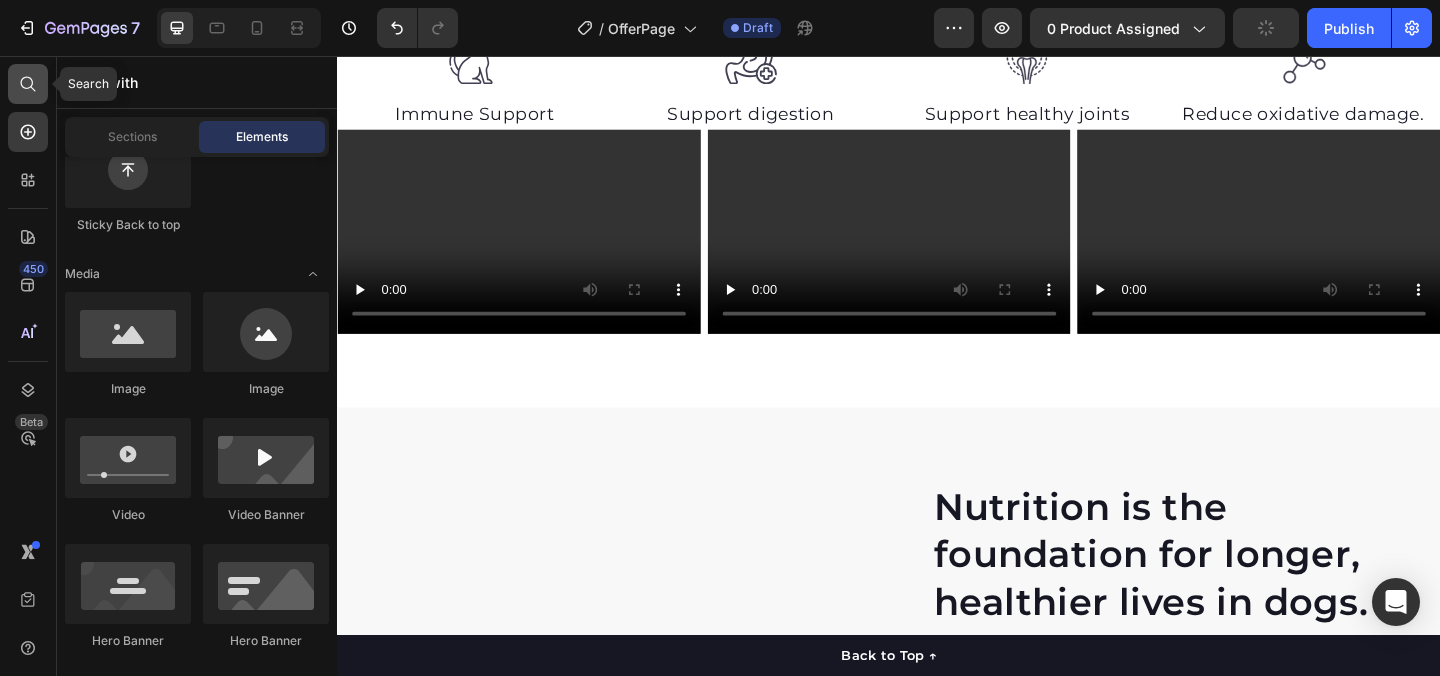 click 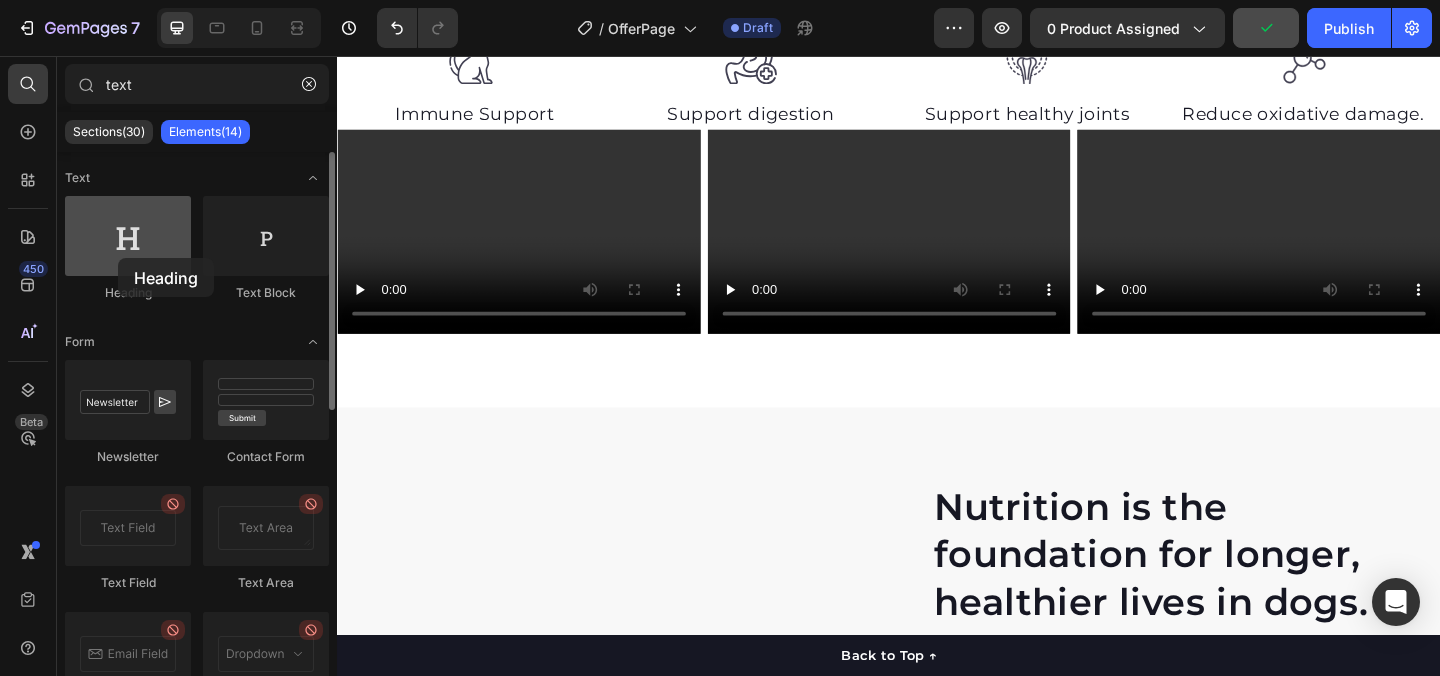 drag, startPoint x: 120, startPoint y: 242, endPoint x: 121, endPoint y: 258, distance: 16.03122 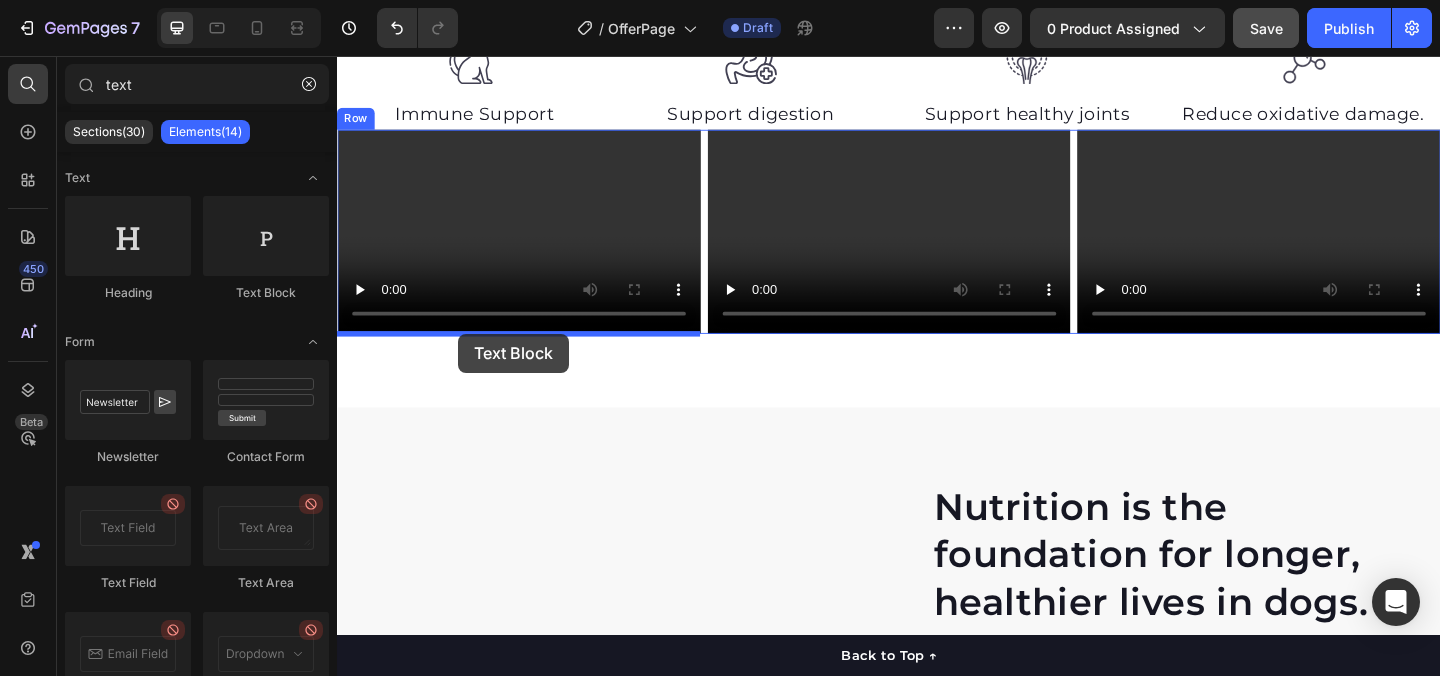 drag, startPoint x: 582, startPoint y: 312, endPoint x: 467, endPoint y: 357, distance: 123.49089 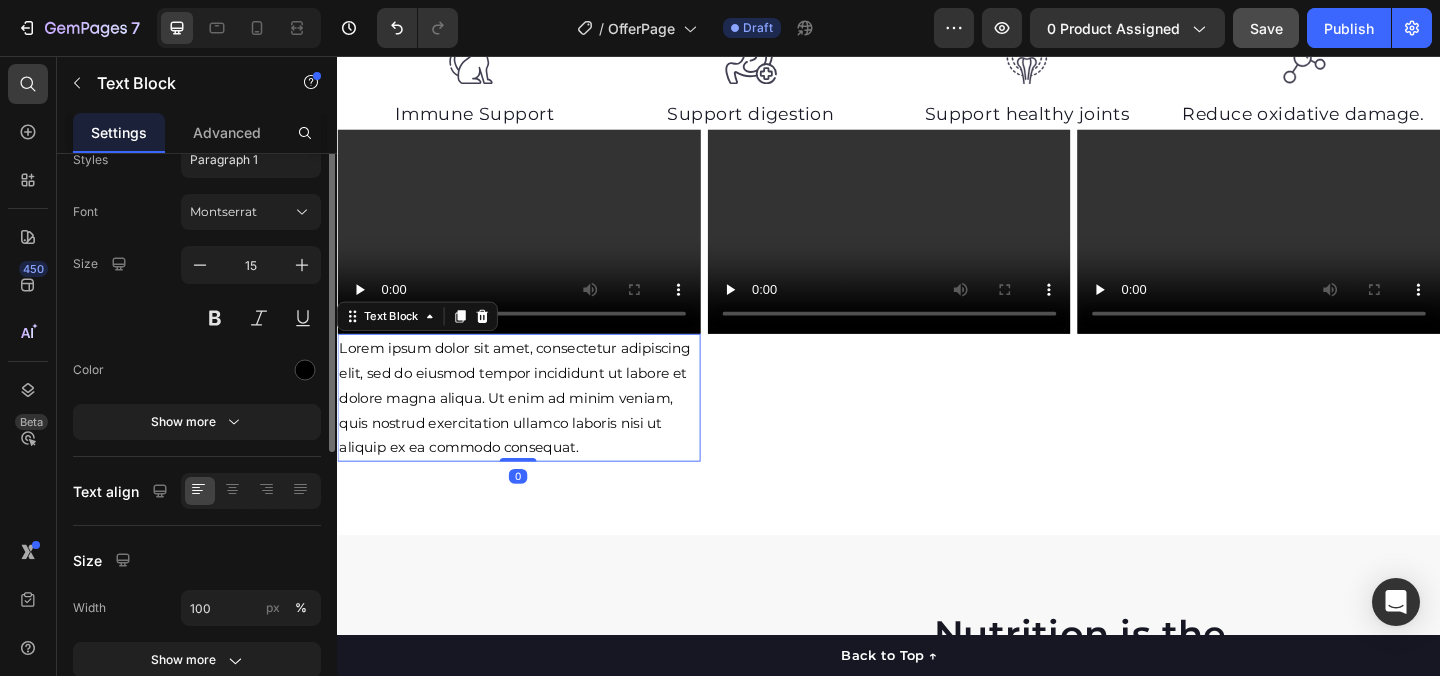 scroll, scrollTop: 0, scrollLeft: 0, axis: both 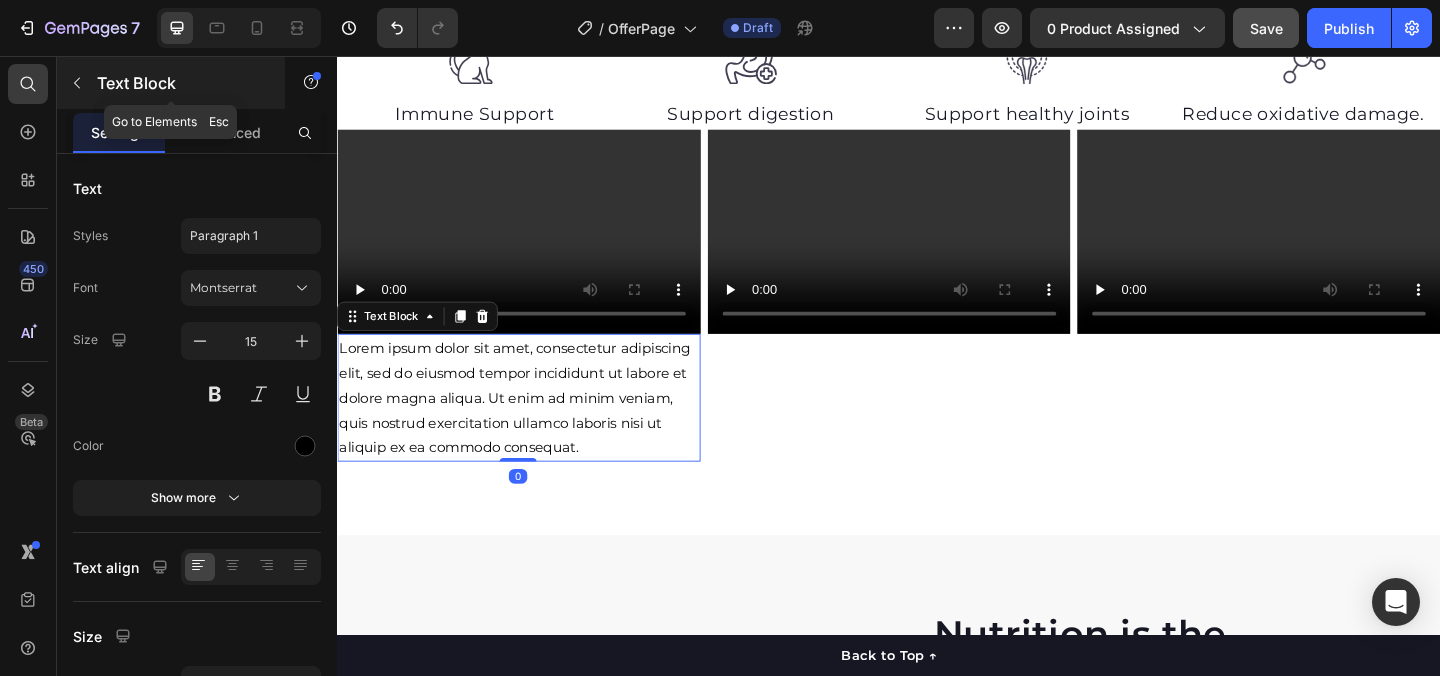 click 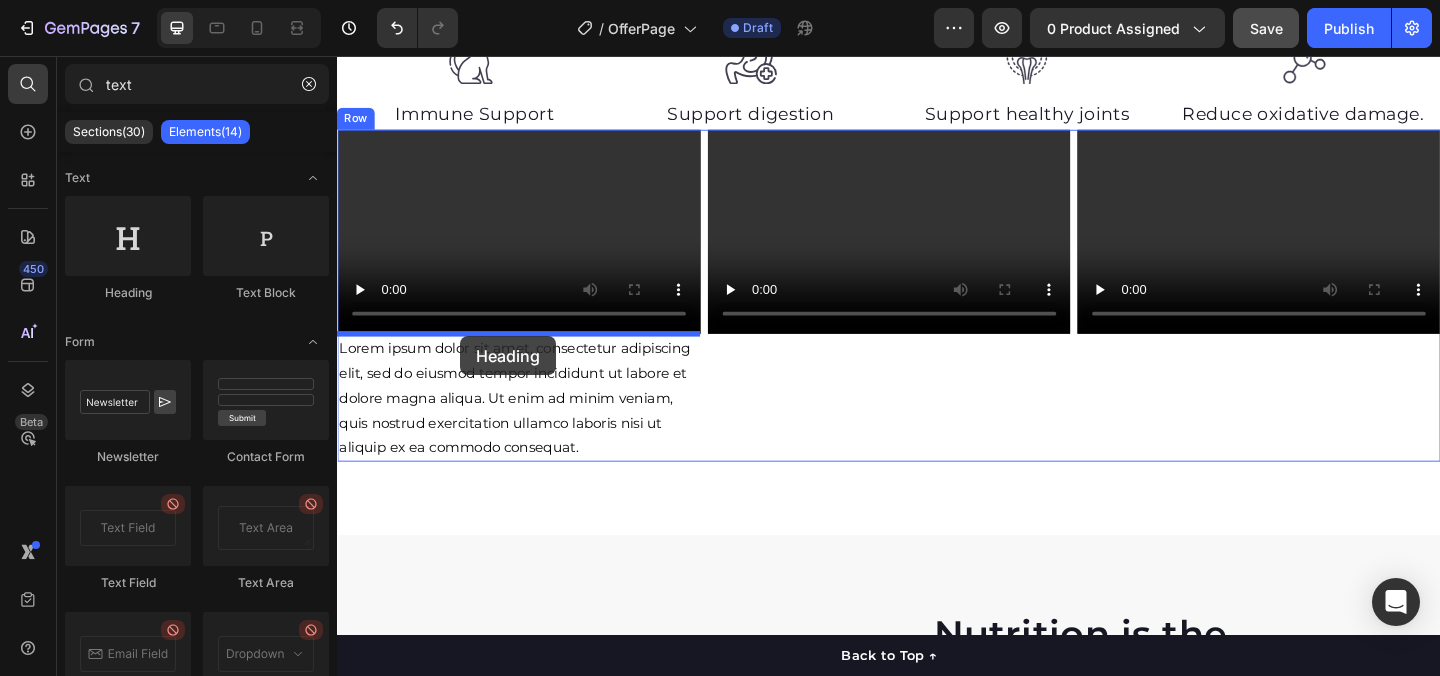 drag, startPoint x: 459, startPoint y: 305, endPoint x: 473, endPoint y: 365, distance: 61.611687 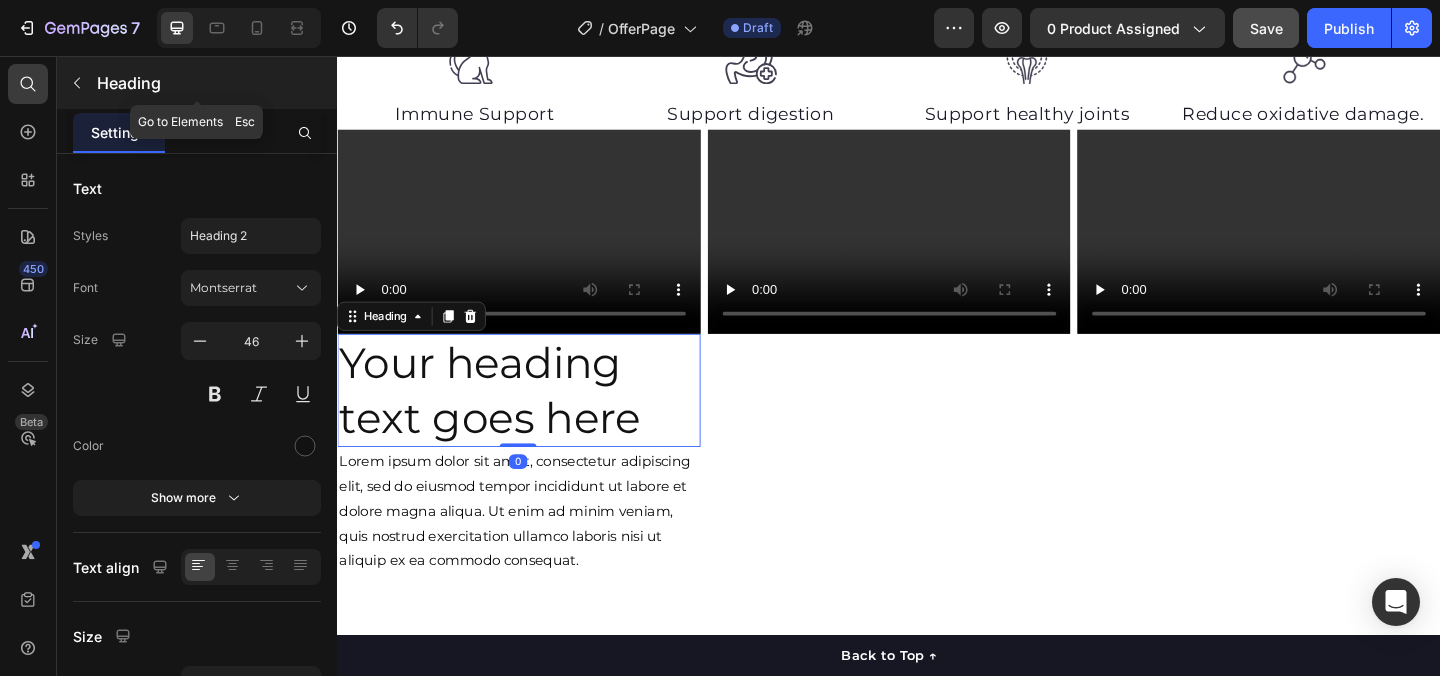 click 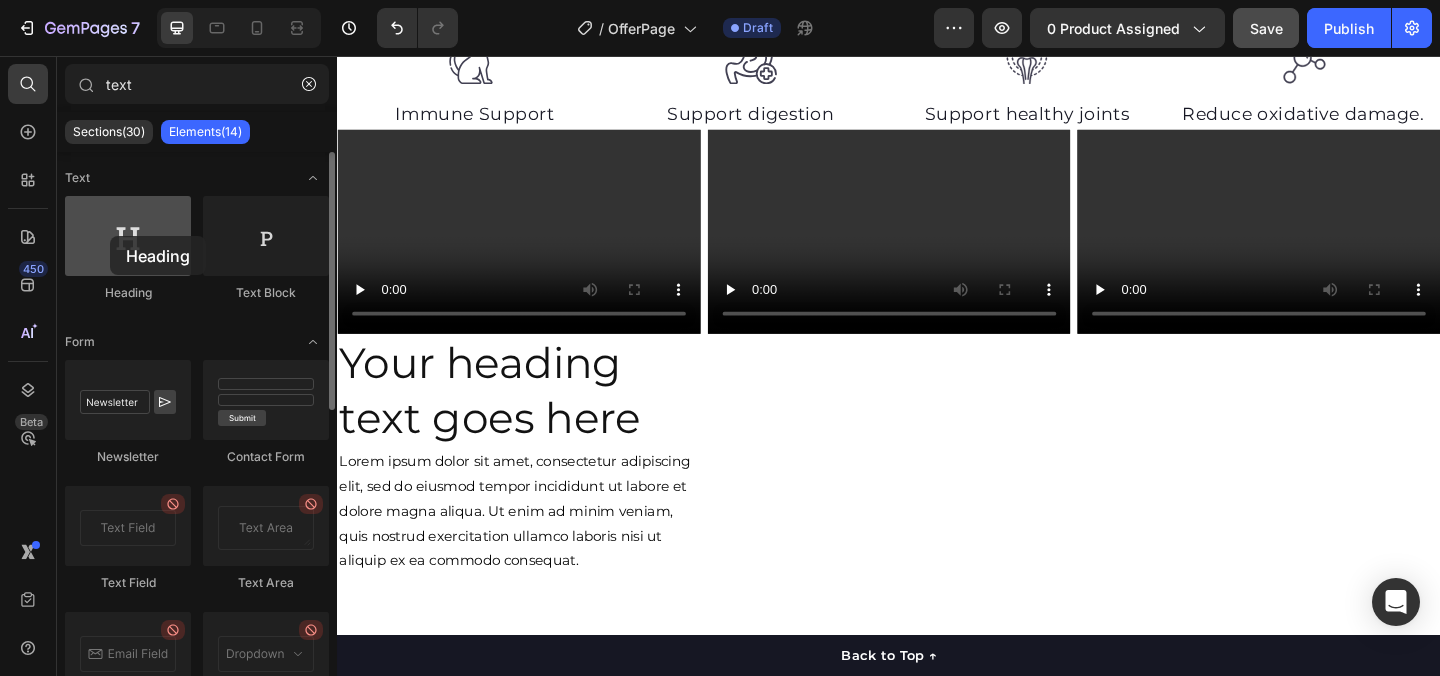 drag, startPoint x: 117, startPoint y: 247, endPoint x: 110, endPoint y: 236, distance: 13.038404 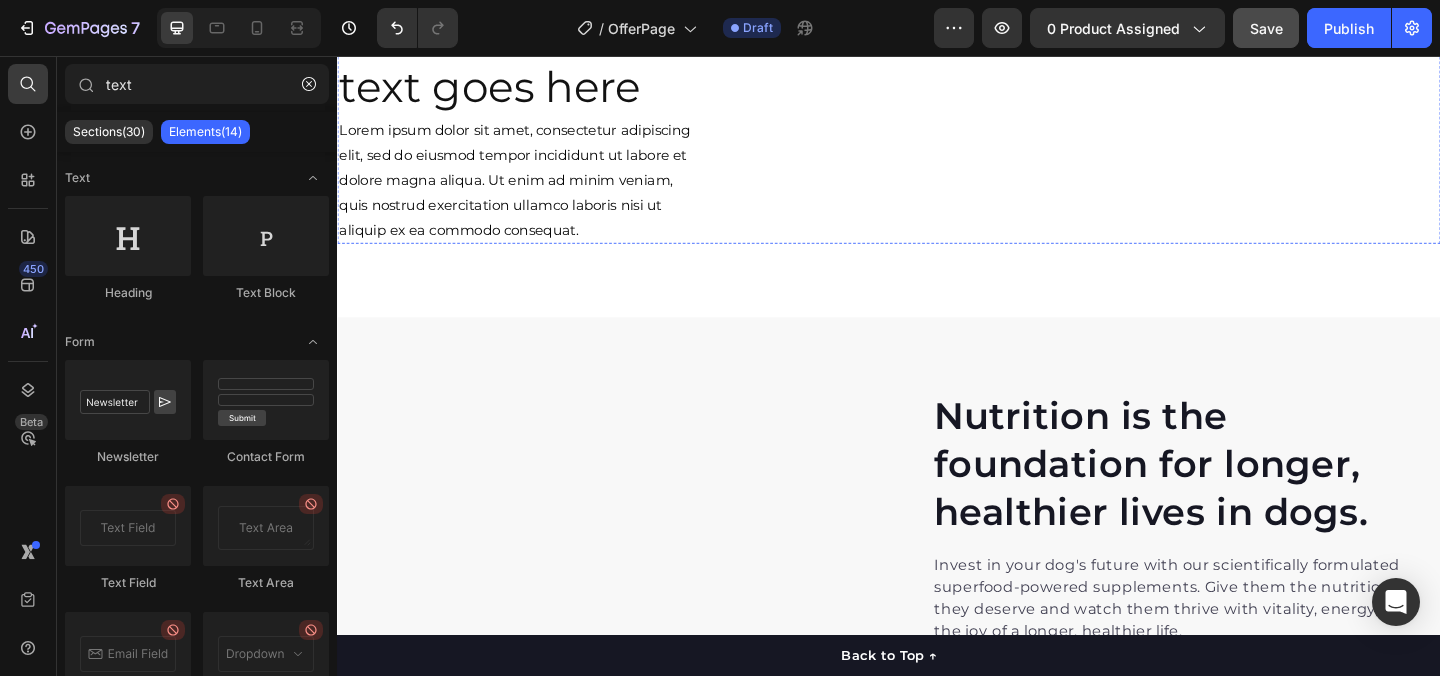 scroll, scrollTop: 1506, scrollLeft: 0, axis: vertical 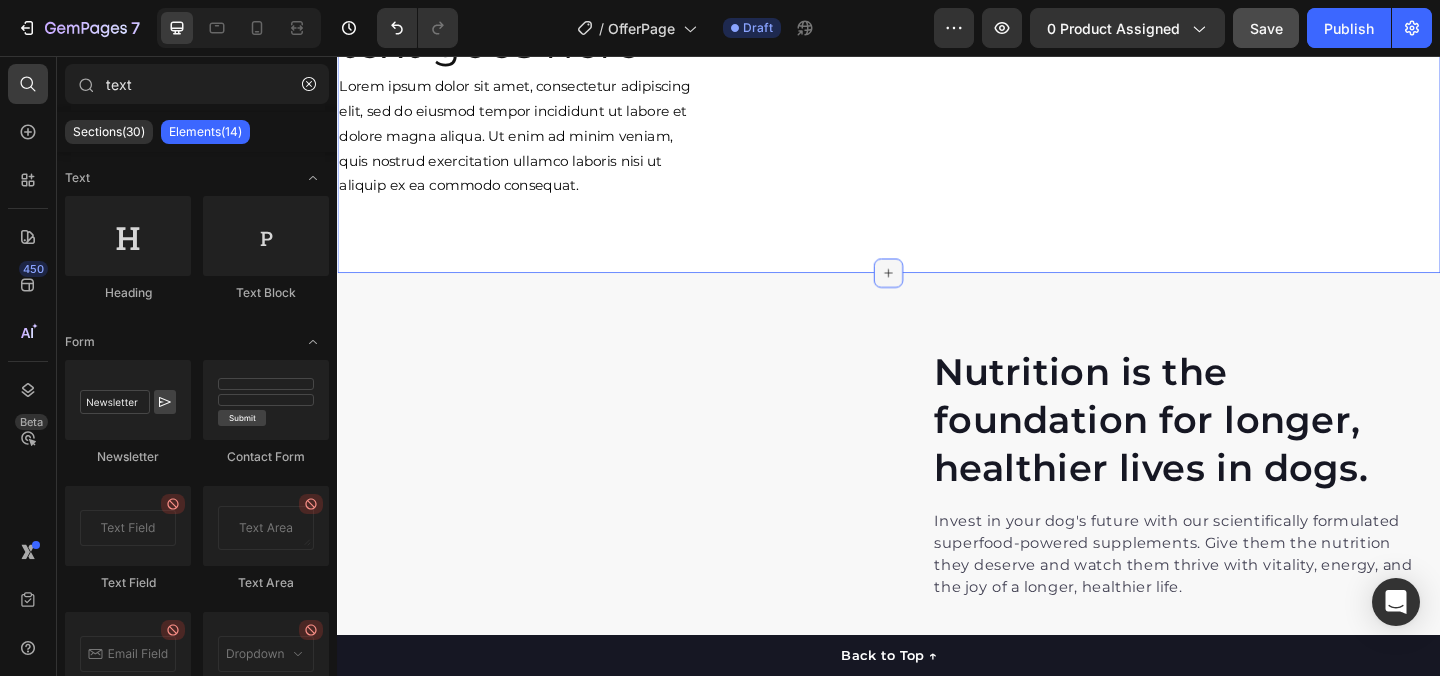 click 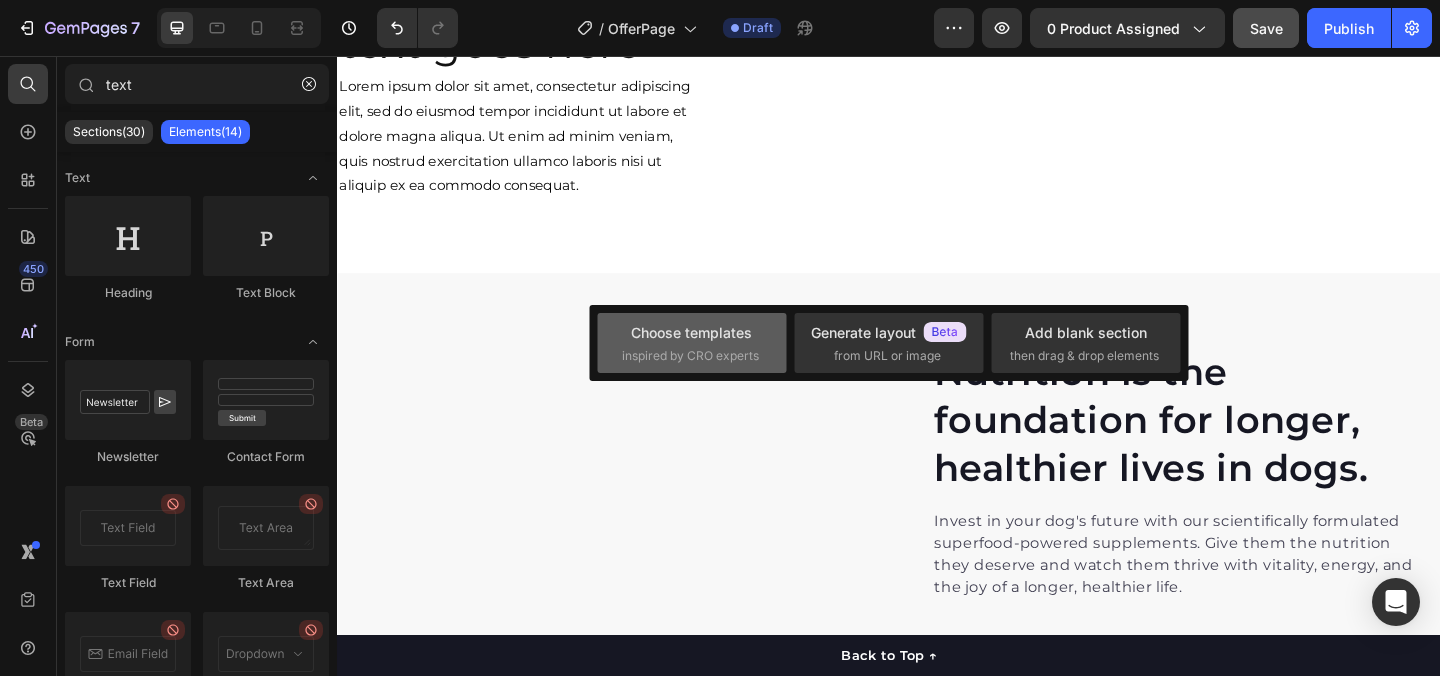 click on "inspired by CRO experts" at bounding box center (690, 356) 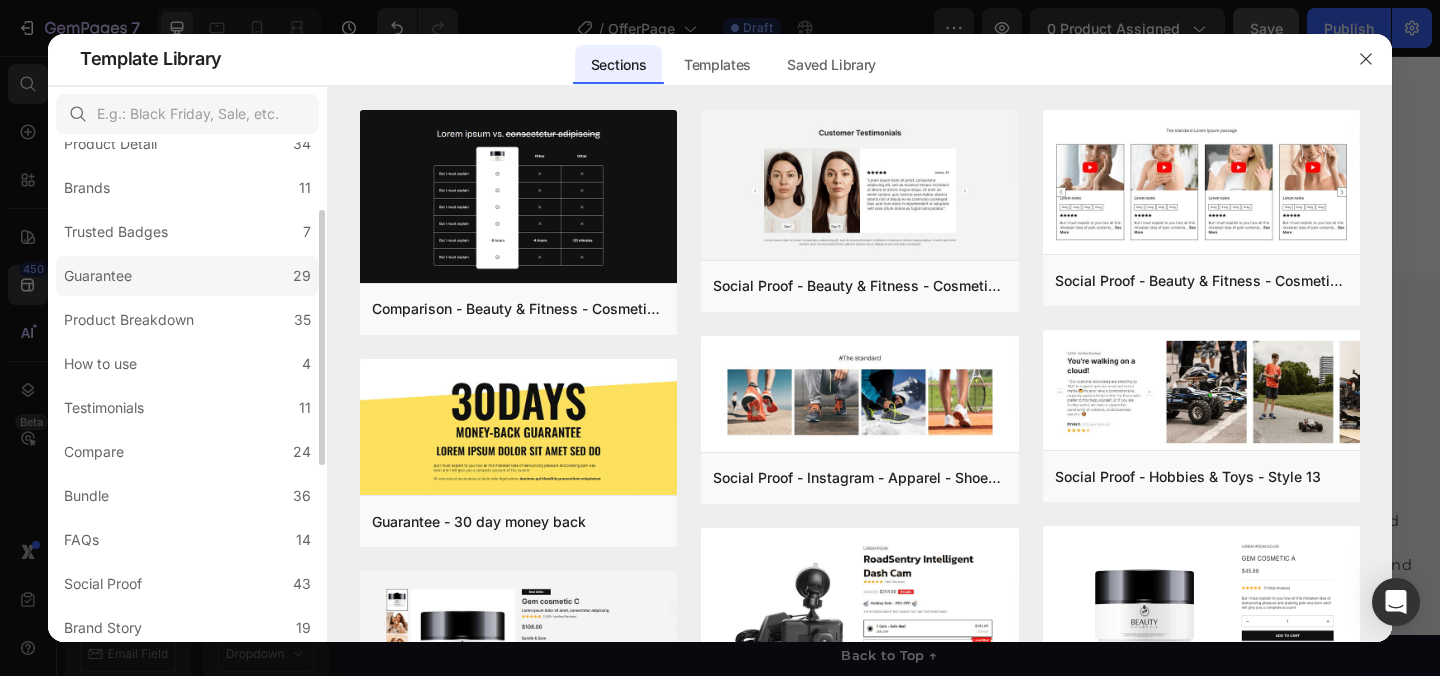 scroll, scrollTop: 144, scrollLeft: 0, axis: vertical 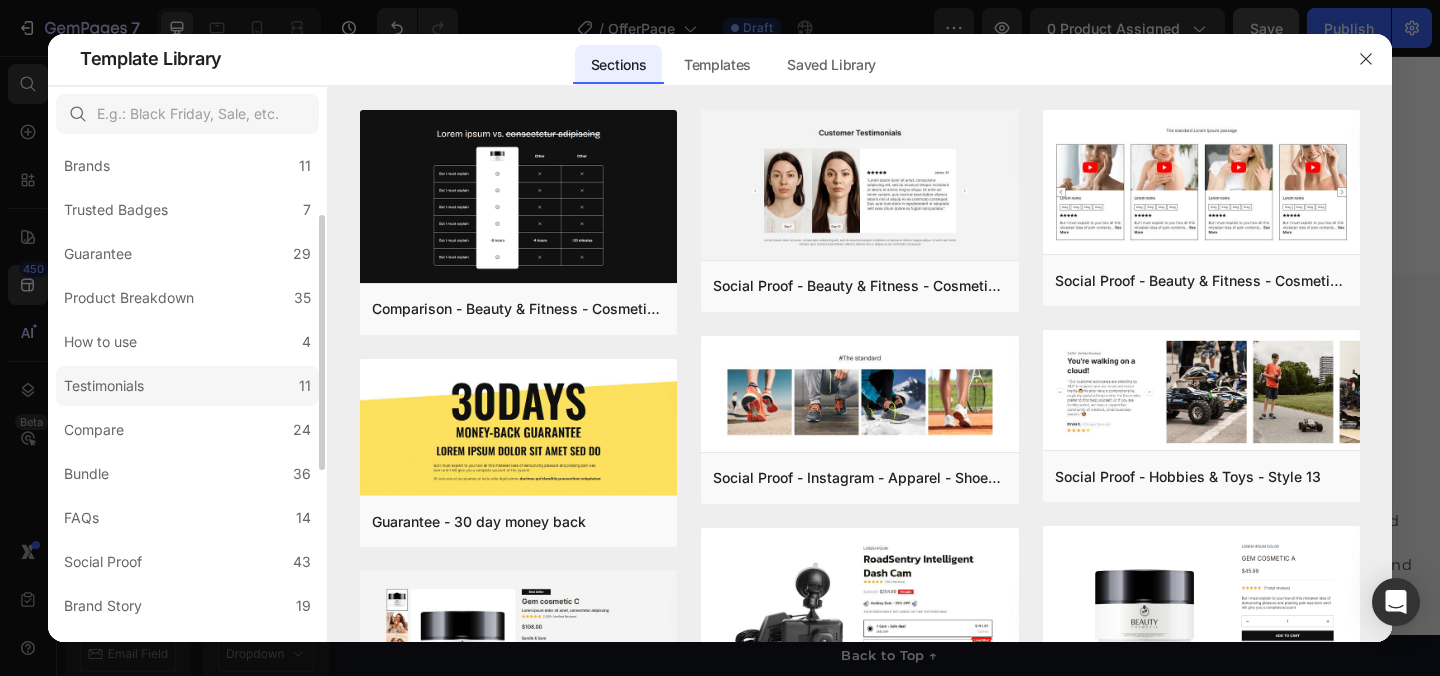 click on "Testimonials 11" 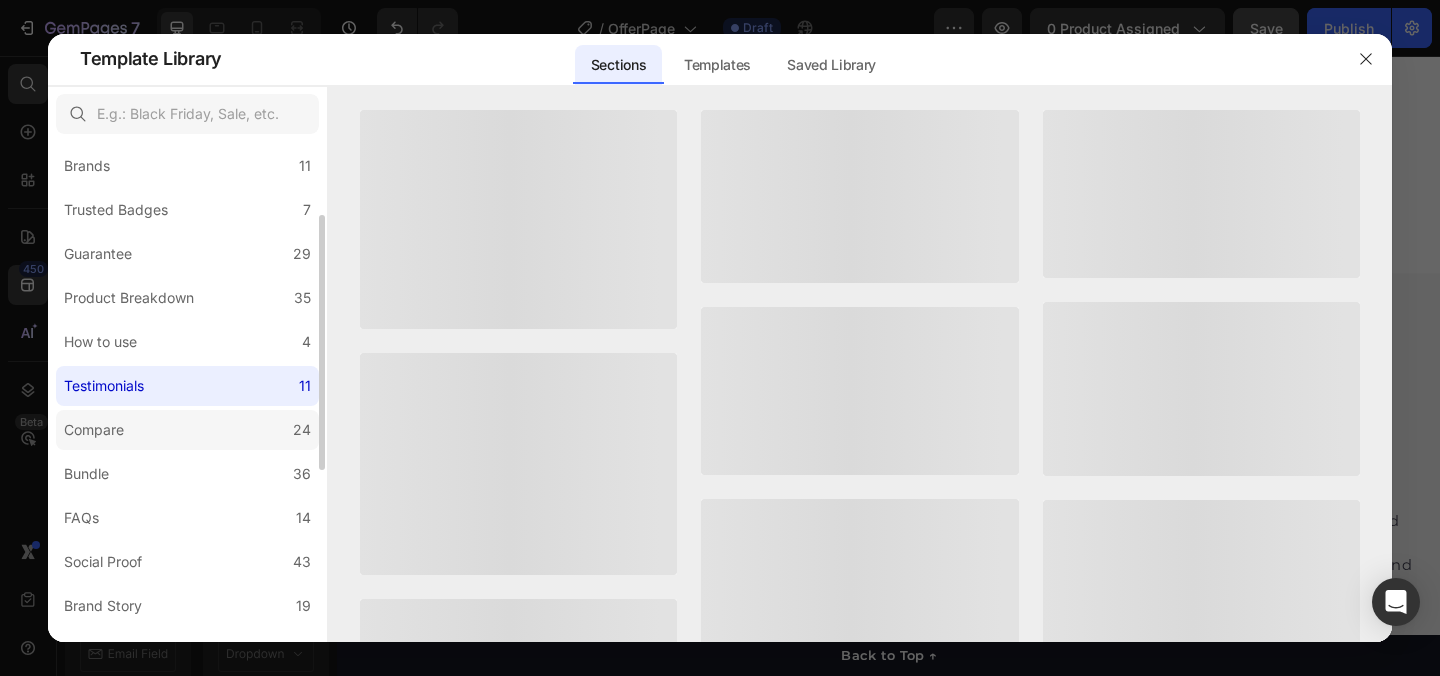 click on "Compare 24" 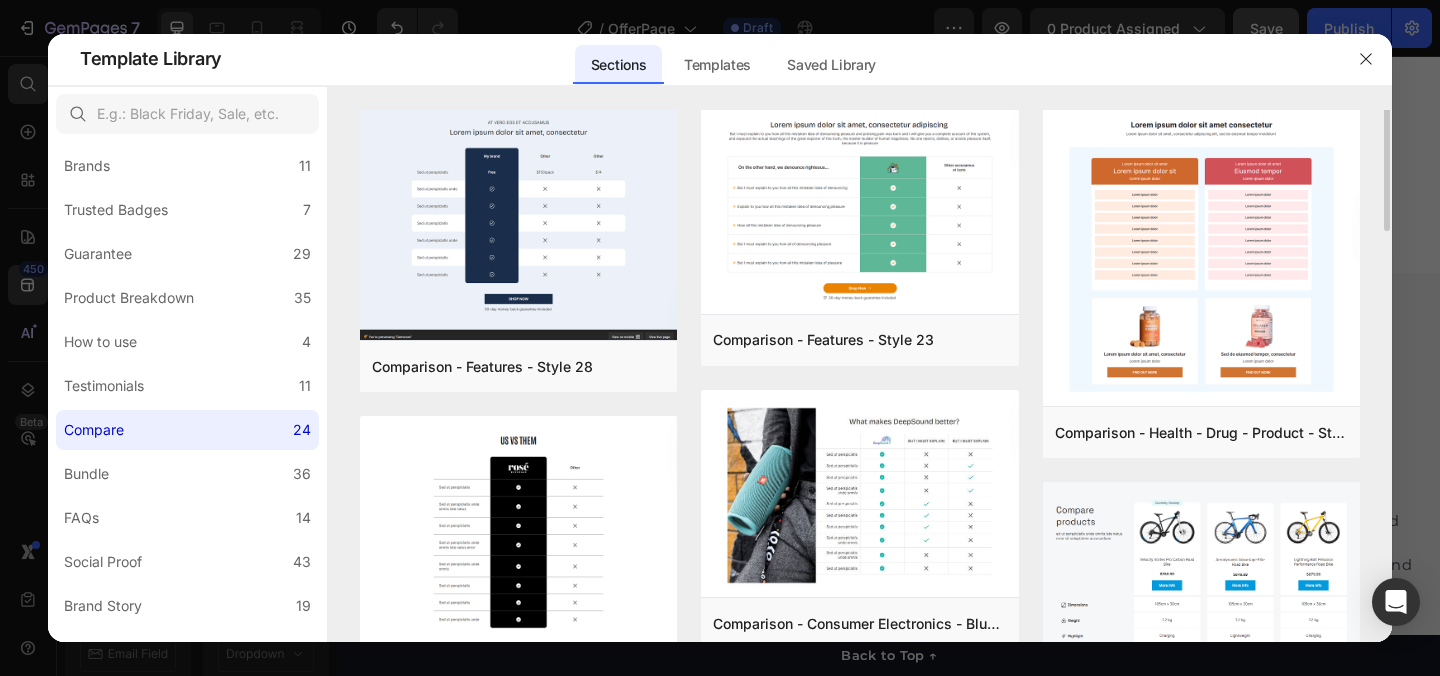 scroll, scrollTop: 0, scrollLeft: 0, axis: both 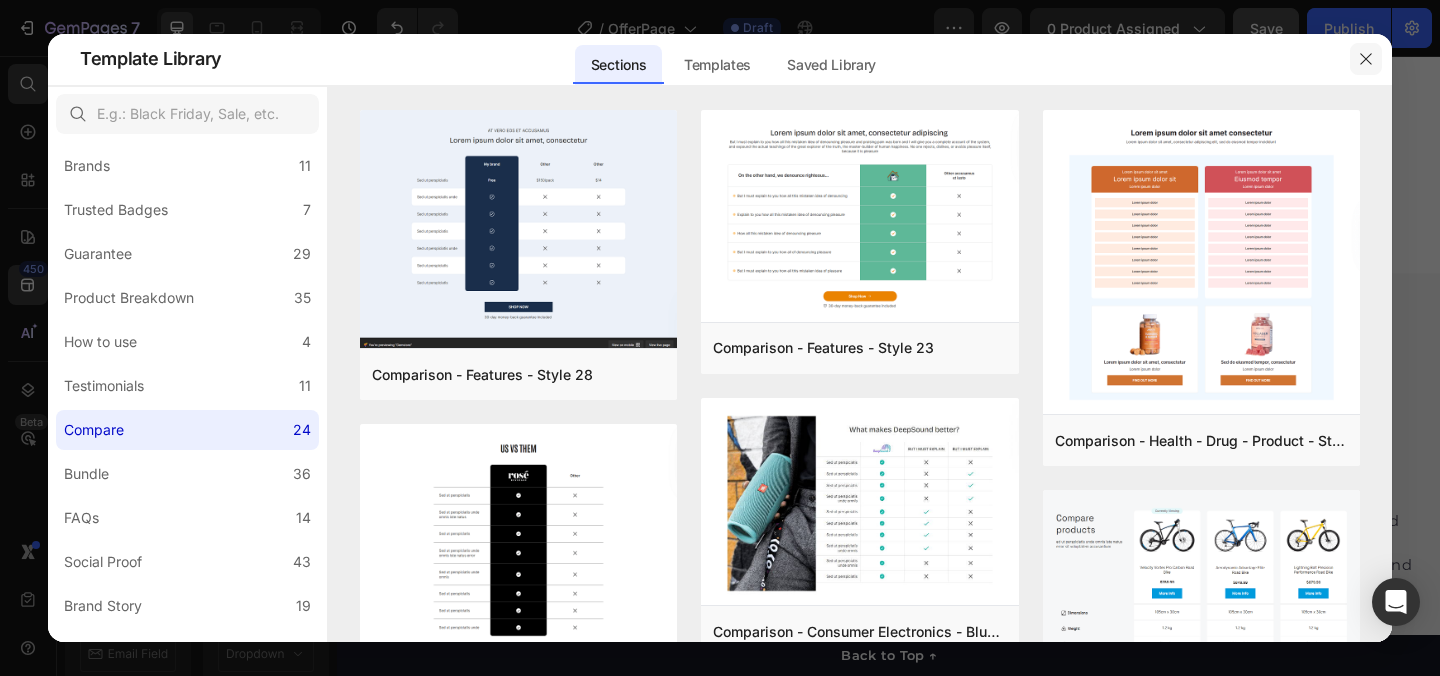 click 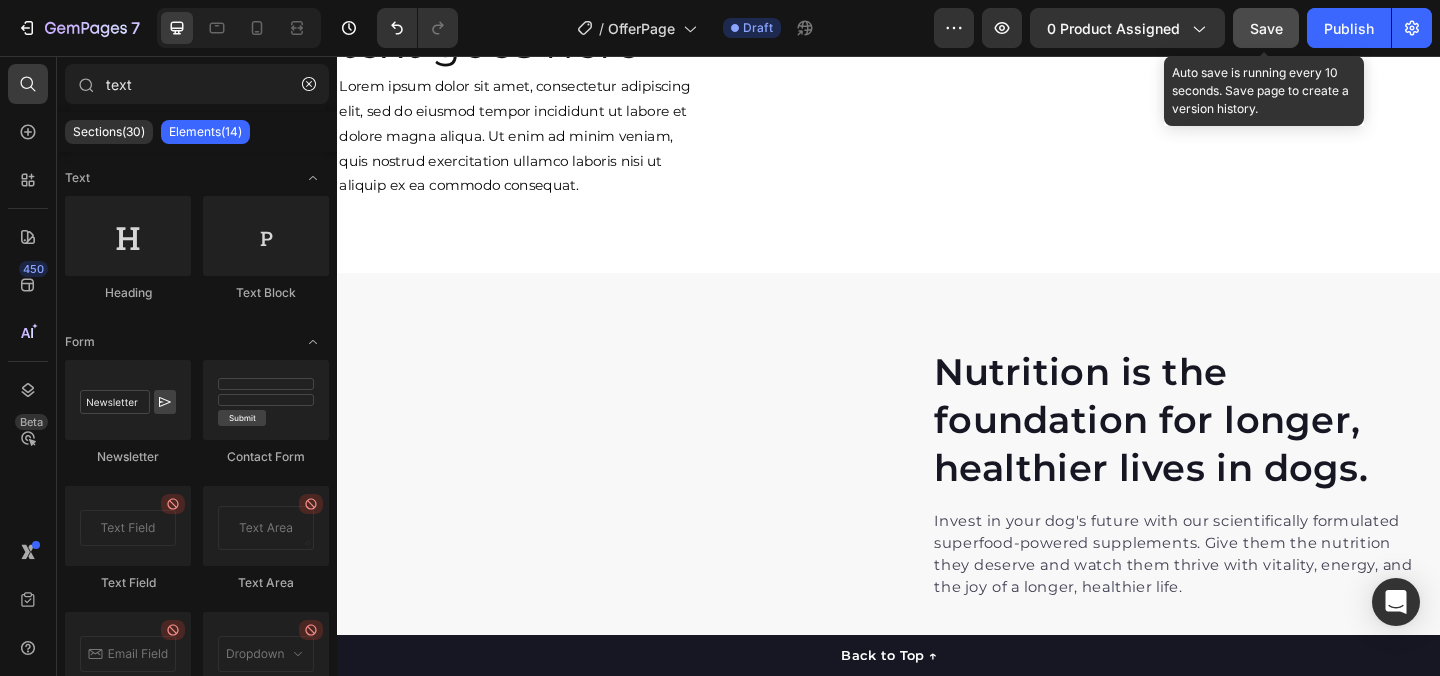 click on "Save" 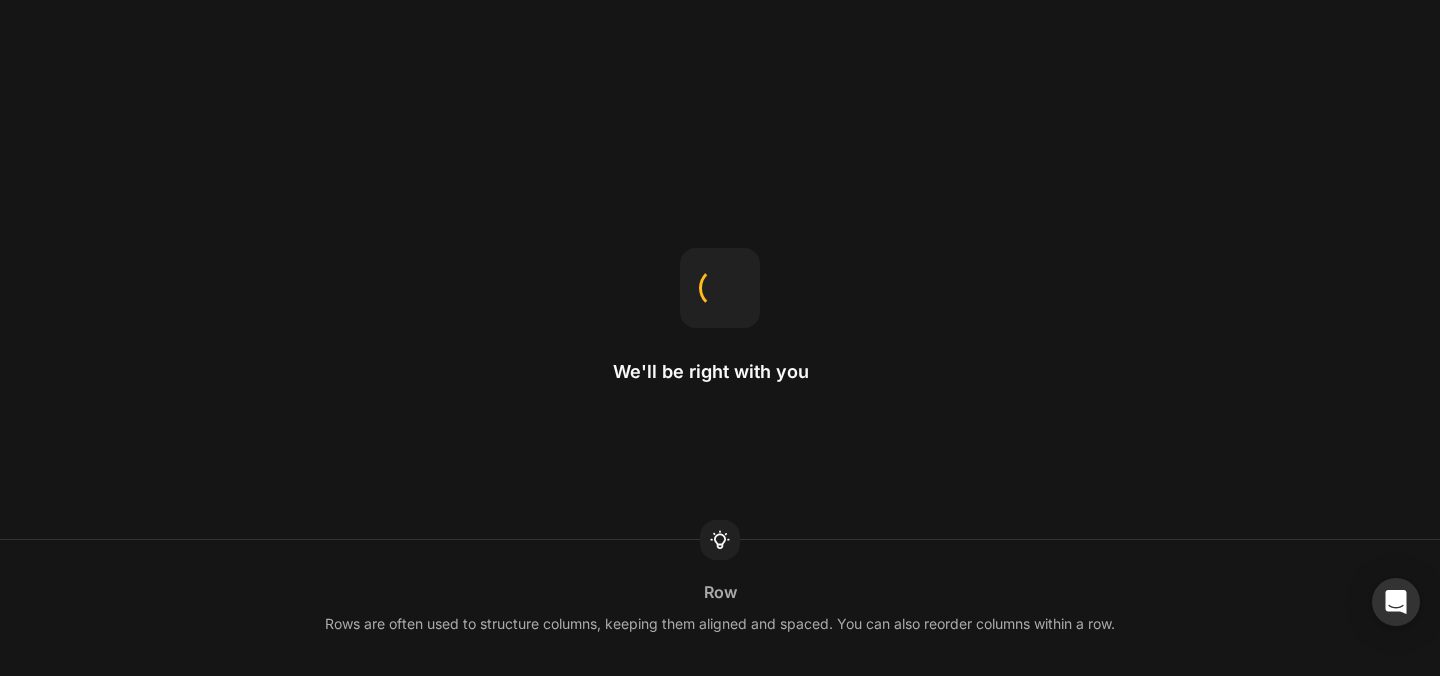scroll, scrollTop: 0, scrollLeft: 0, axis: both 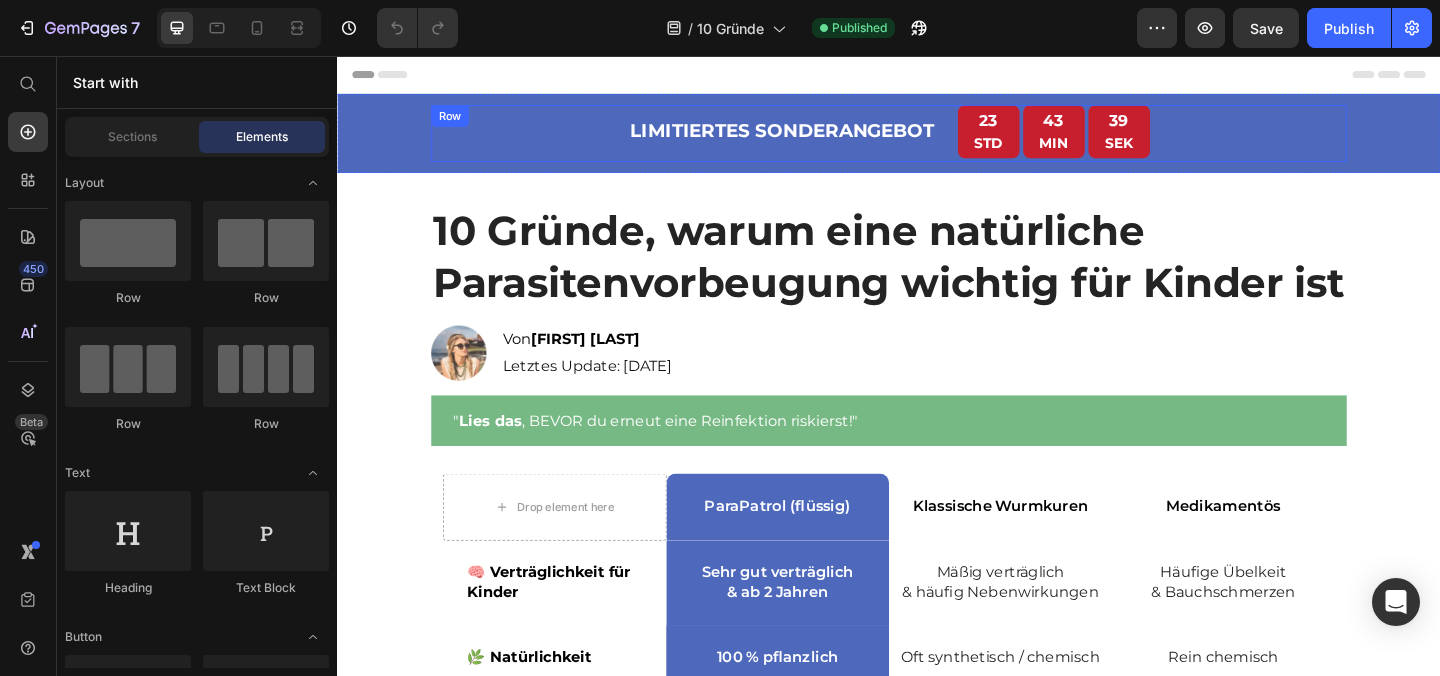 click on "LIMITIERTES SONDERANGEBOT Text Block 23 STD 43 MIN 39 SEK Countdown Timer Row Text Block Row" at bounding box center (937, 140) 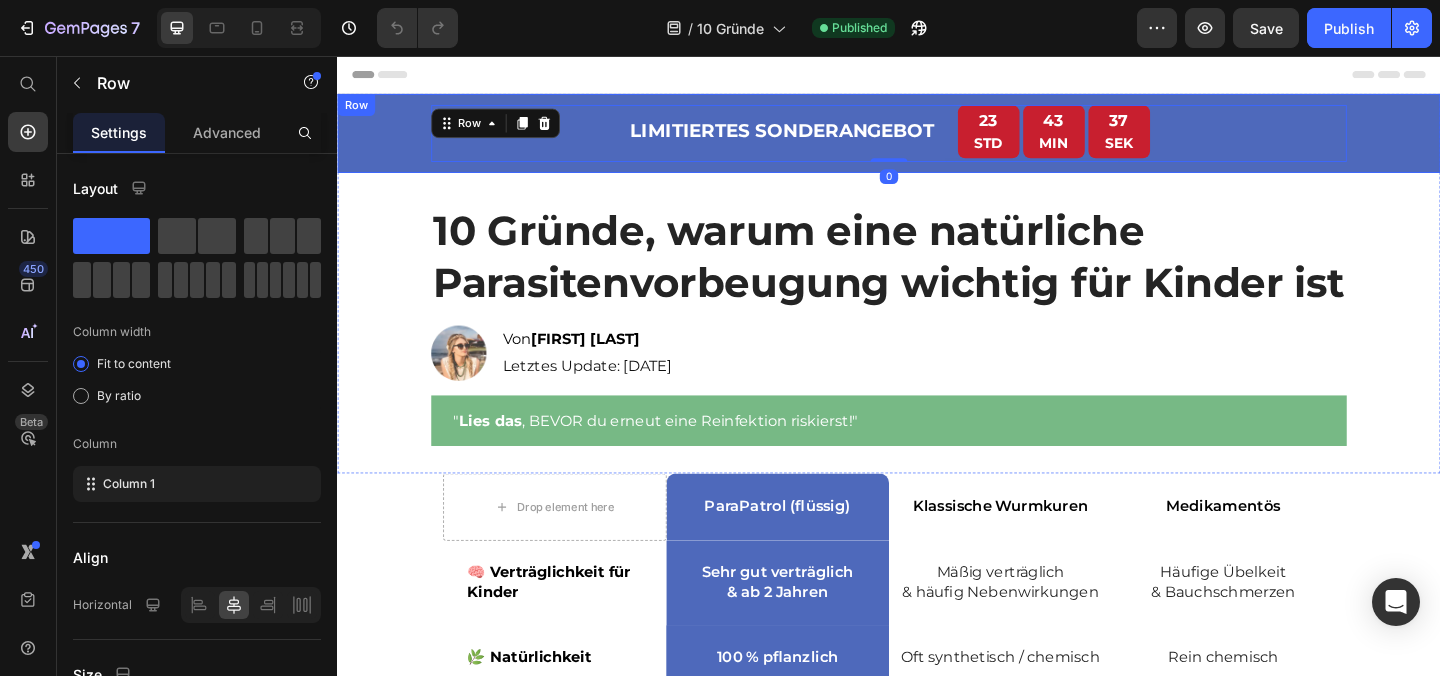 click on "LIMITIERTES SONDERANGEBOT Text Block 23 STD 43 MIN 37 SEK Countdown Timer Row Text Block Row   0 Row" at bounding box center (937, 140) 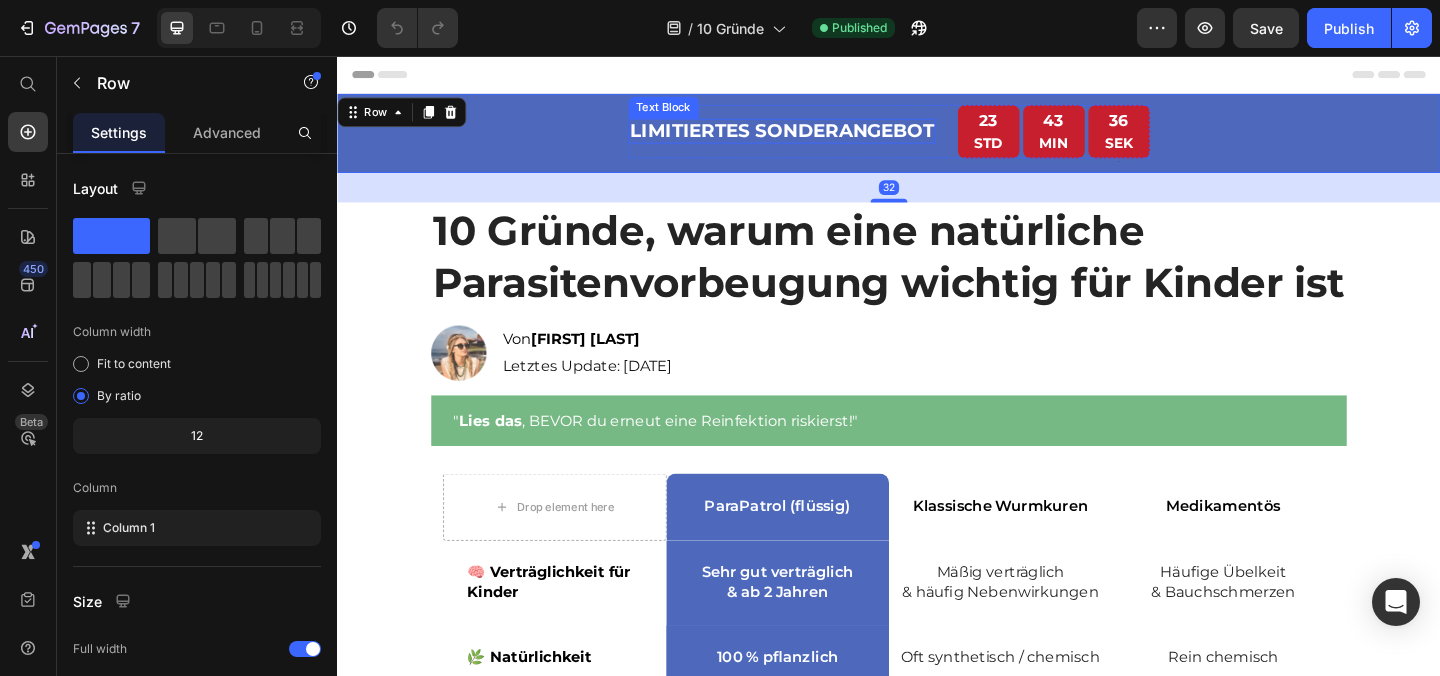 click on "LIMITIERTES SONDERANGEBOT" at bounding box center [821, 137] 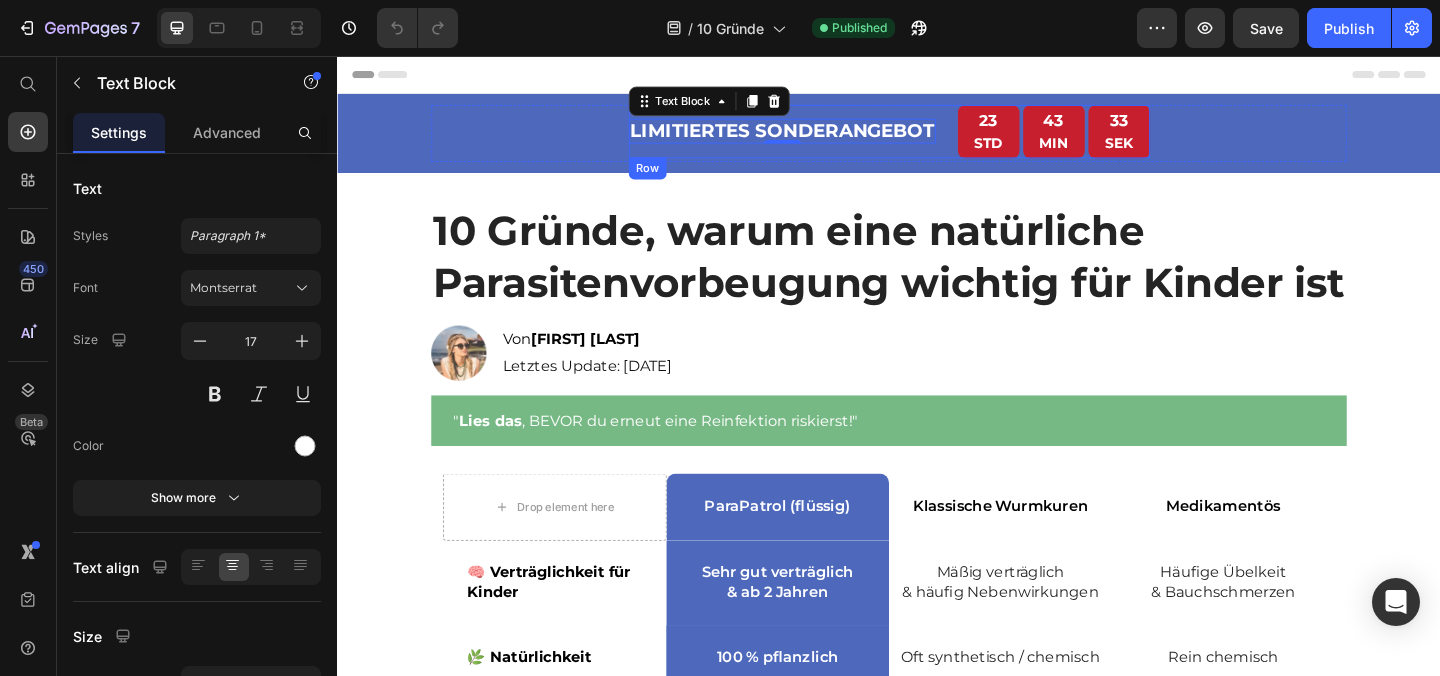 click on "LIMITIERTES SONDERANGEBOT Text Block   0" at bounding box center (821, 138) 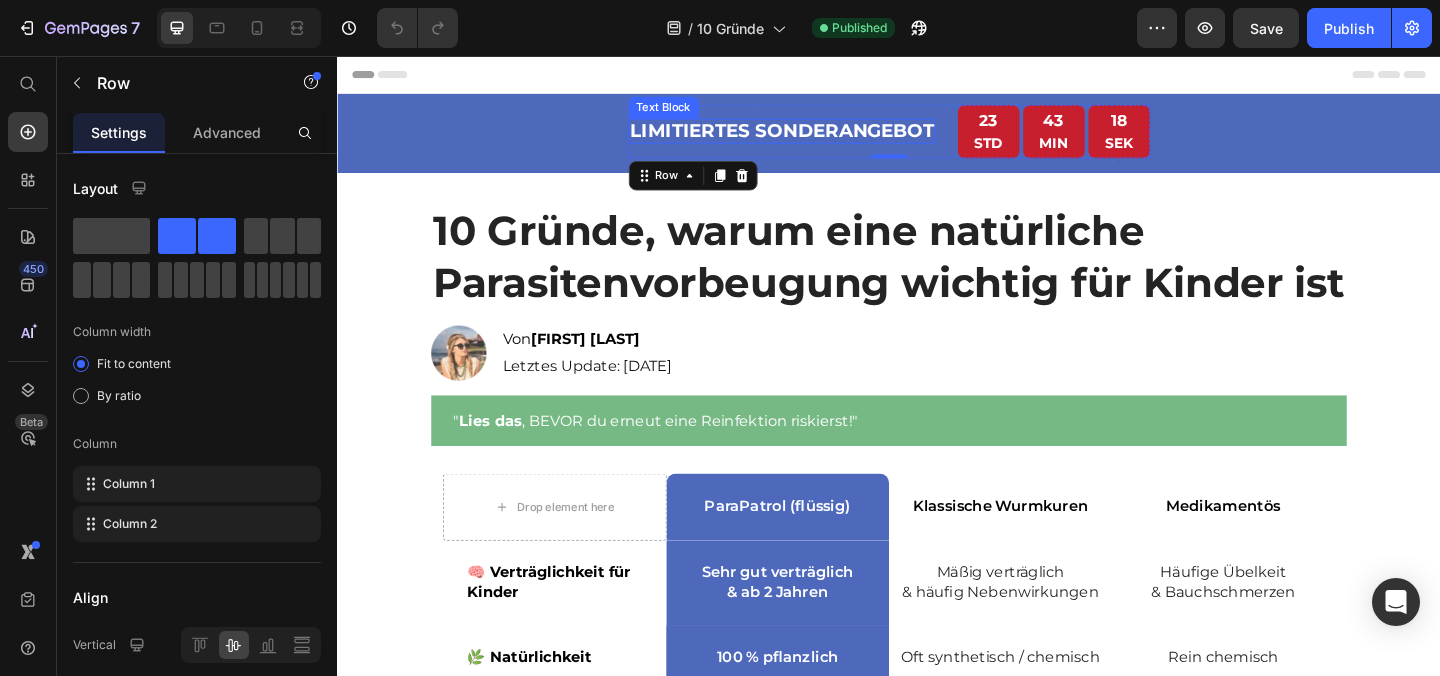 click on "LIMITIERTES SONDERANGEBOT" at bounding box center [821, 137] 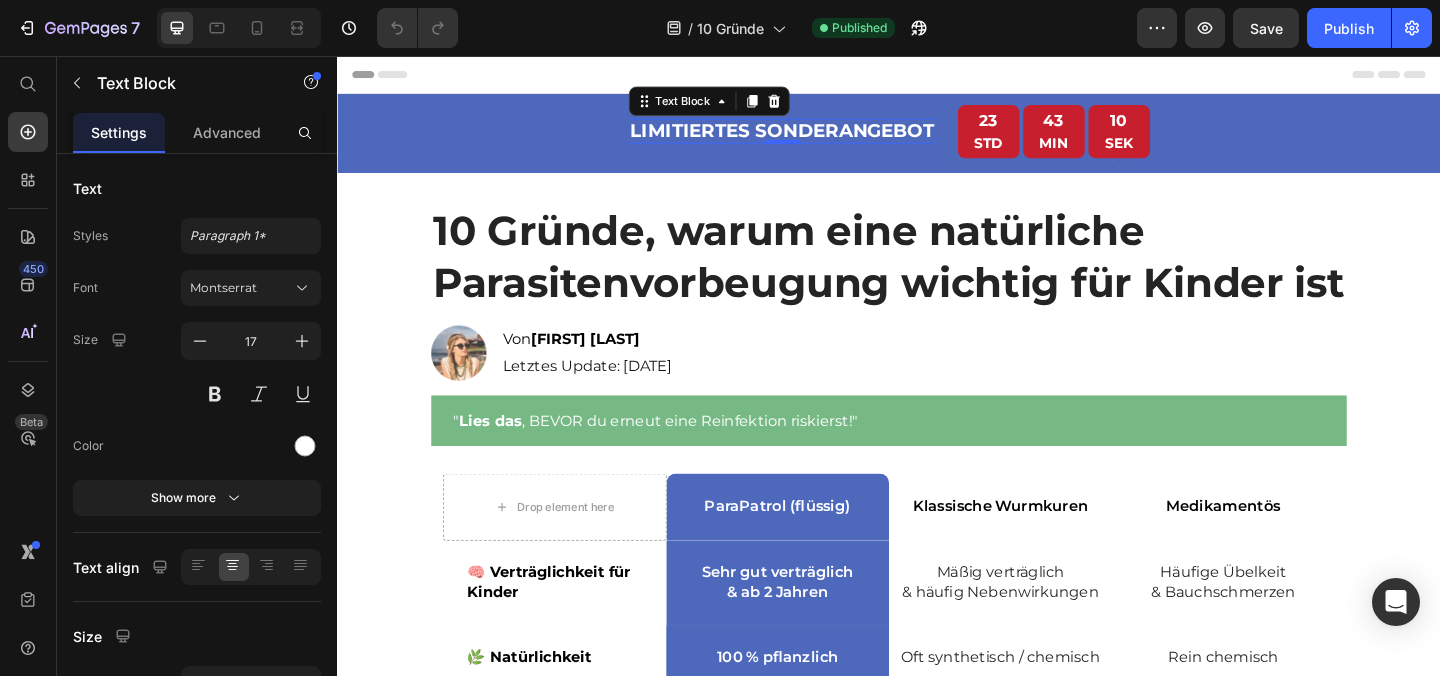 click on "LIMITIERTES SONDERANGEBOT" at bounding box center (821, 137) 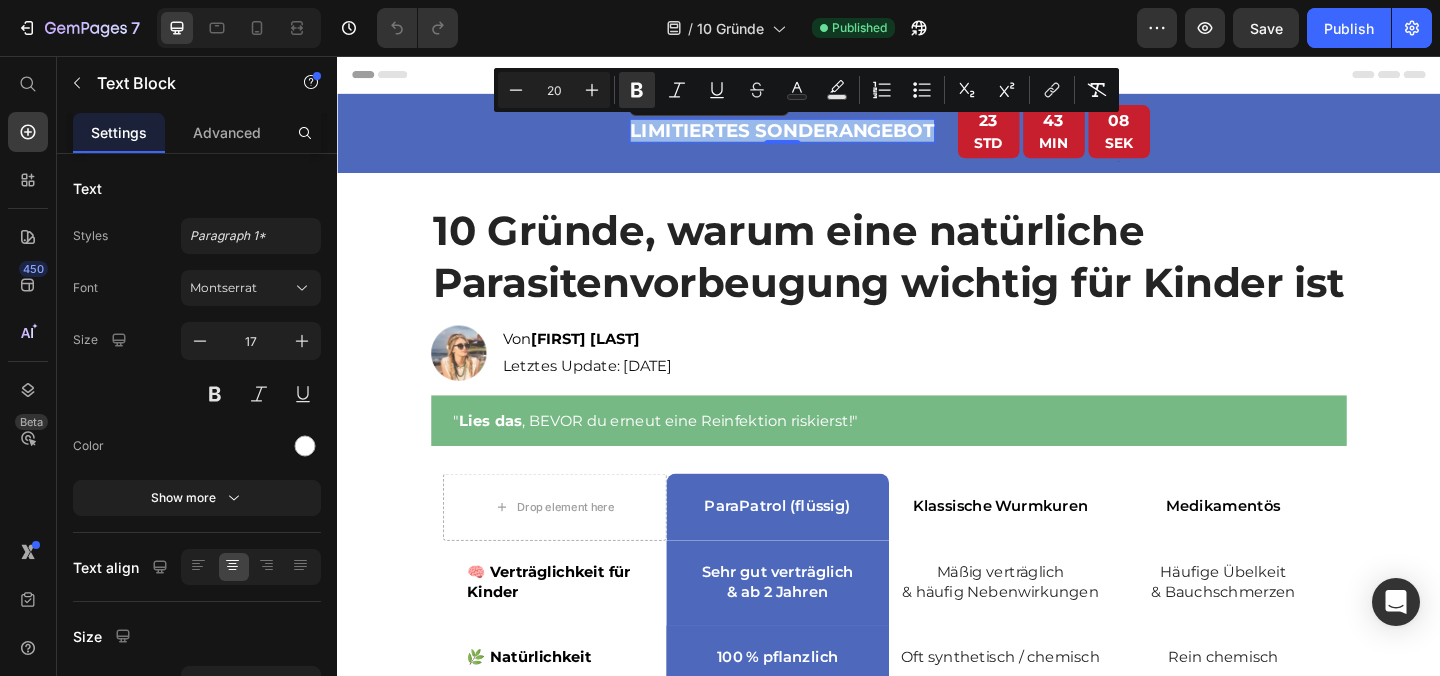 copy on "LIMITIERTES SONDERANGEBOT" 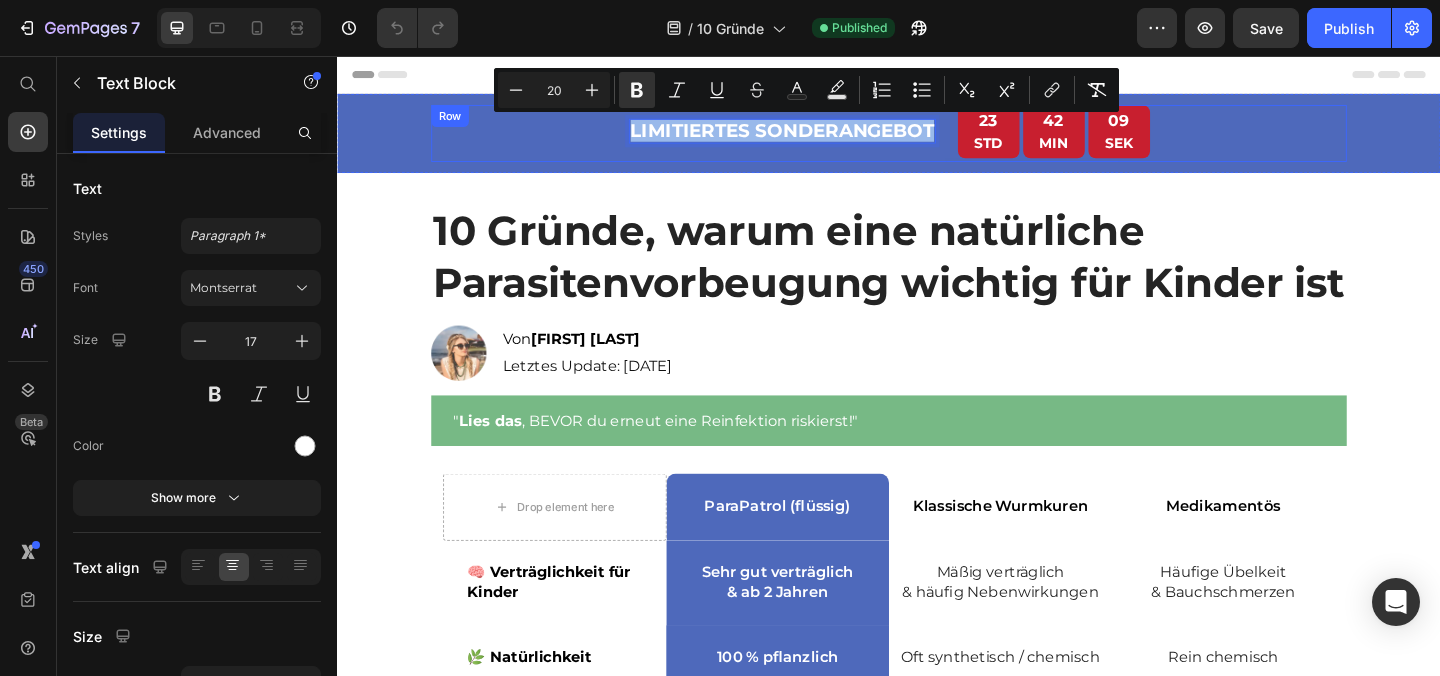 click on "LIMITIERTES SONDERANGEBOT Text Block   0 23 STD 42 MIN 09 SEK Countdown Timer Row Text Block Row" at bounding box center (937, 140) 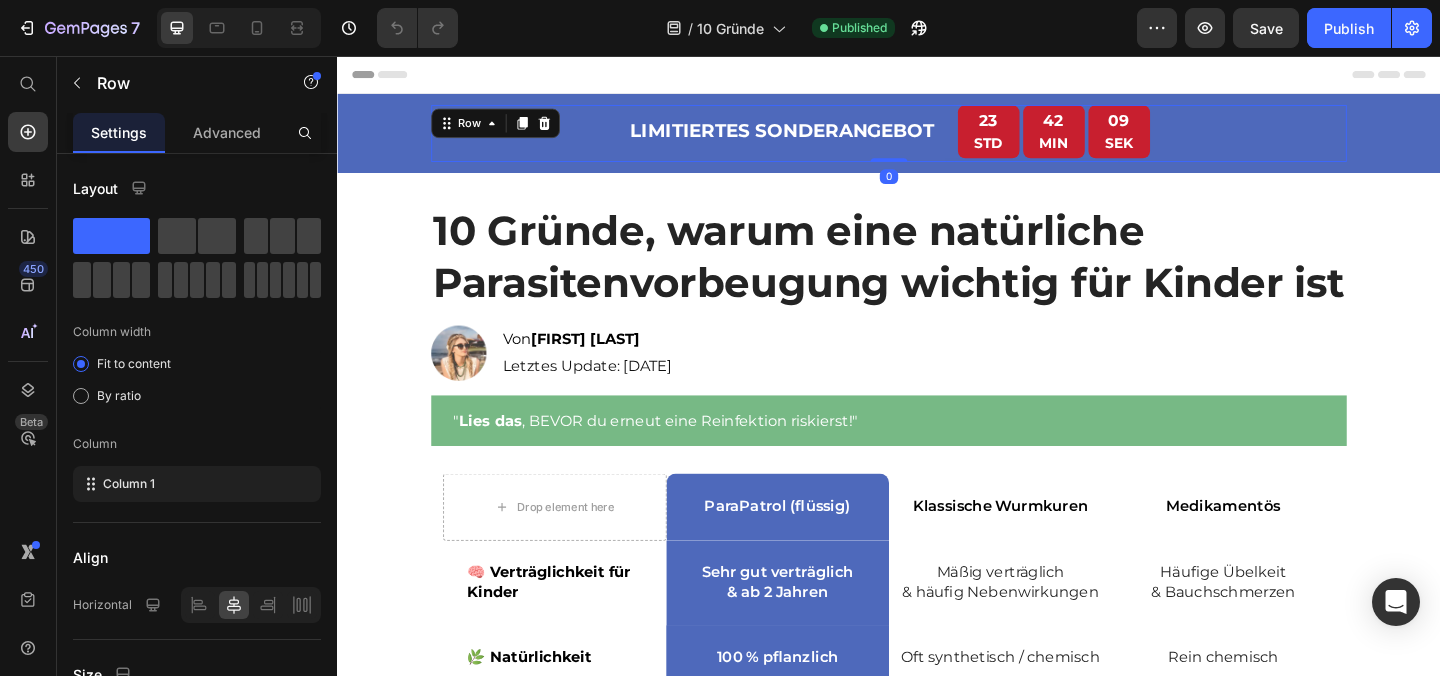 click on "LIMITIERTES SONDERANGEBOT Text Block 23 STD 42 MIN 09 SEK Countdown Timer Row Text Block Row   0" at bounding box center (937, 140) 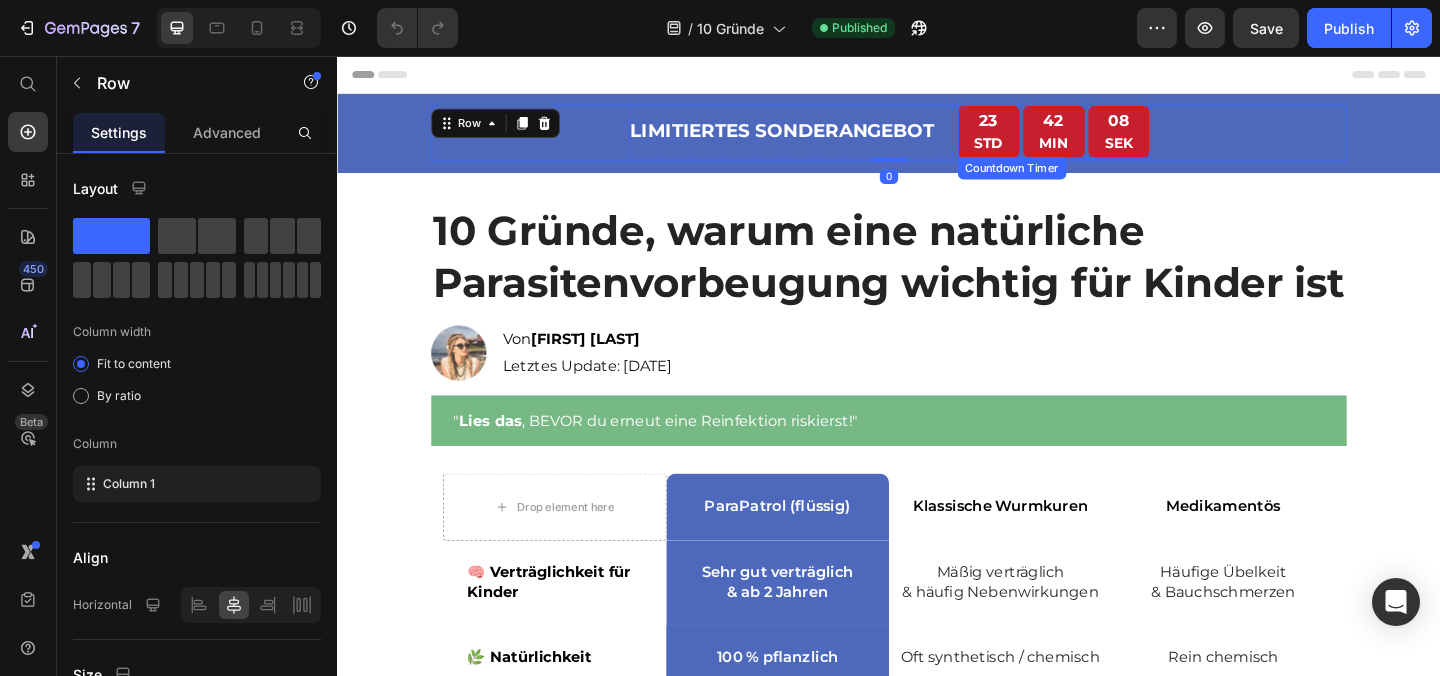 click on "SEK" at bounding box center [1187, 151] 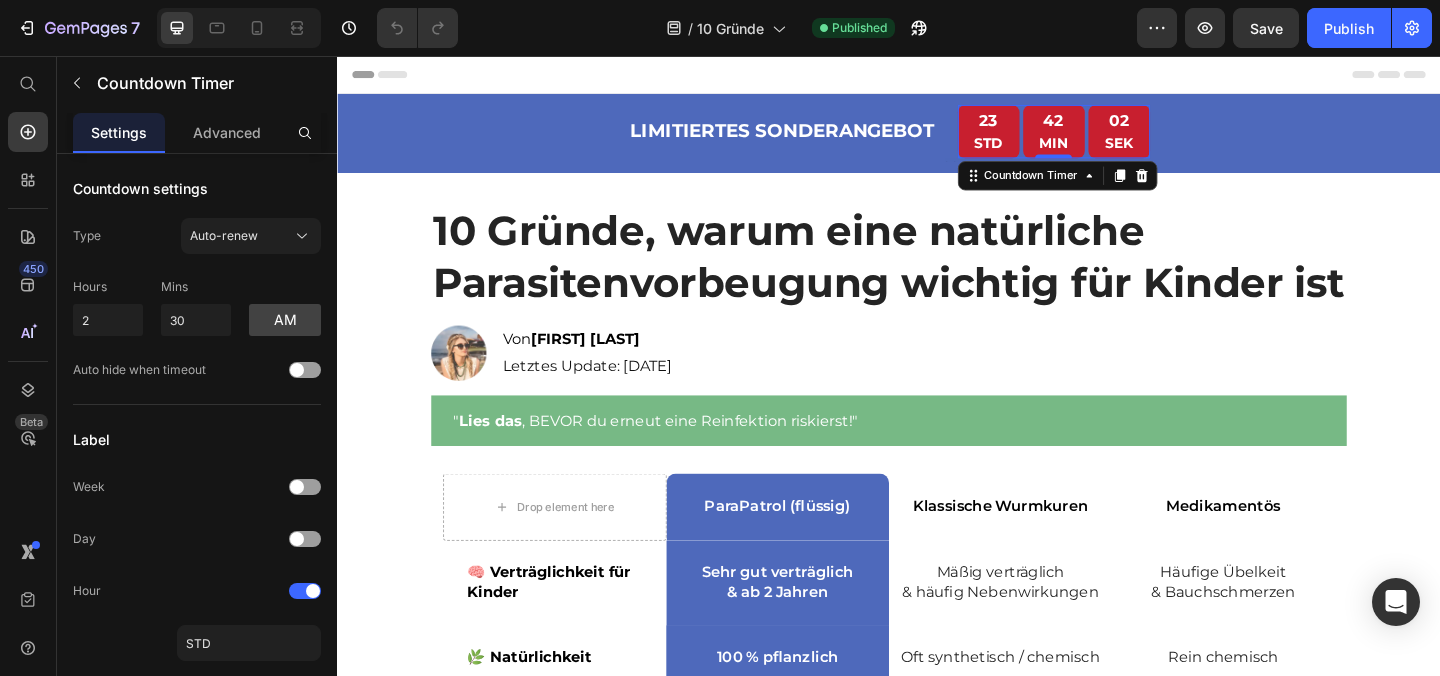 copy on "LIMITIERTES SONDERANGEBOT" 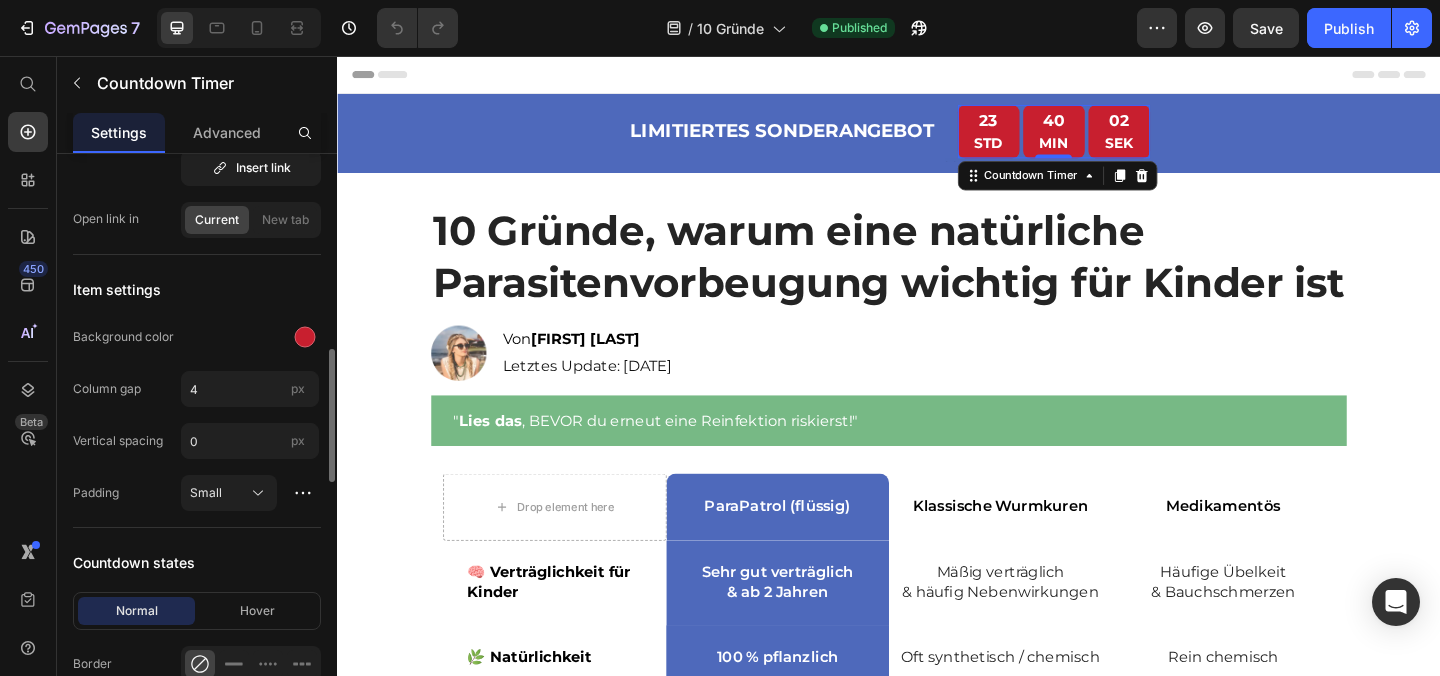 scroll, scrollTop: 843, scrollLeft: 0, axis: vertical 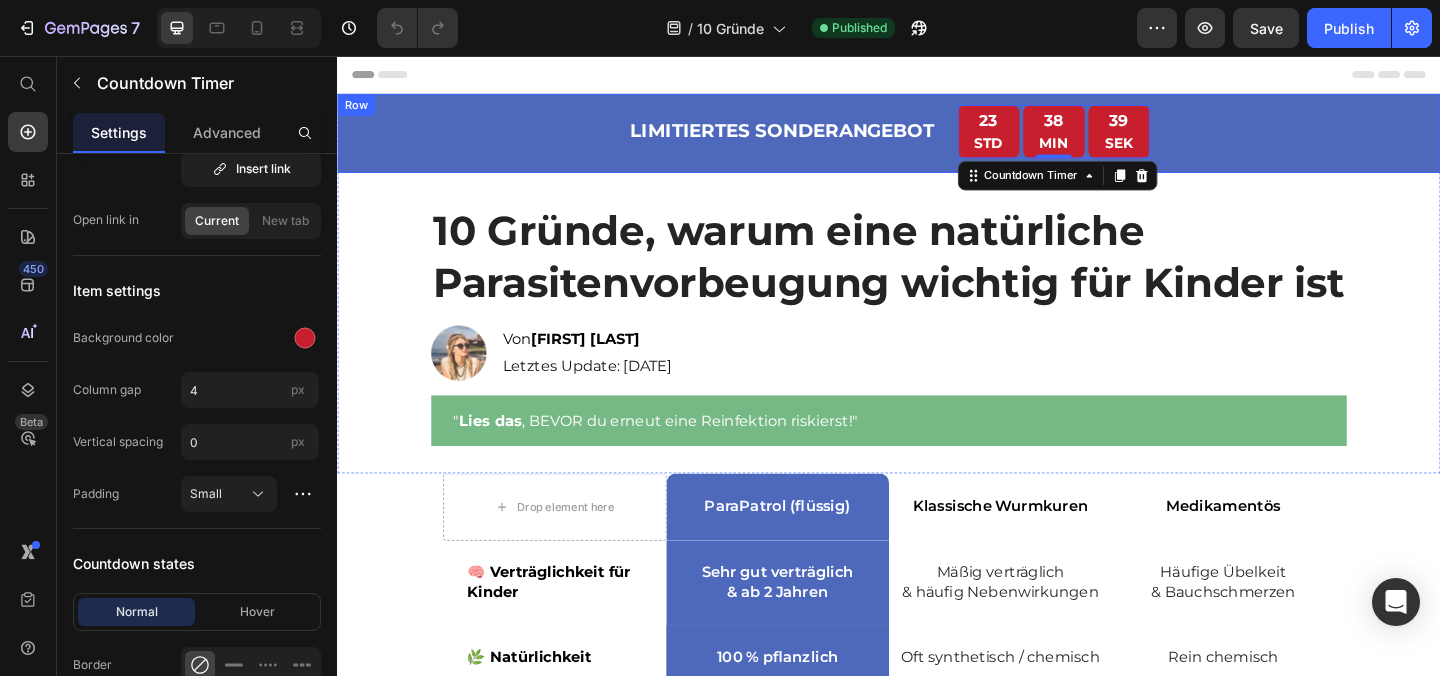 click on "LIMITIERTES SONDERANGEBOT Text Block 23 STD 38 MIN 39 SEK Countdown Timer   0 Row Text Block Row Row" at bounding box center (937, 140) 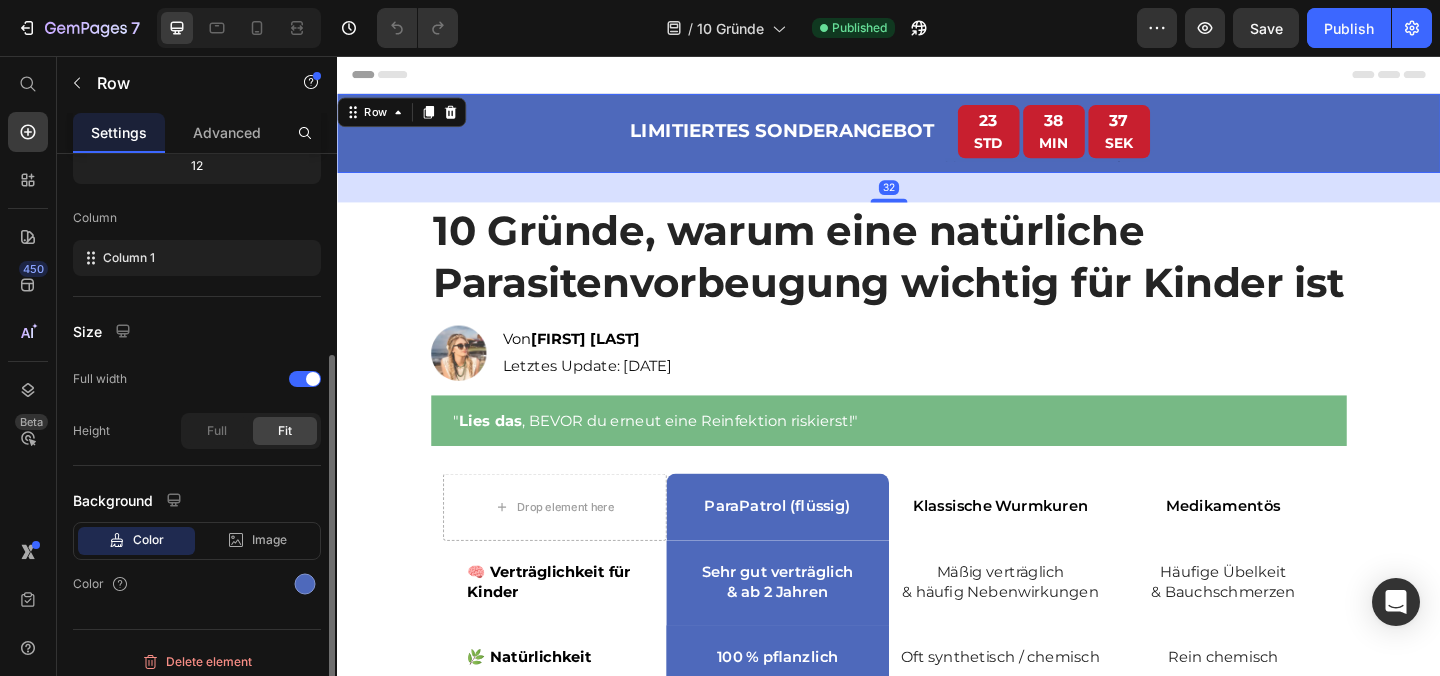 scroll, scrollTop: 281, scrollLeft: 0, axis: vertical 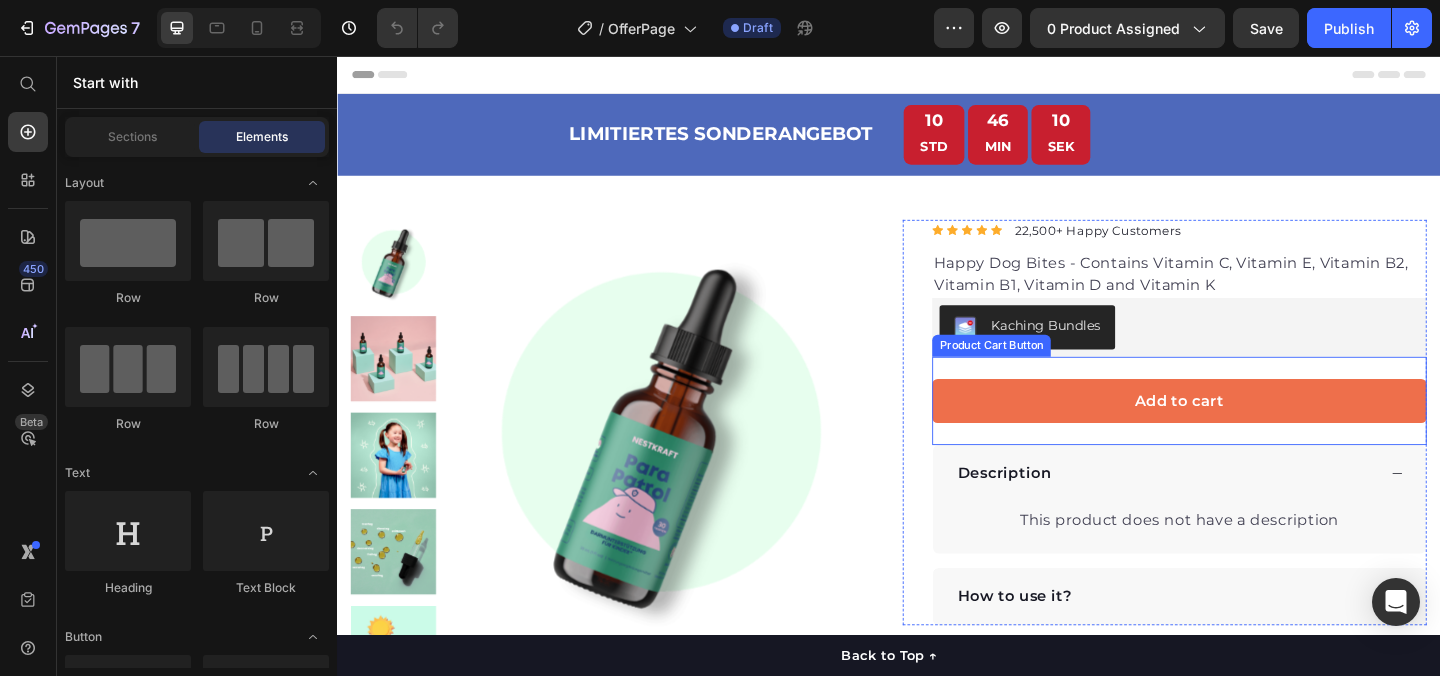 click on "Add to cart Product Cart Button" at bounding box center [1253, 431] 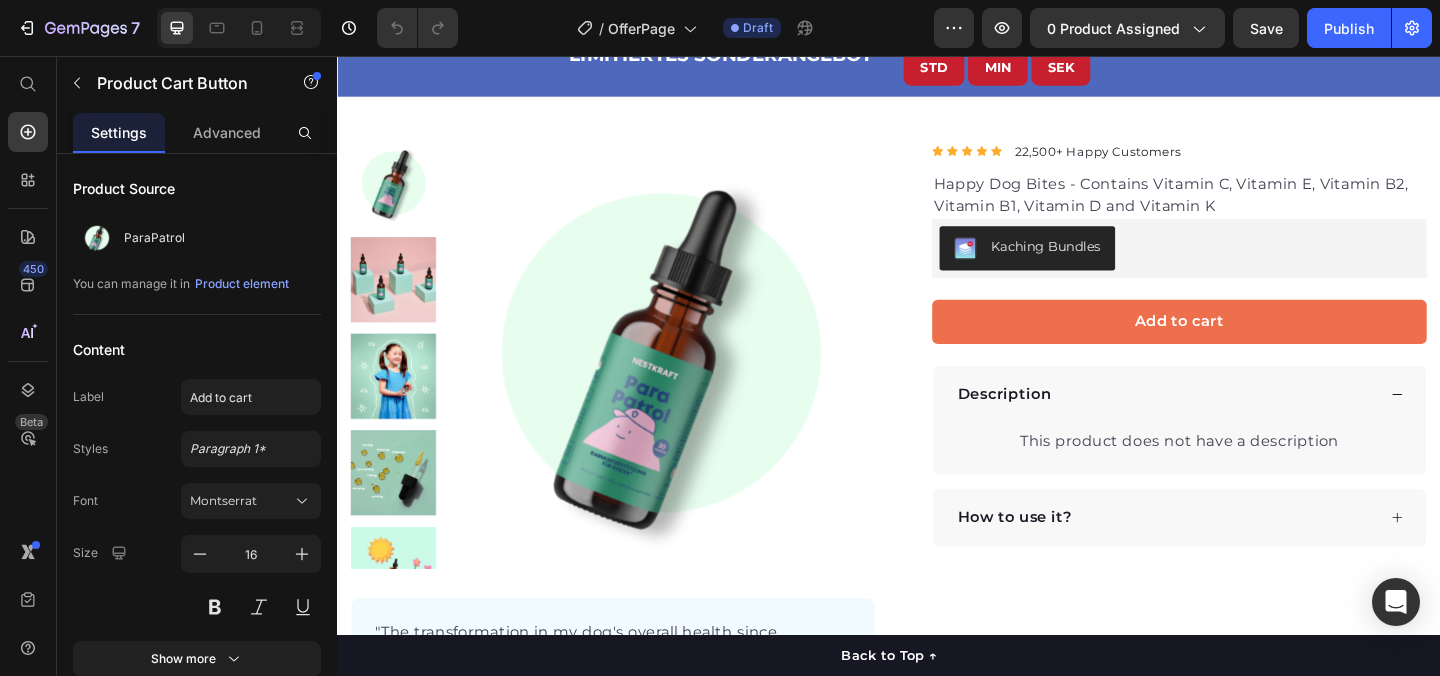 scroll, scrollTop: 0, scrollLeft: 0, axis: both 